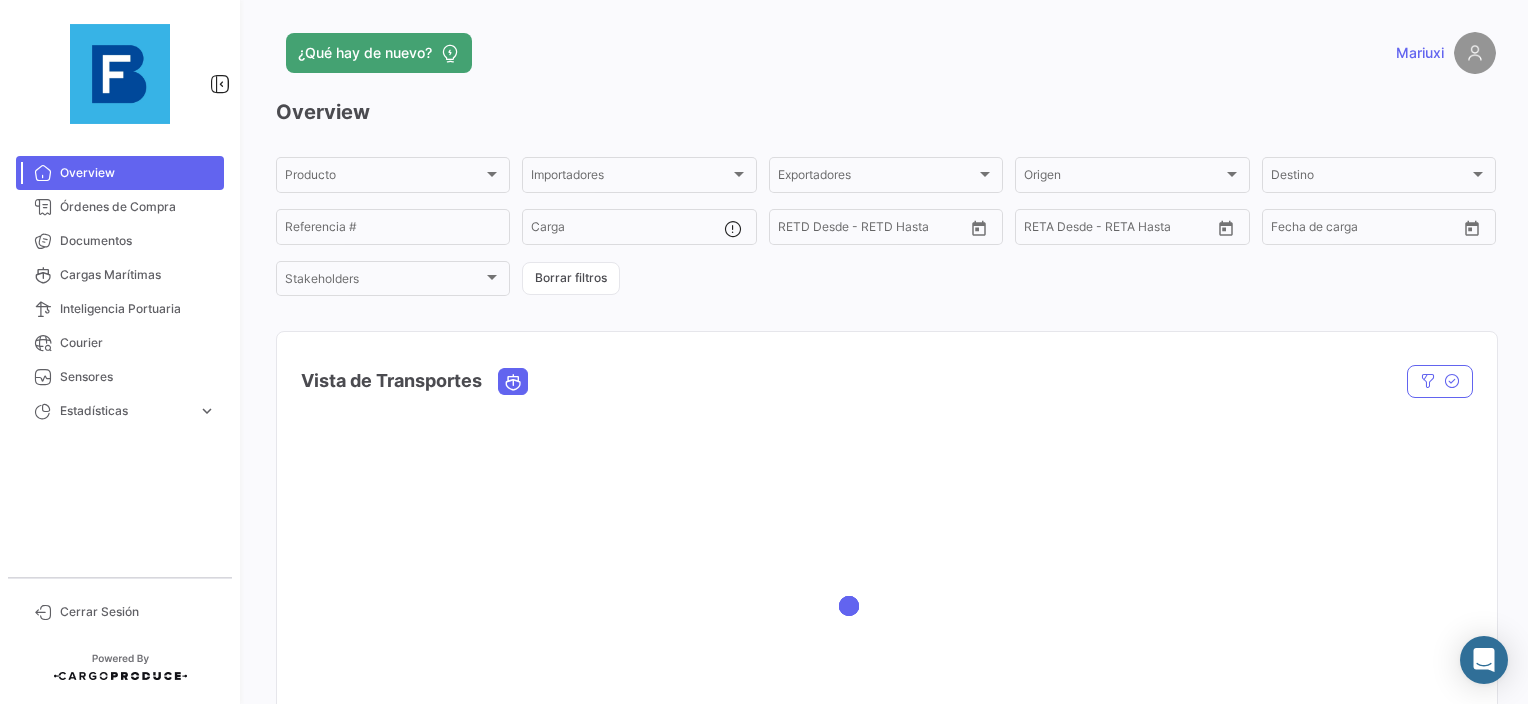 scroll, scrollTop: 0, scrollLeft: 0, axis: both 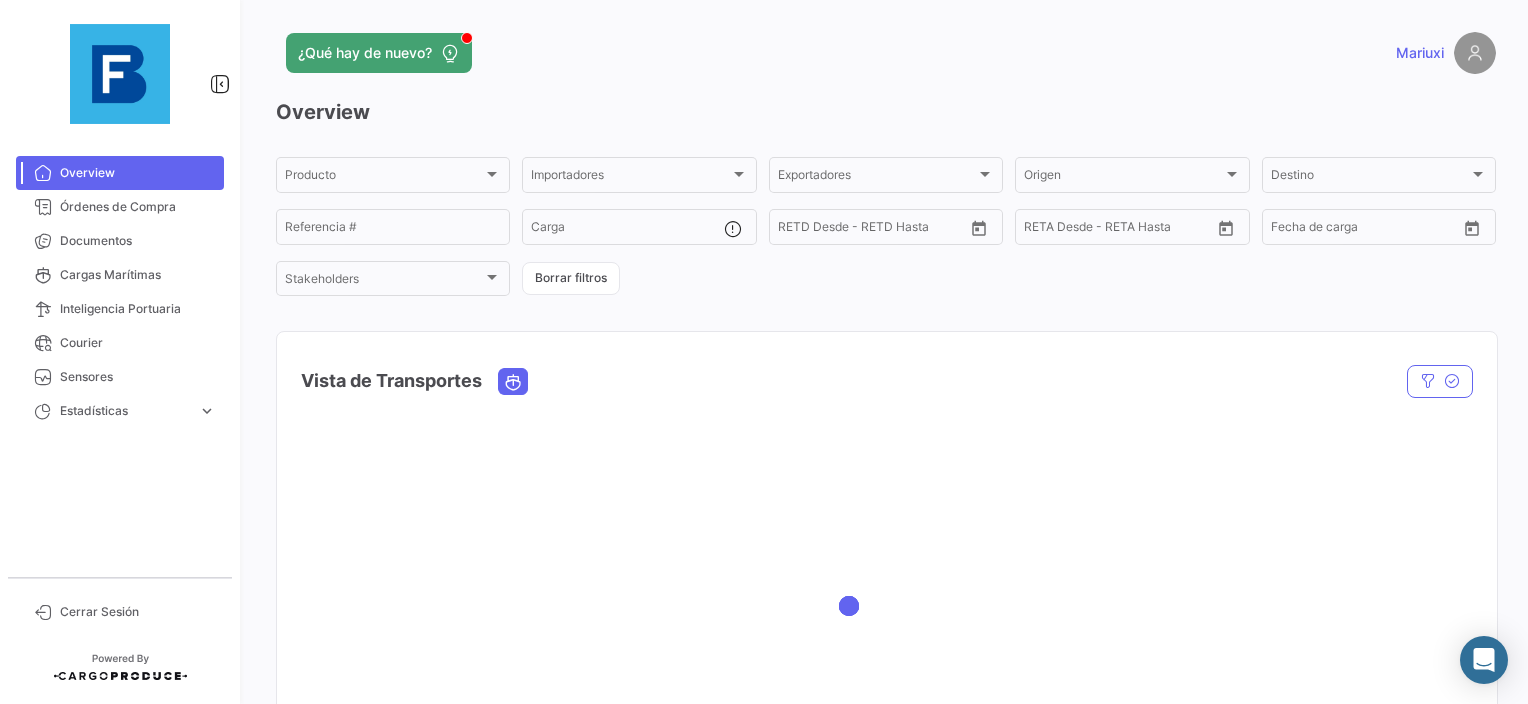 click on "Overview Producto Producto Importadores Importadores Exportadores Exportadores Origen Origen Destino Destino  Referencia #   Carga  –  RETD Desde - RETD Hasta  –  RETA Desde - RETA Hasta  –  Fecha de carga  Stakeholders Stakeholders  Borrar filtros  Vista de Transportes  En tránsito  Estado Nave Nave Carga Agrupador por  *  OC #   Borrar filtros" 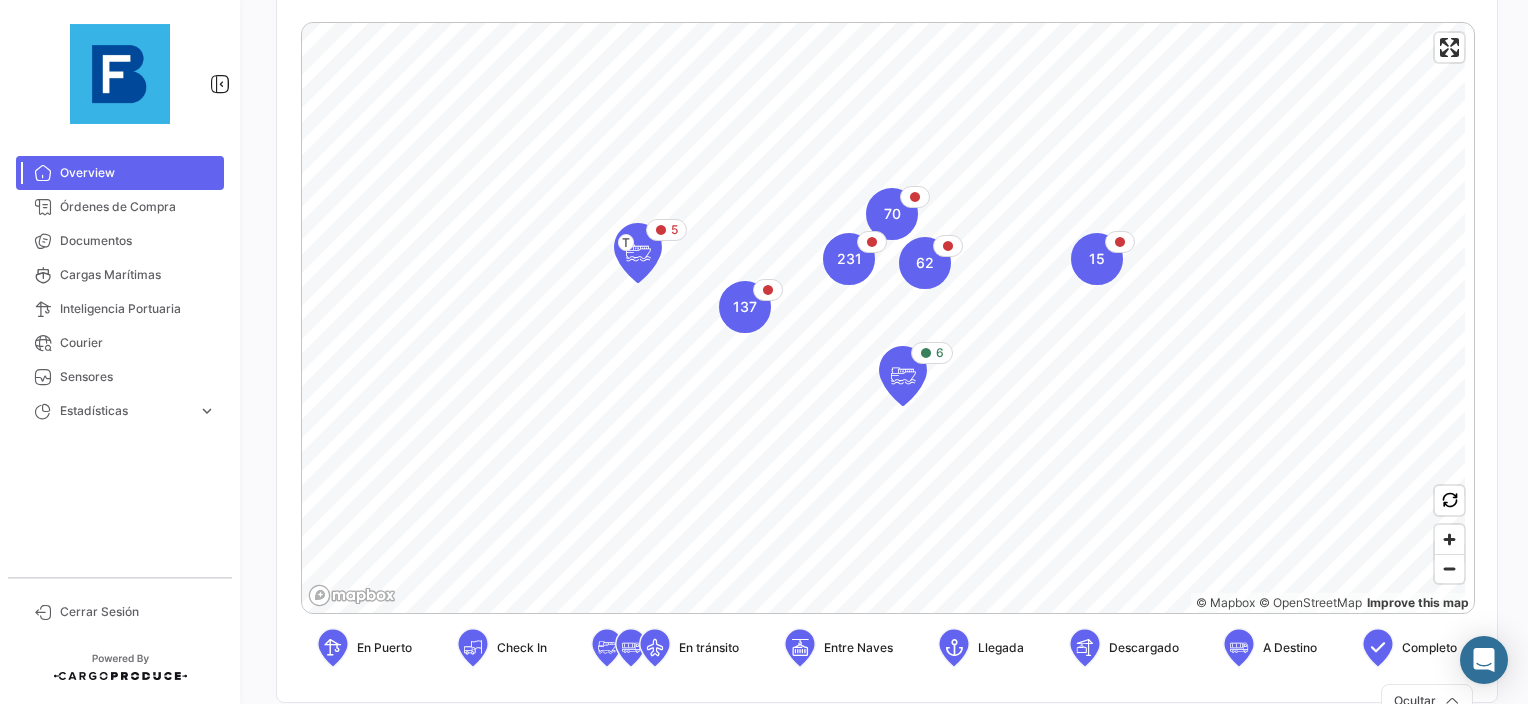 scroll, scrollTop: 0, scrollLeft: 0, axis: both 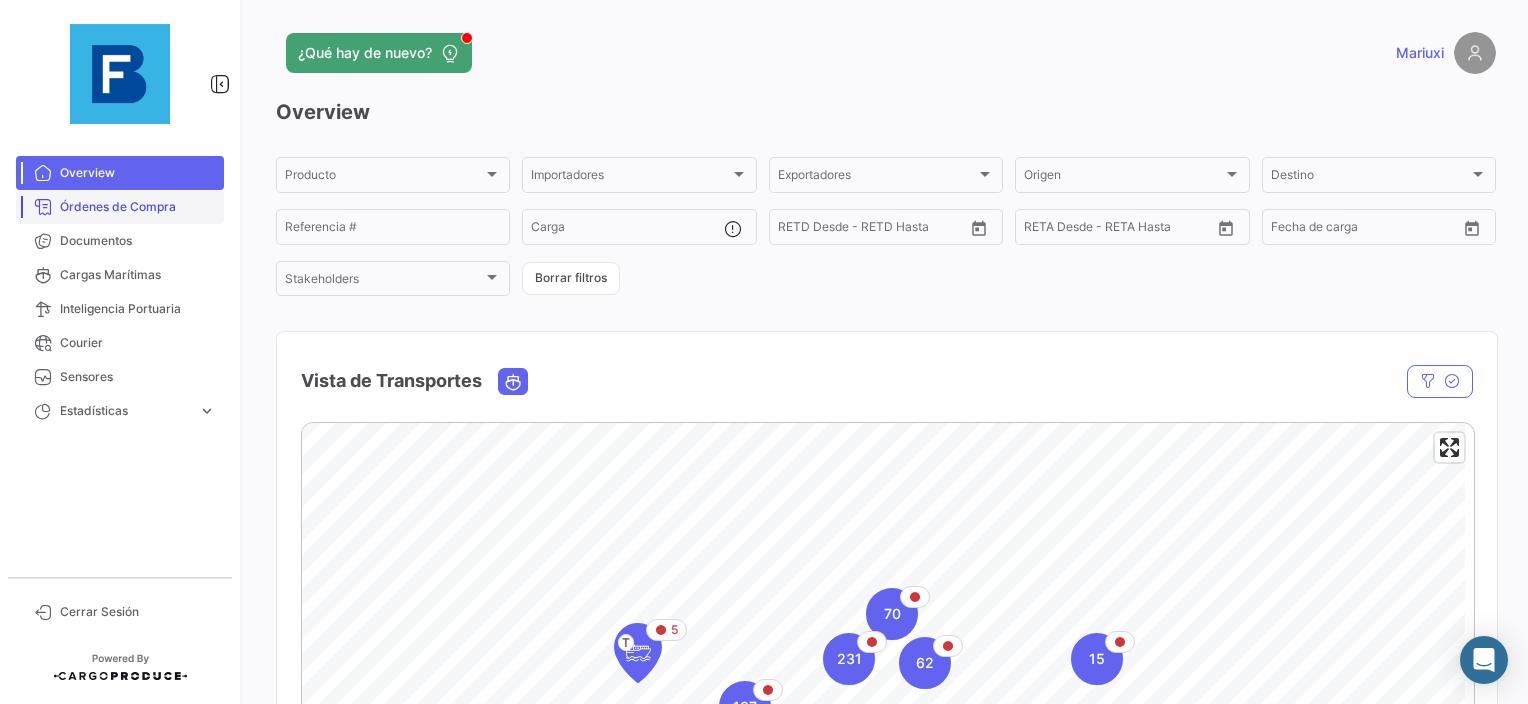 click on "Órdenes de Compra" at bounding box center [138, 207] 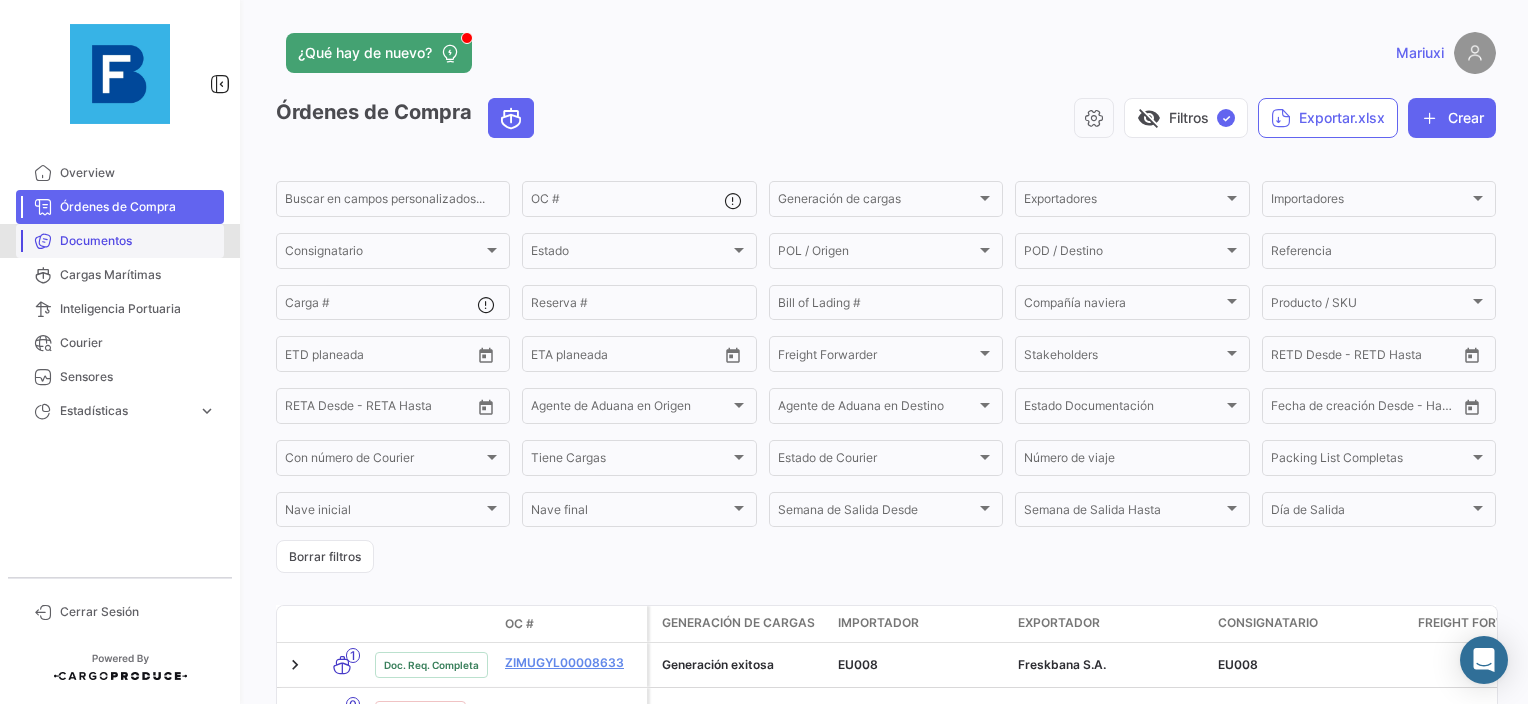 click on "Documentos" at bounding box center [120, 241] 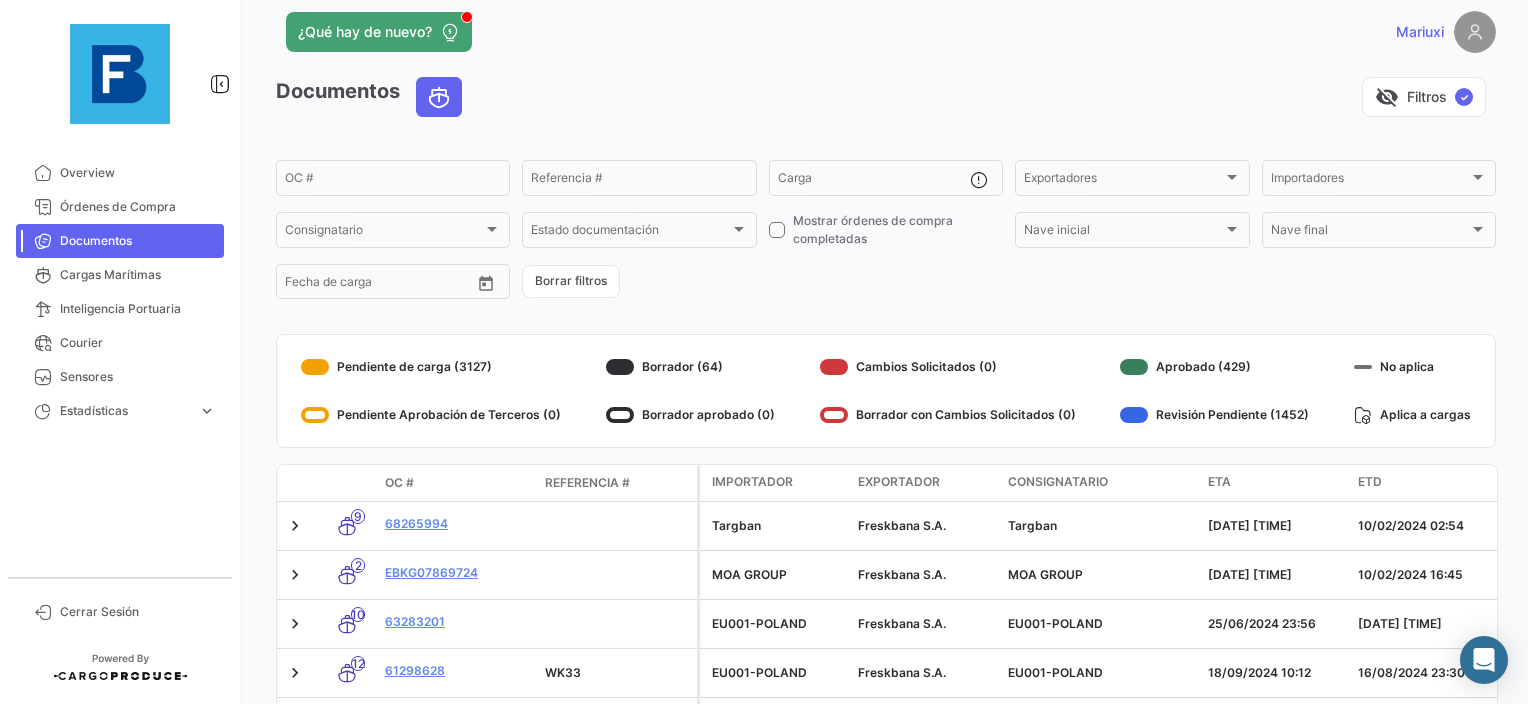 scroll, scrollTop: 0, scrollLeft: 0, axis: both 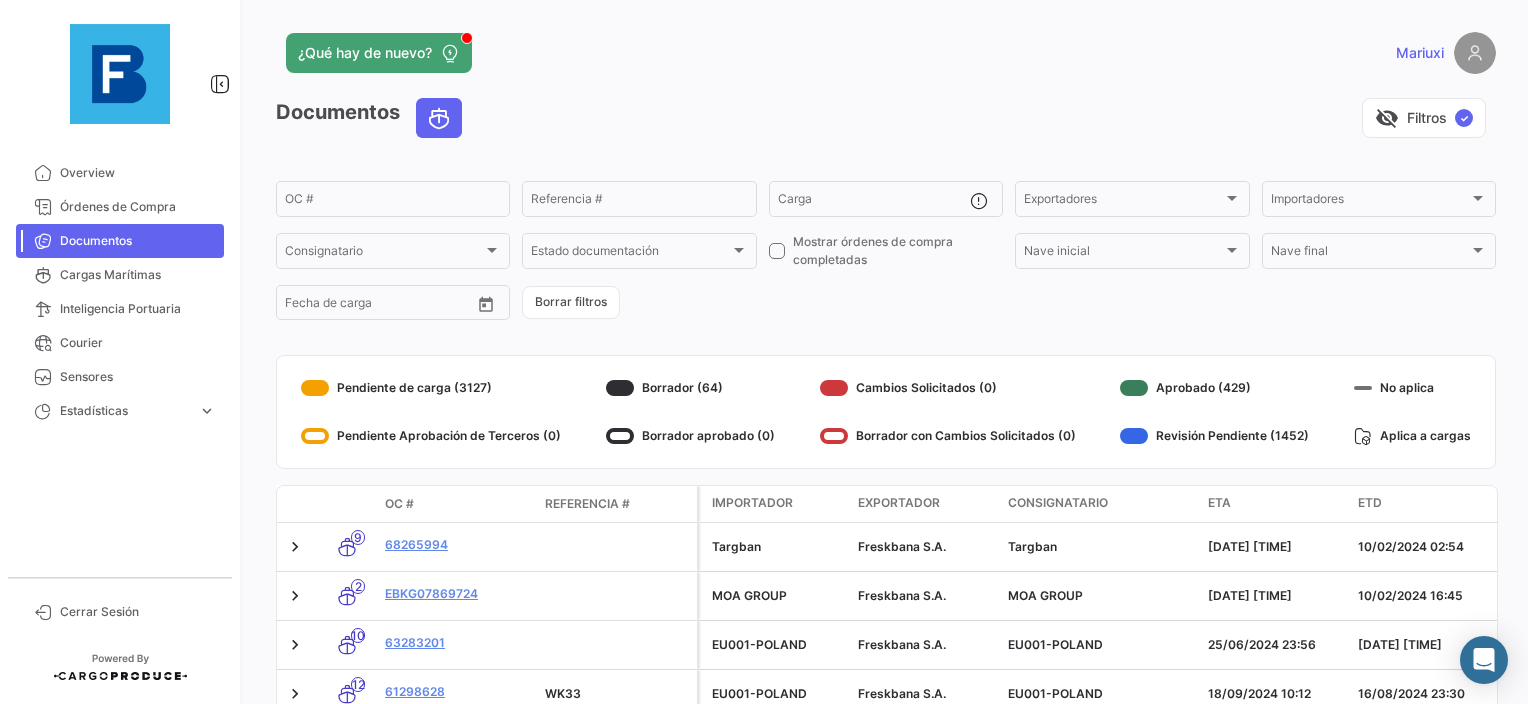 click on "Documentos   visibility_off   Filtros  ✓  OC #   Referencia #   Carga  Exportadores Exportadores Importadores Importadores Consignatario Consignatario Estado documentación Estado documentación    Mostrar órdenes de compra completadas  Nave inicial Nave inicial Nave final Nave final Desde –  Fecha de carga   Borrar filtros   Pendiente de carga (3127)   Pendiente Aprobación de Terceros (0)   Borrador (64)   Borrador aprobado (0)   Cambios Solicitados (0)   Borrador con Cambios Solicitados (0)   Aprobado (429)   Revisión Pendiente (1452)   No aplica   Aplica a cargas  Modo de Transporte OC # Referencia # Importador Exportador Consignatario ETA ETD BL CERTIFICADO CO Factura PHYTOSANITARY Packing List TRAZABILIDAD 9  68265994      Targban   Freskbana S.A.  Targban  [DATE] [TIME]   [DATE] [TIME]  2  EBKG07869724      MOA GROUP   Freskbana S.A.  MOA GROUP  [DATE] [TIME]   [DATE] [TIME]  10  63283201      EU001-POLAND   Freskbana S.A.  EU001-POLAND  [DATE] [TIME]   [DATE] [TIME]  12 12 10" 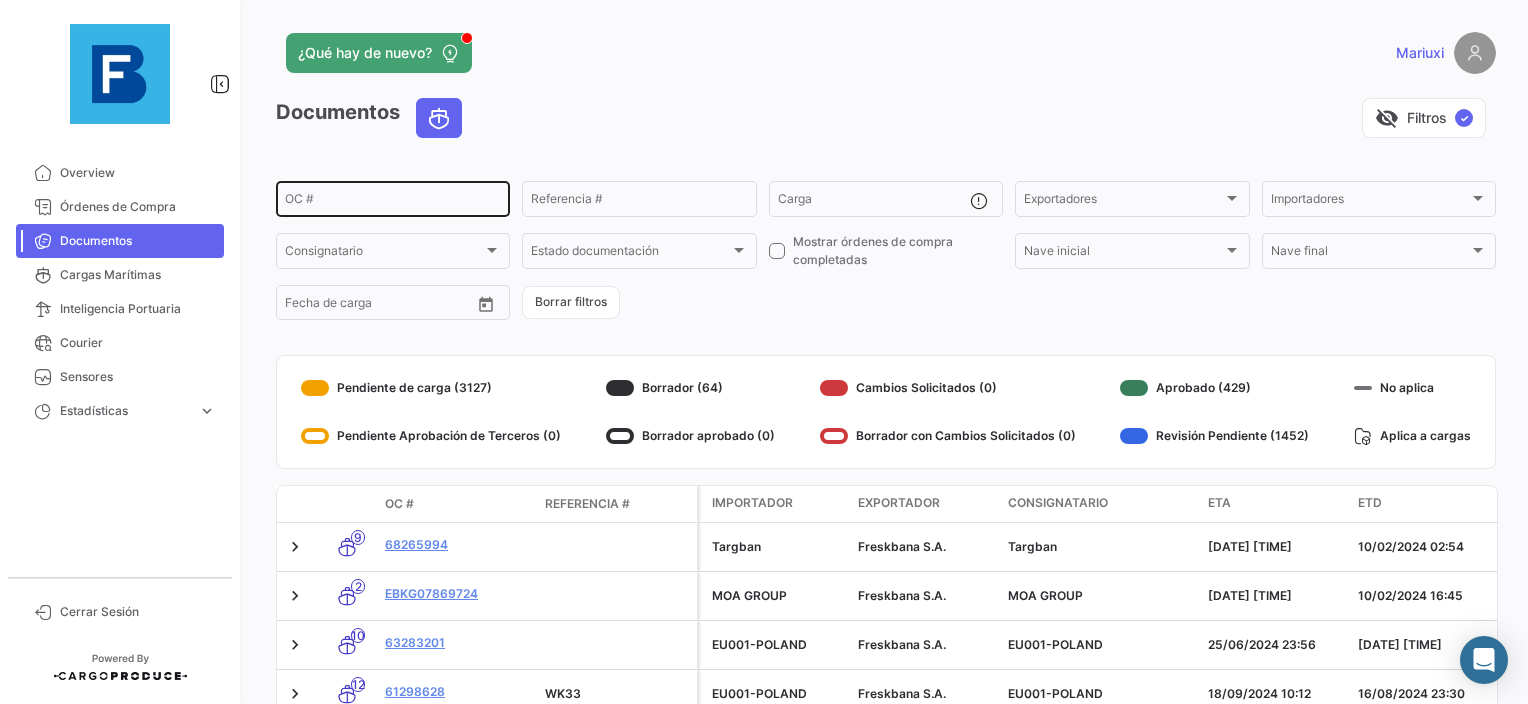 click on "OC #" at bounding box center [393, 202] 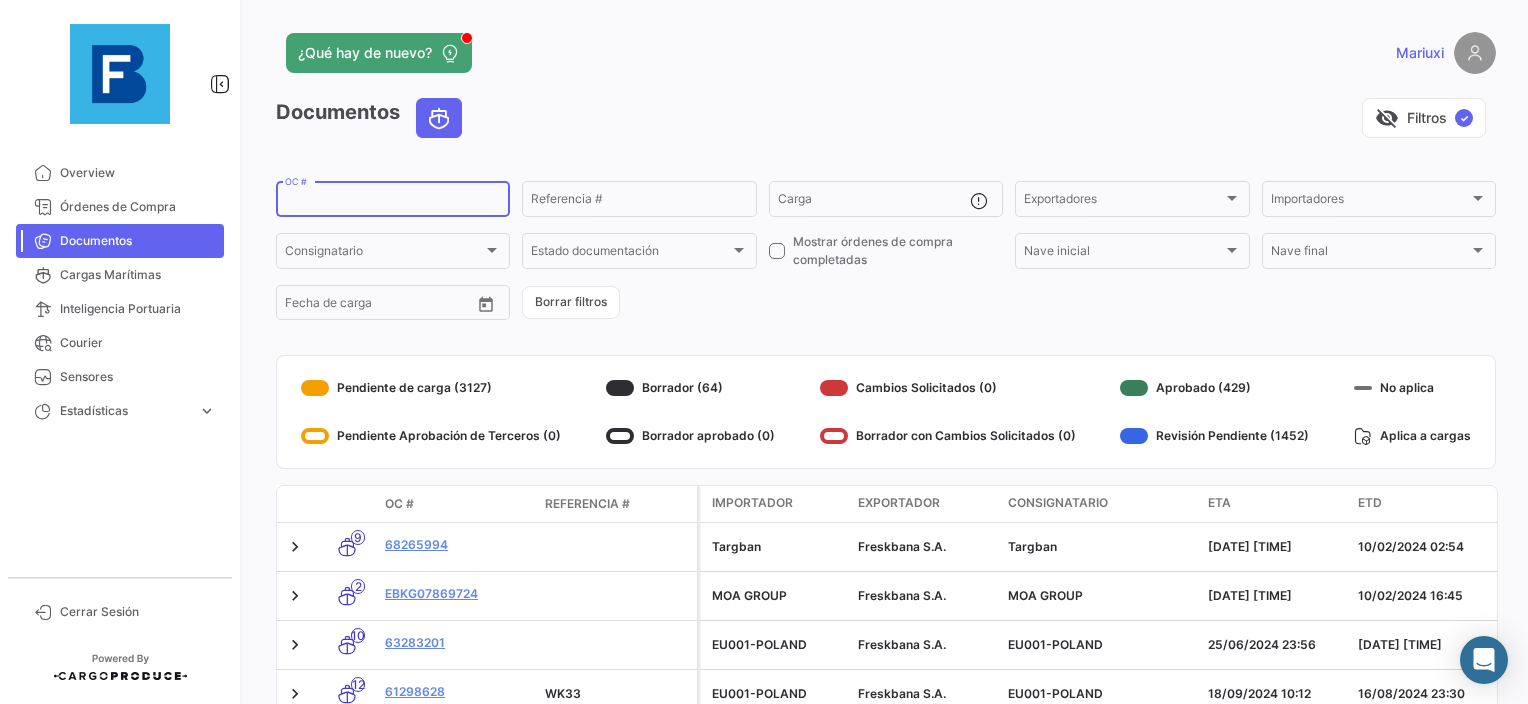 paste on "EBKG13628425" 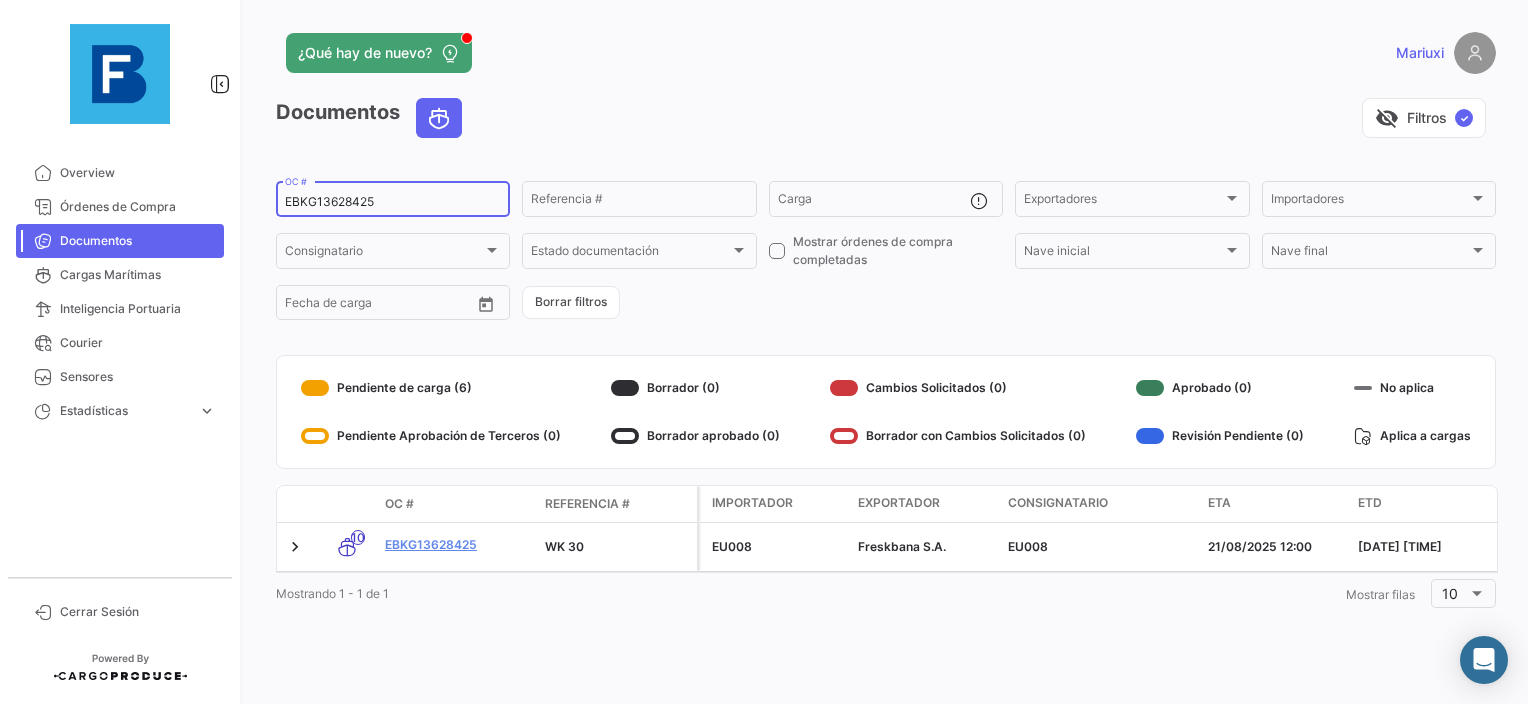 type on "EBKG13628425" 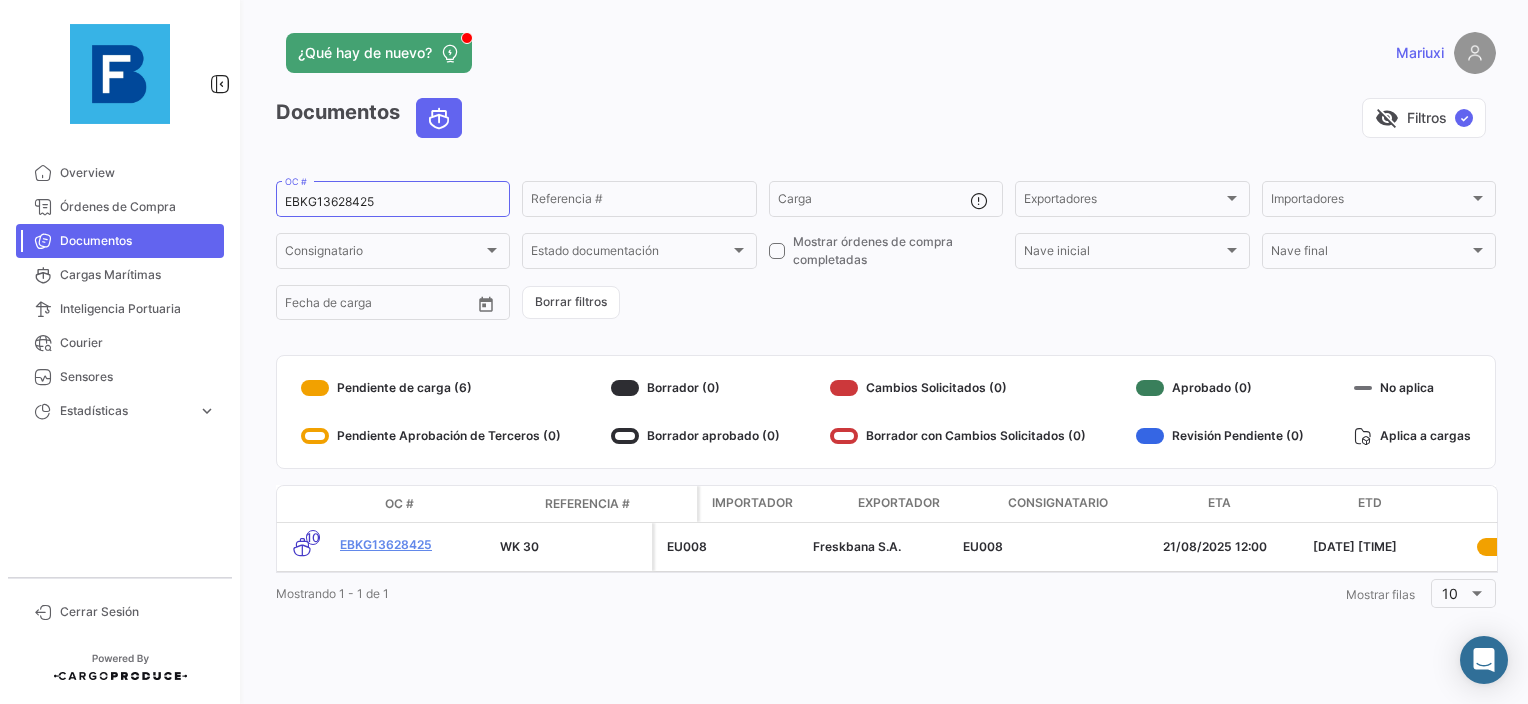 scroll, scrollTop: 0, scrollLeft: 0, axis: both 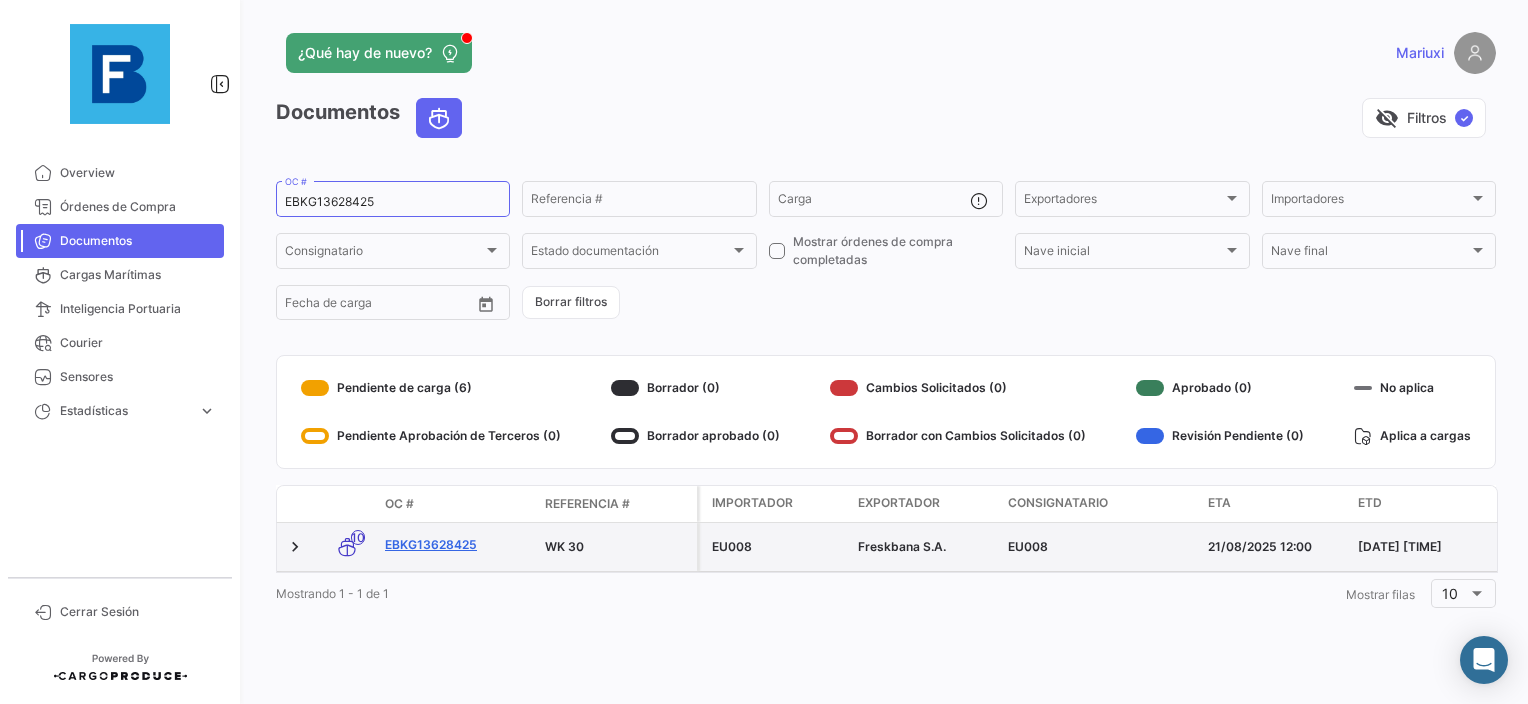 click on "EBKG13628425" 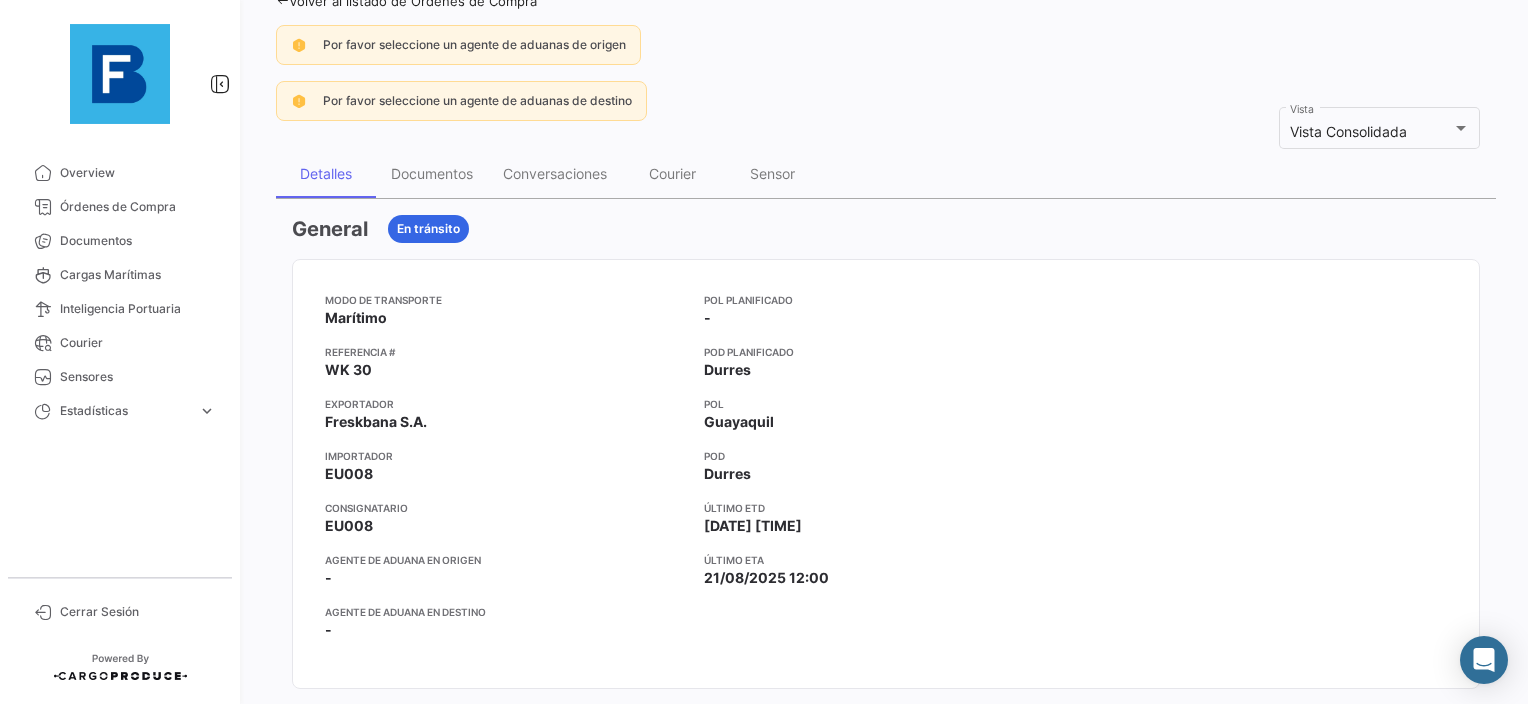 scroll, scrollTop: 0, scrollLeft: 0, axis: both 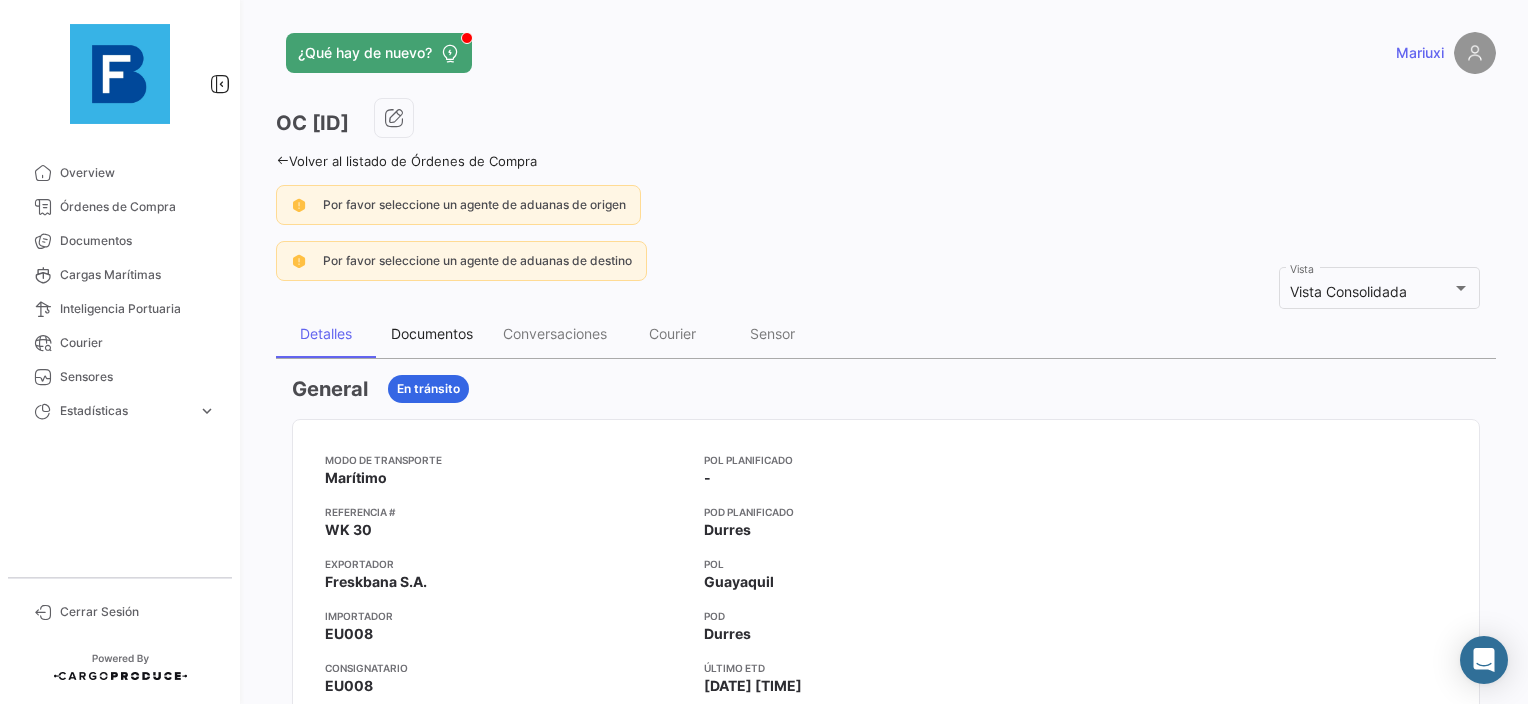 click on "Documentos" at bounding box center [432, 333] 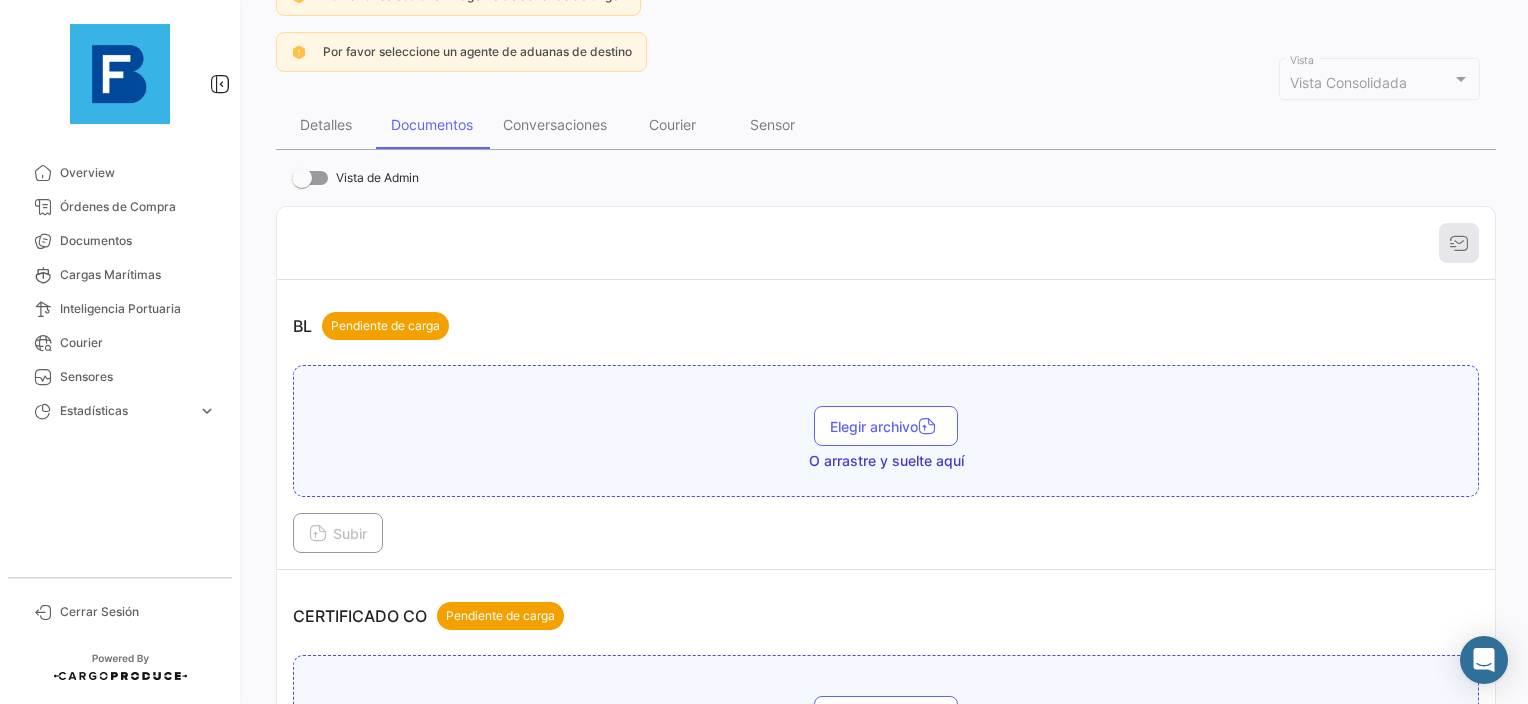 scroll, scrollTop: 200, scrollLeft: 0, axis: vertical 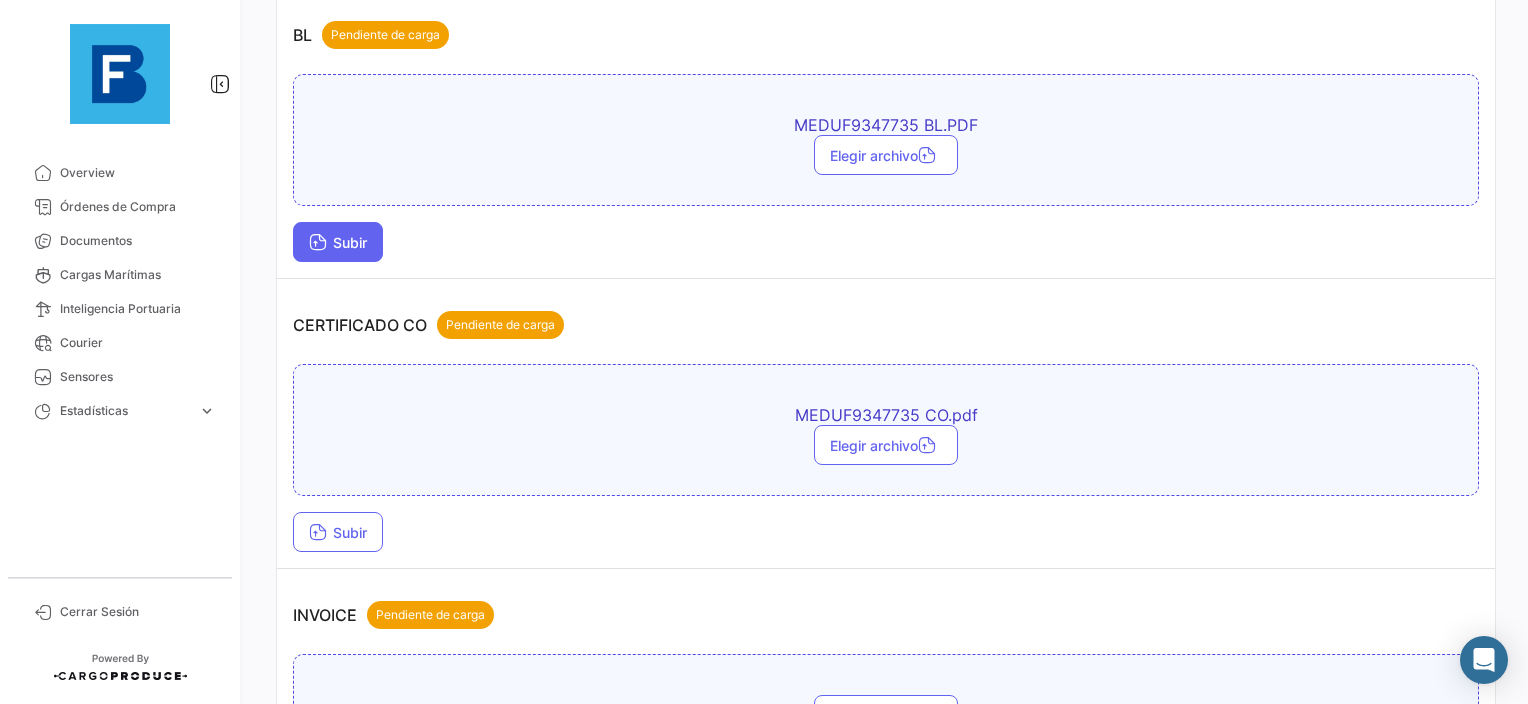 click on "Subir" at bounding box center [338, 242] 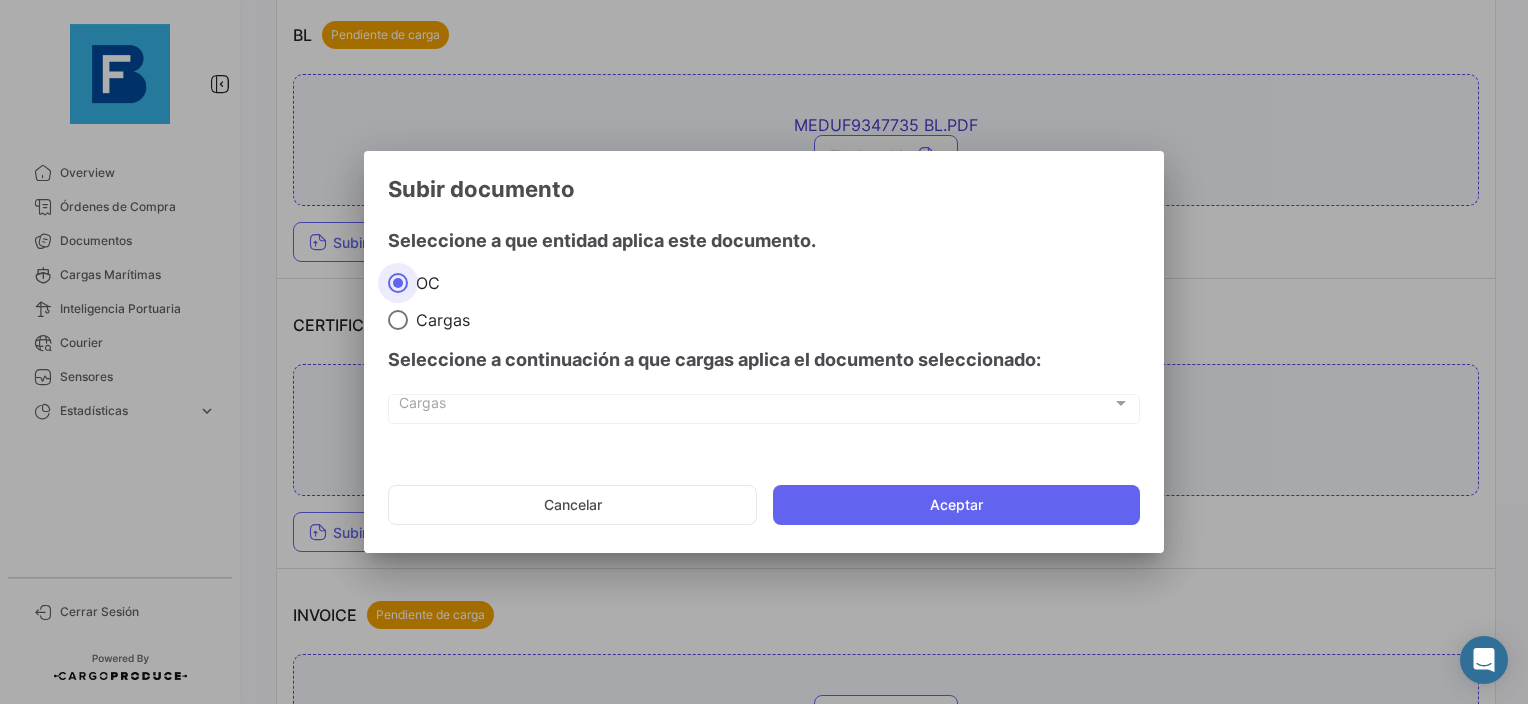 click on "Cargas Cargas" at bounding box center (764, 407) 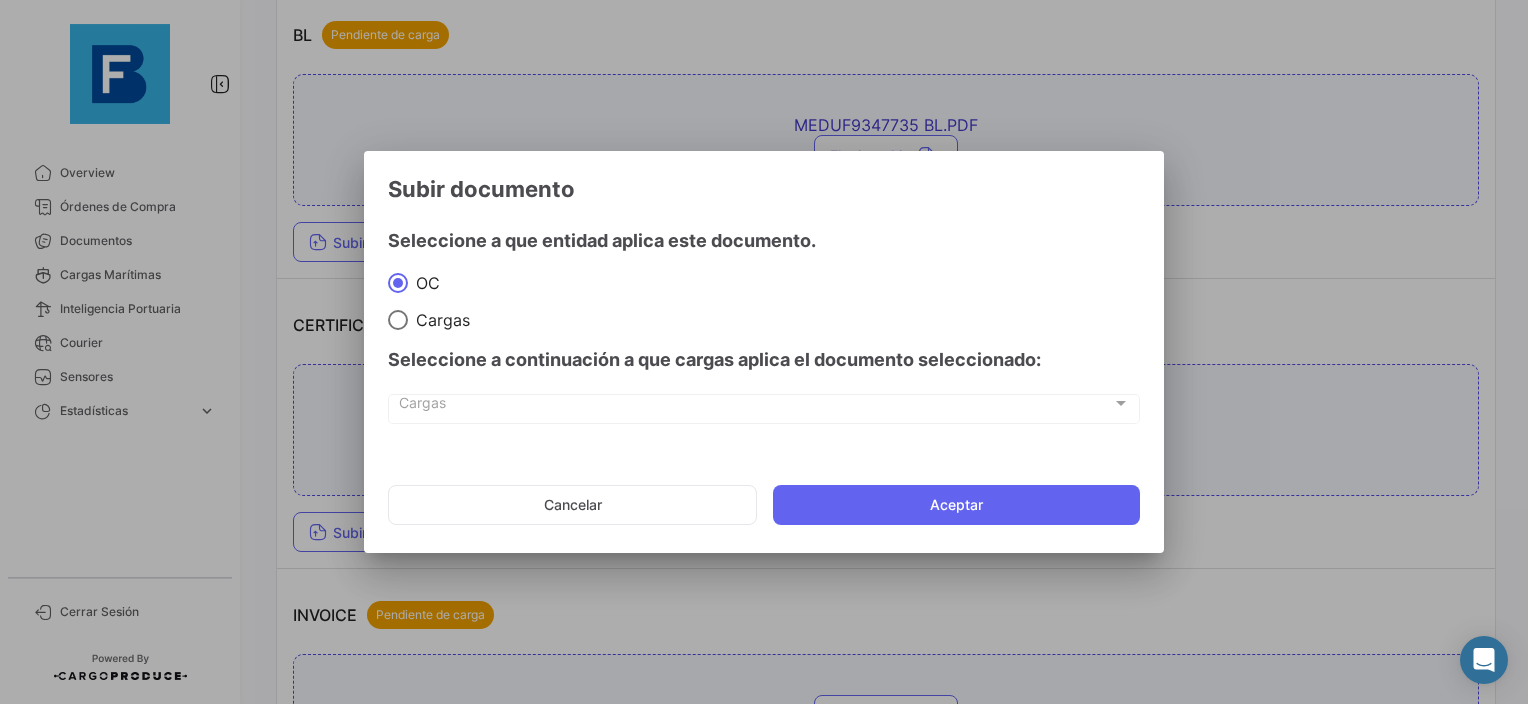 click on "Cargas" at bounding box center (755, 407) 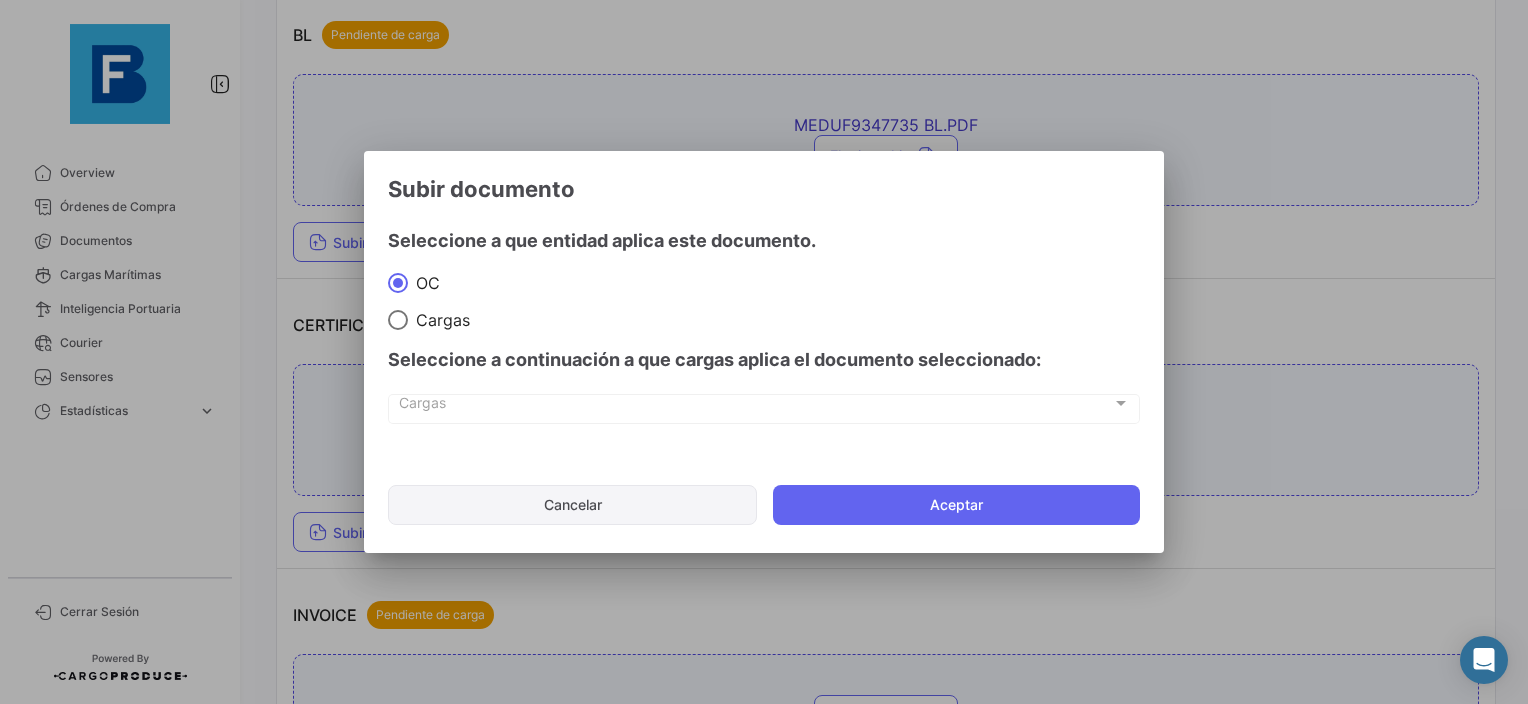 click on "Cancelar" 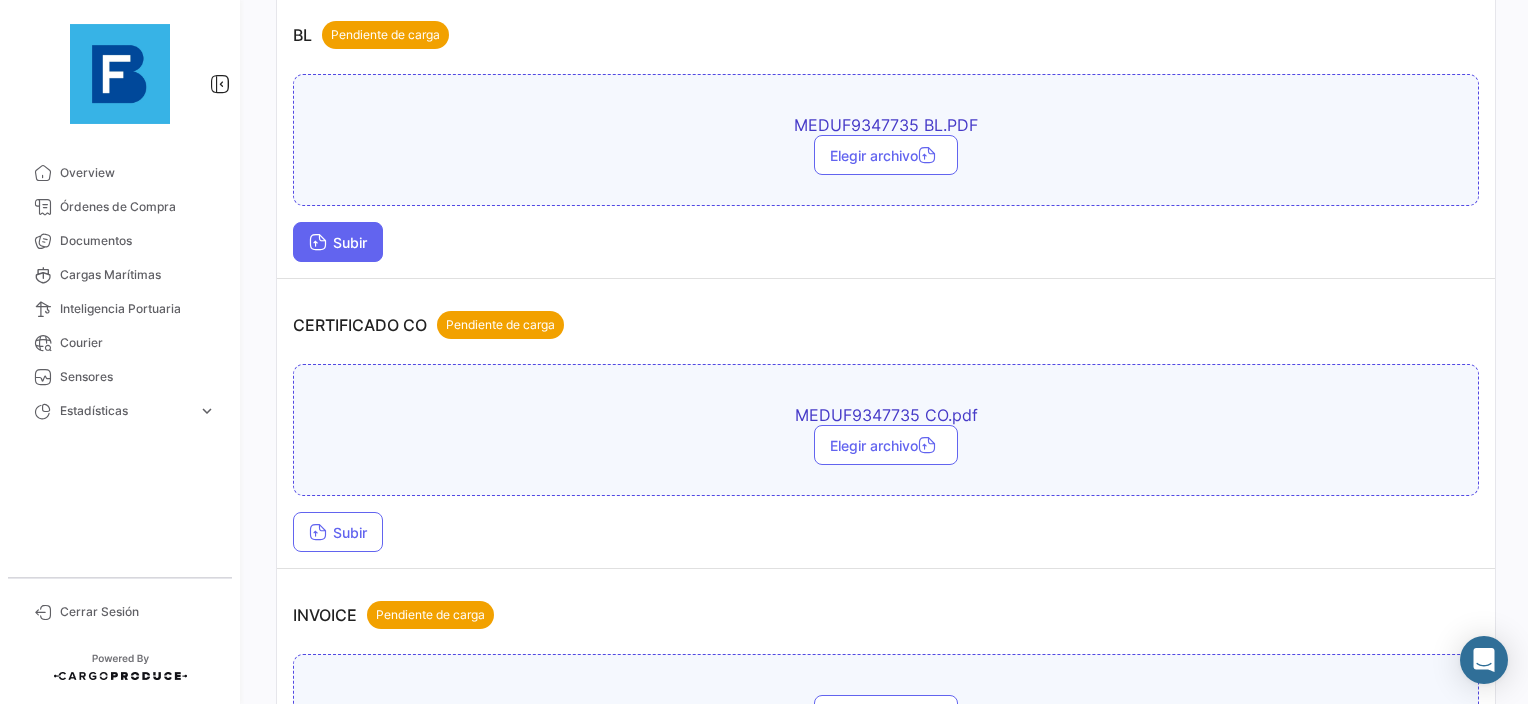 click on "Subir" at bounding box center [338, 242] 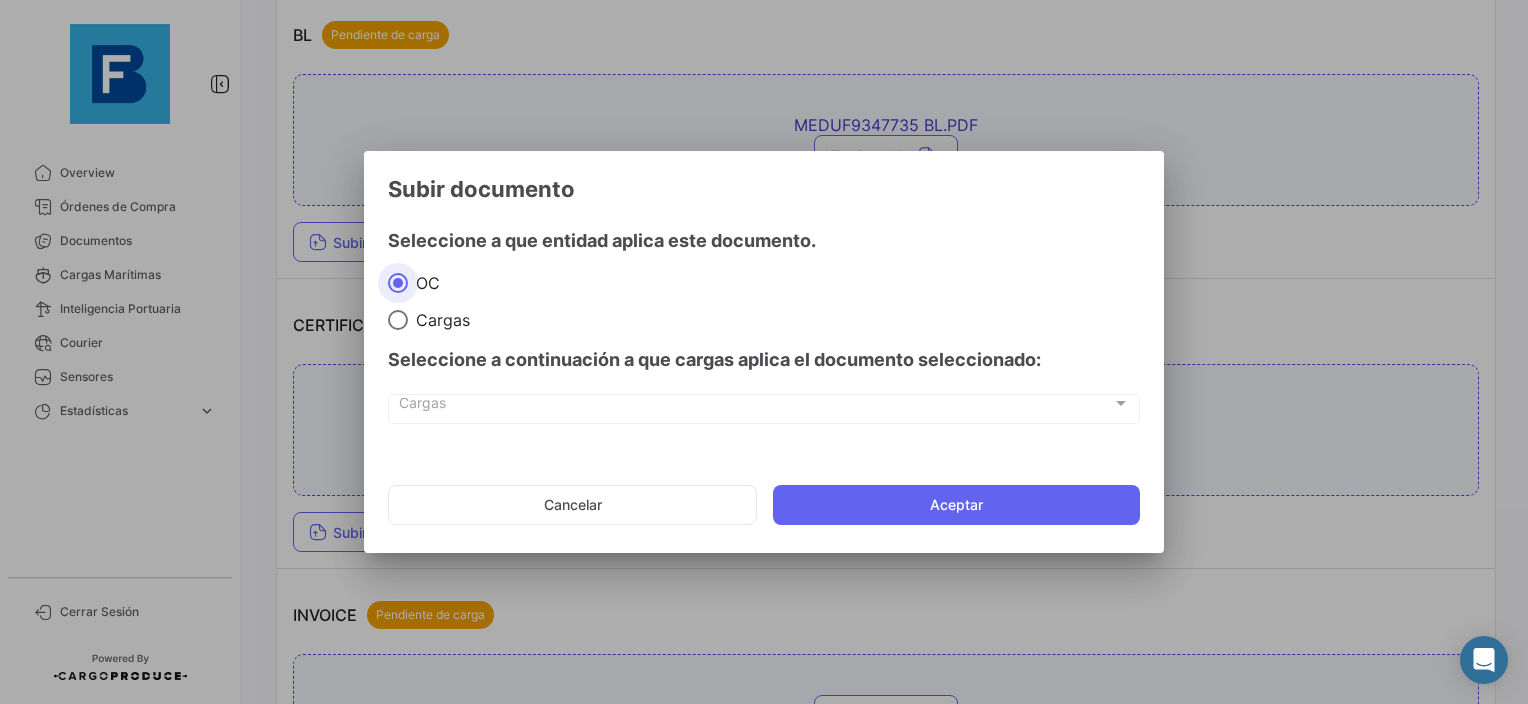 click on "Cargas" at bounding box center (439, 320) 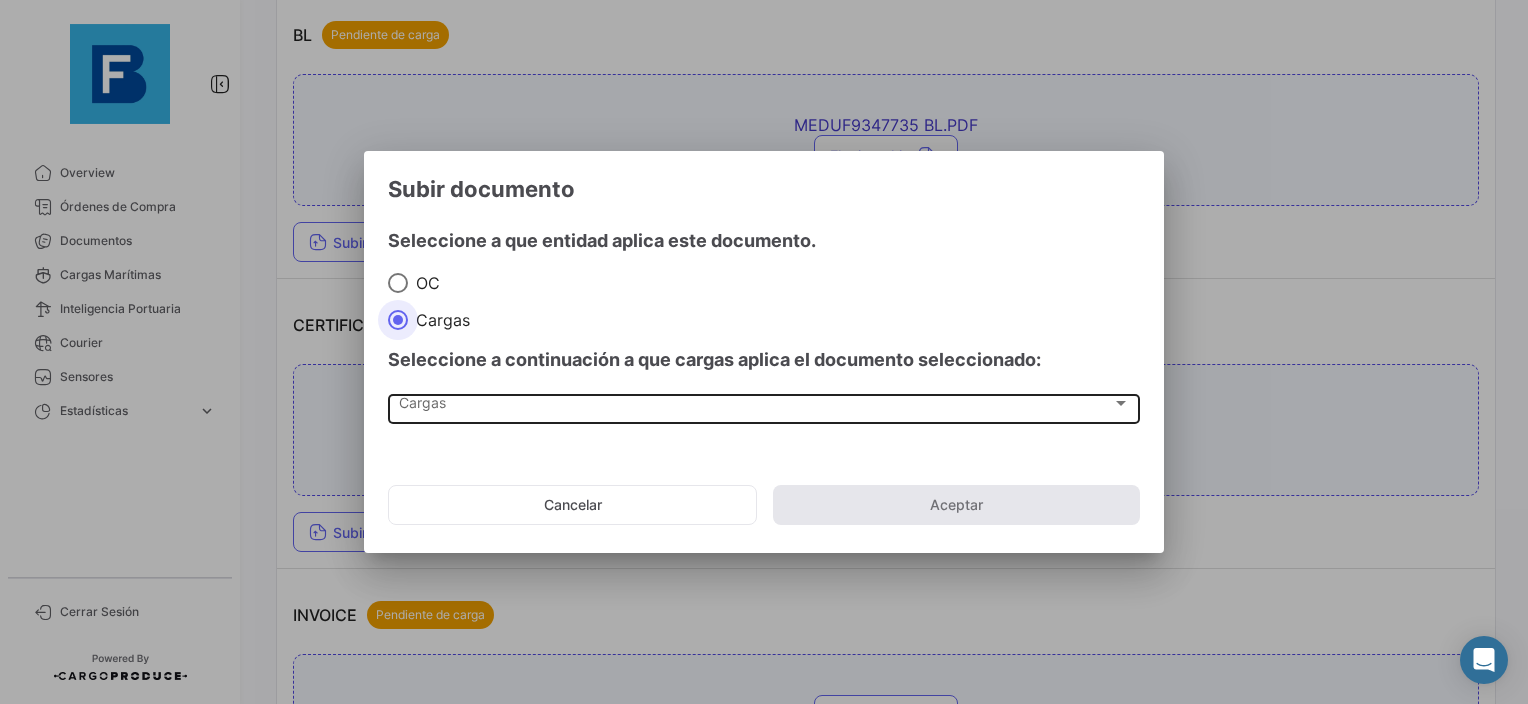 click on "Cargas Cargas" at bounding box center (764, 407) 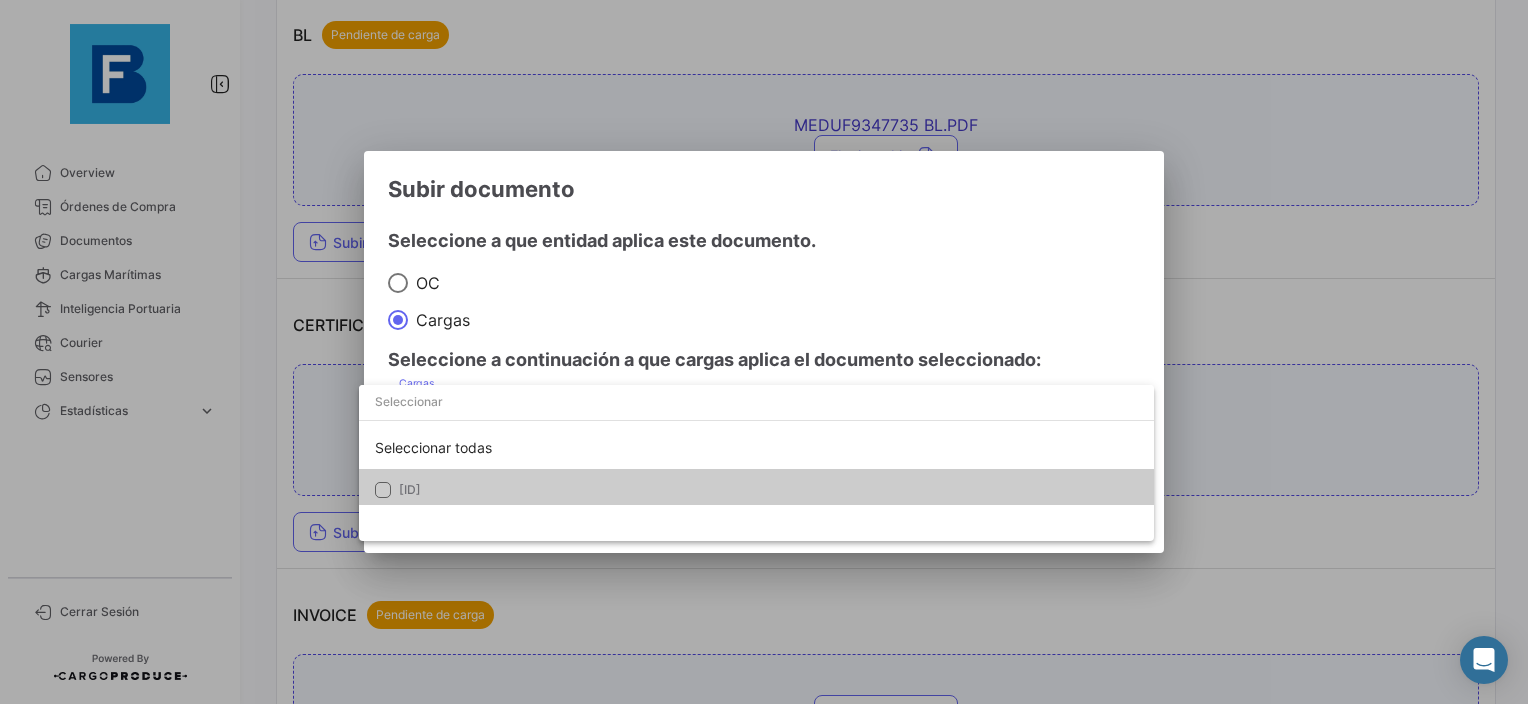 click at bounding box center [499, 406] 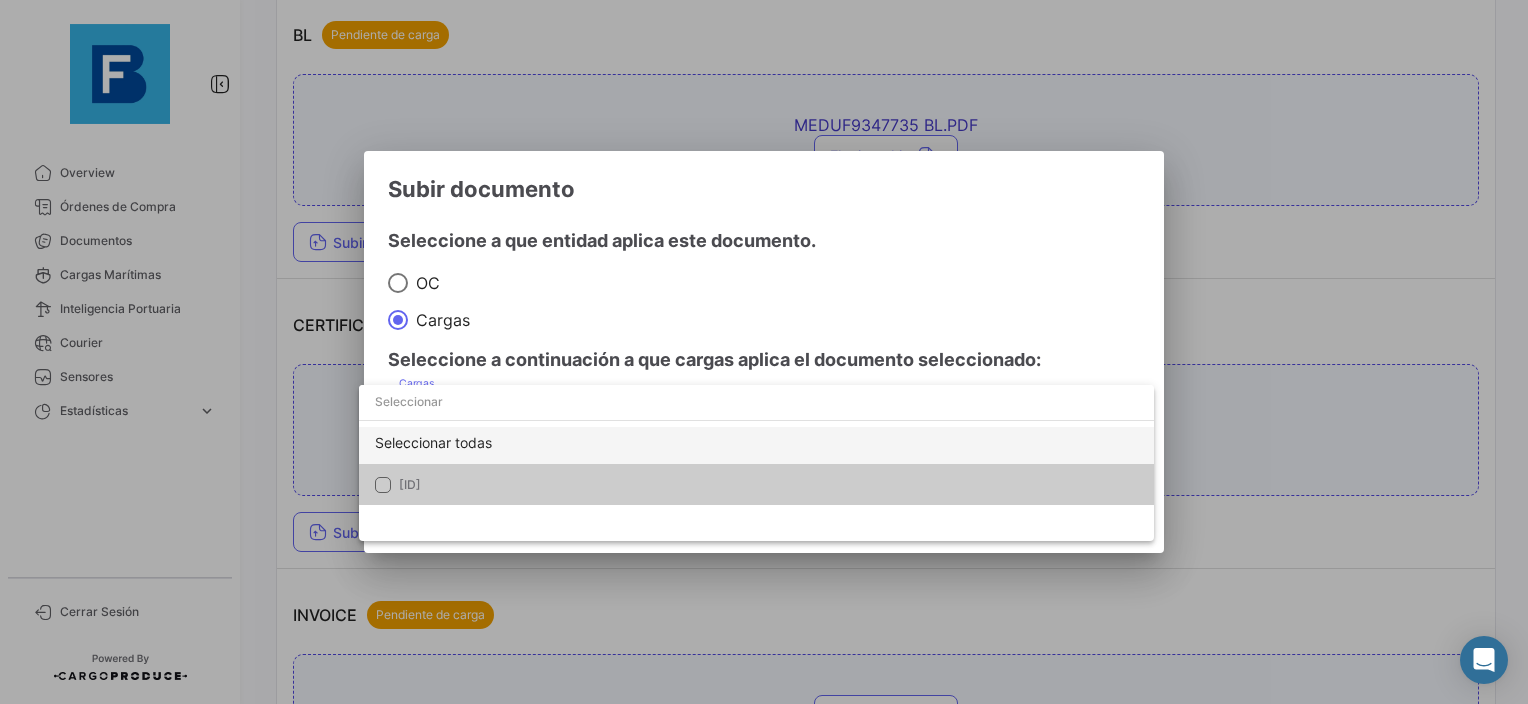 scroll, scrollTop: 0, scrollLeft: 0, axis: both 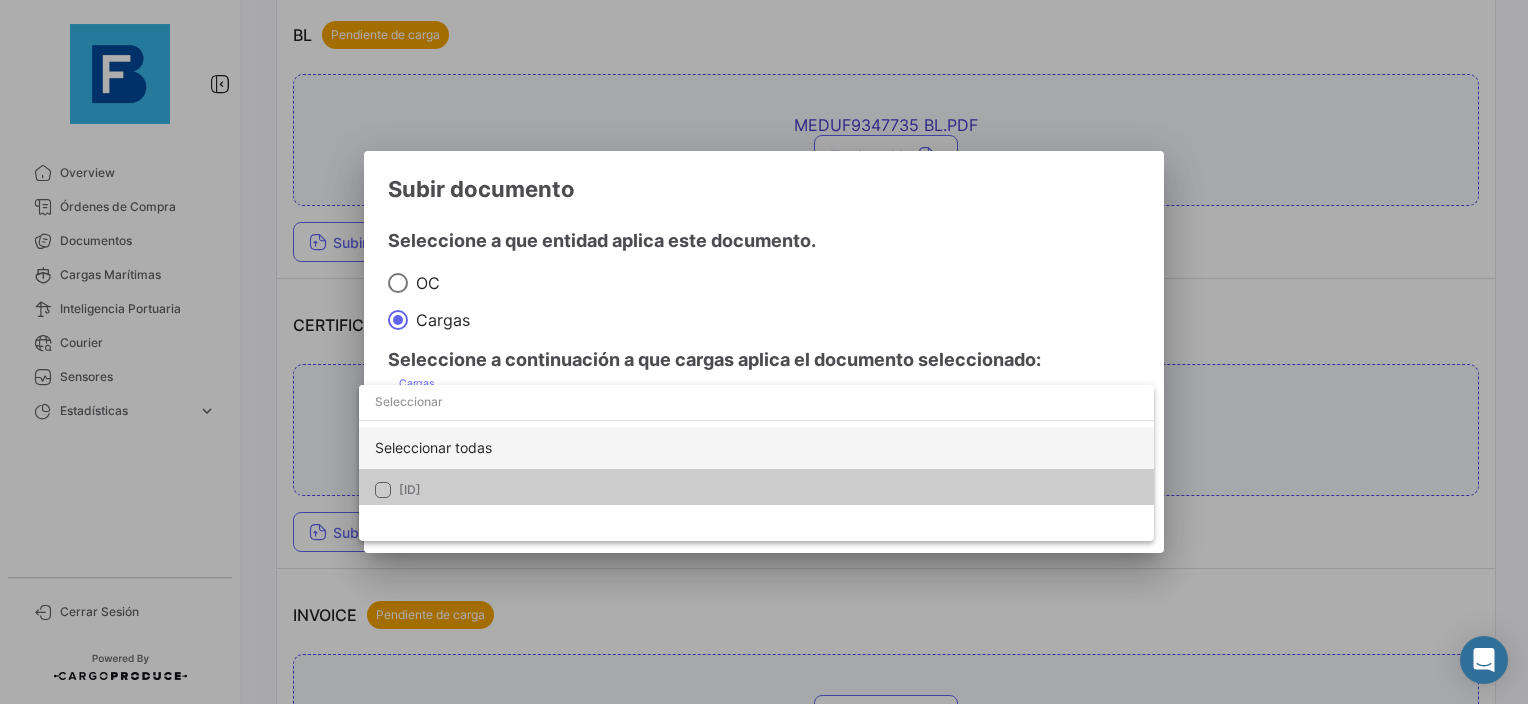 click on "Seleccionar todas" 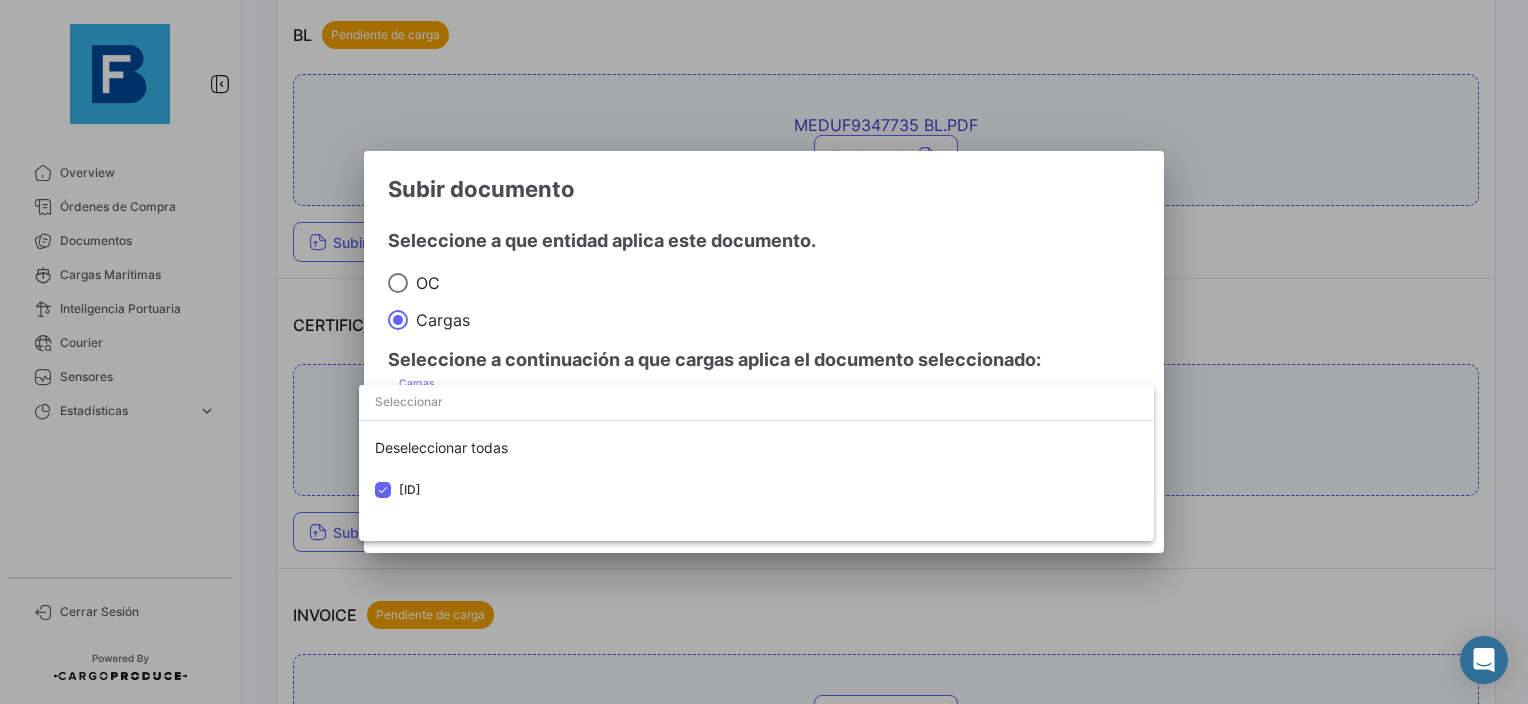 click at bounding box center [764, 352] 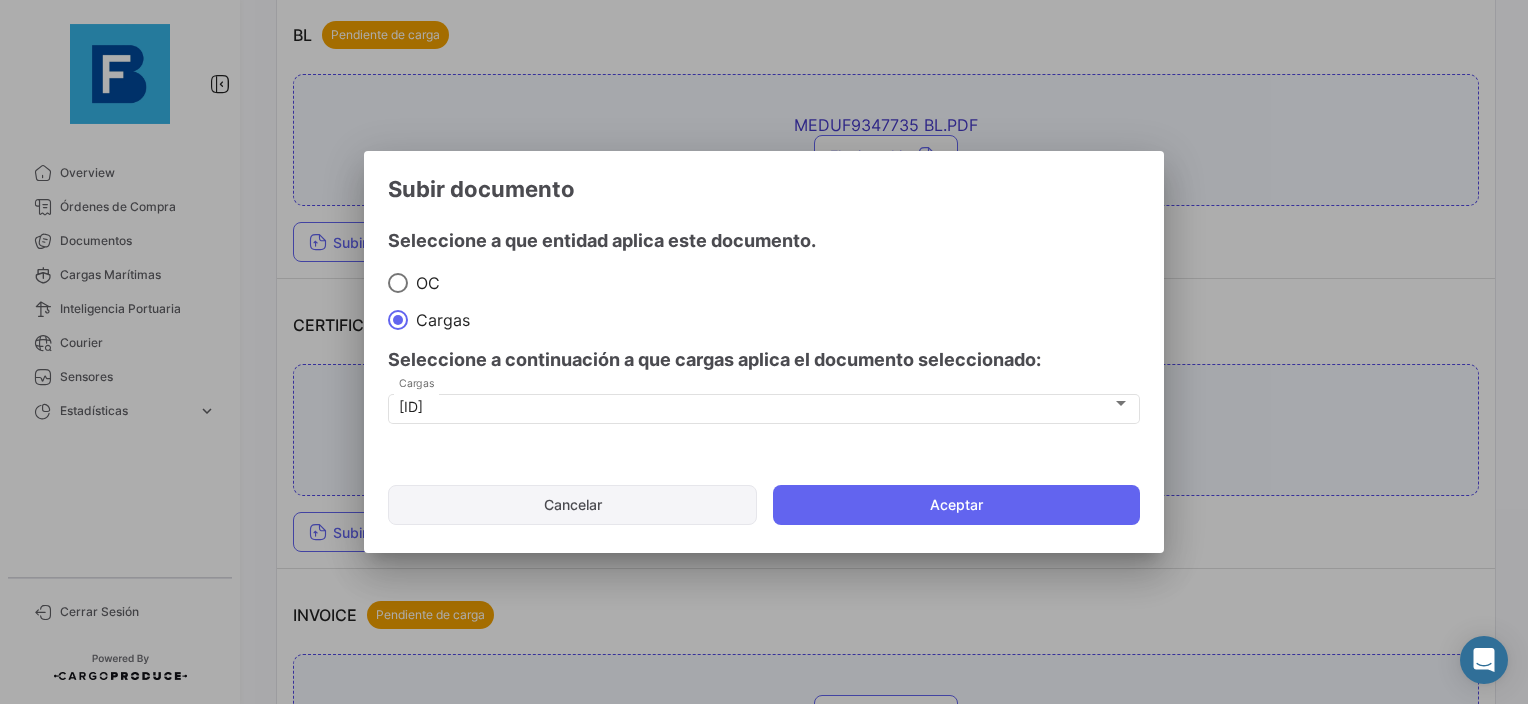 click on "Cancelar" 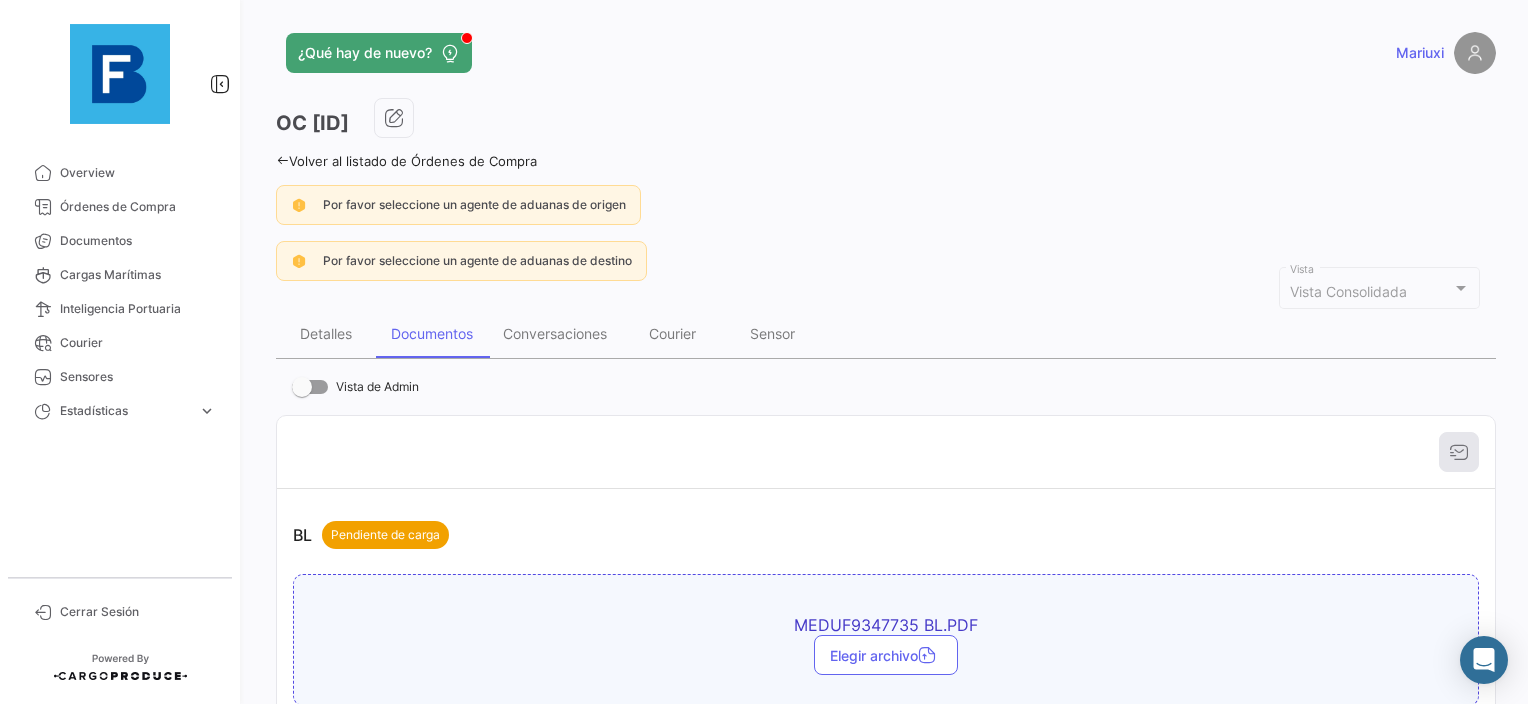 scroll, scrollTop: 100, scrollLeft: 0, axis: vertical 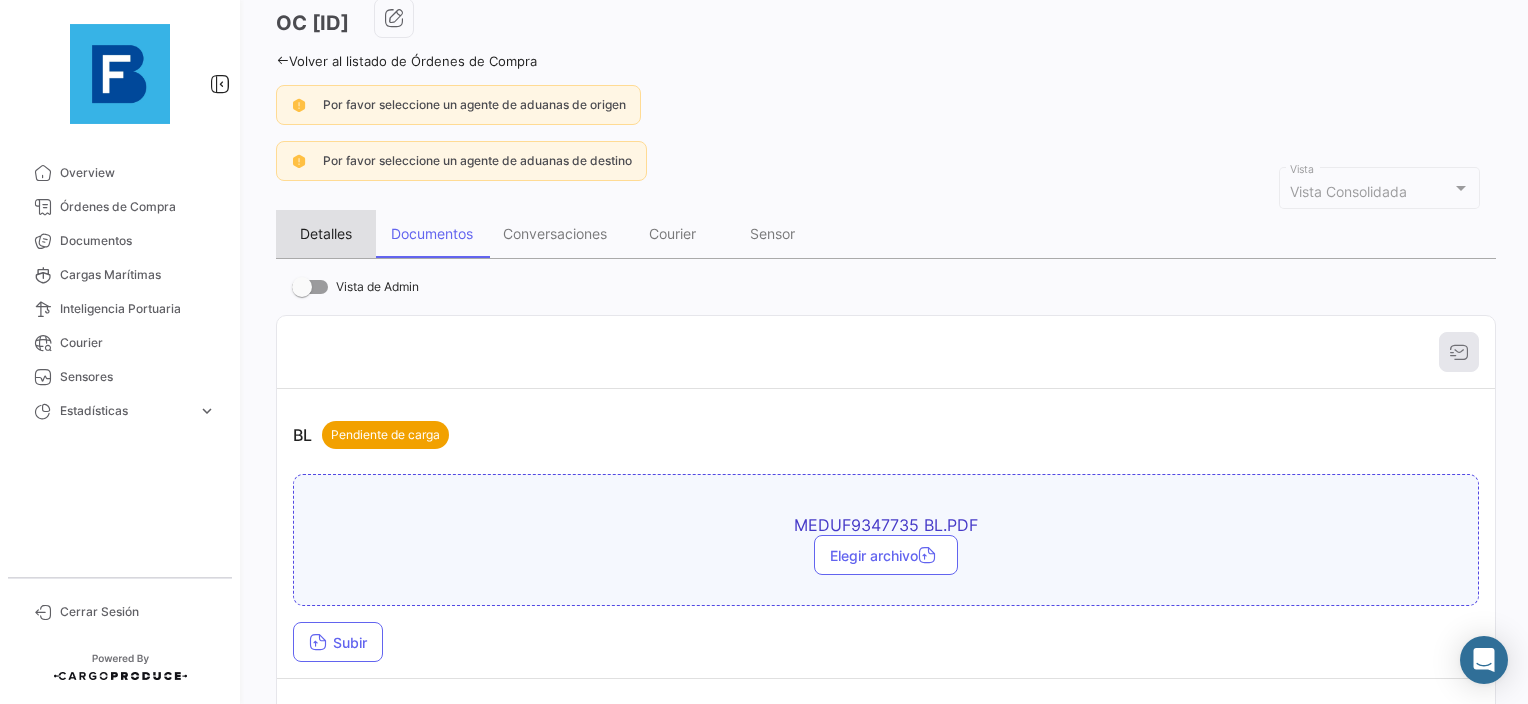 click on "Detalles" at bounding box center (326, 233) 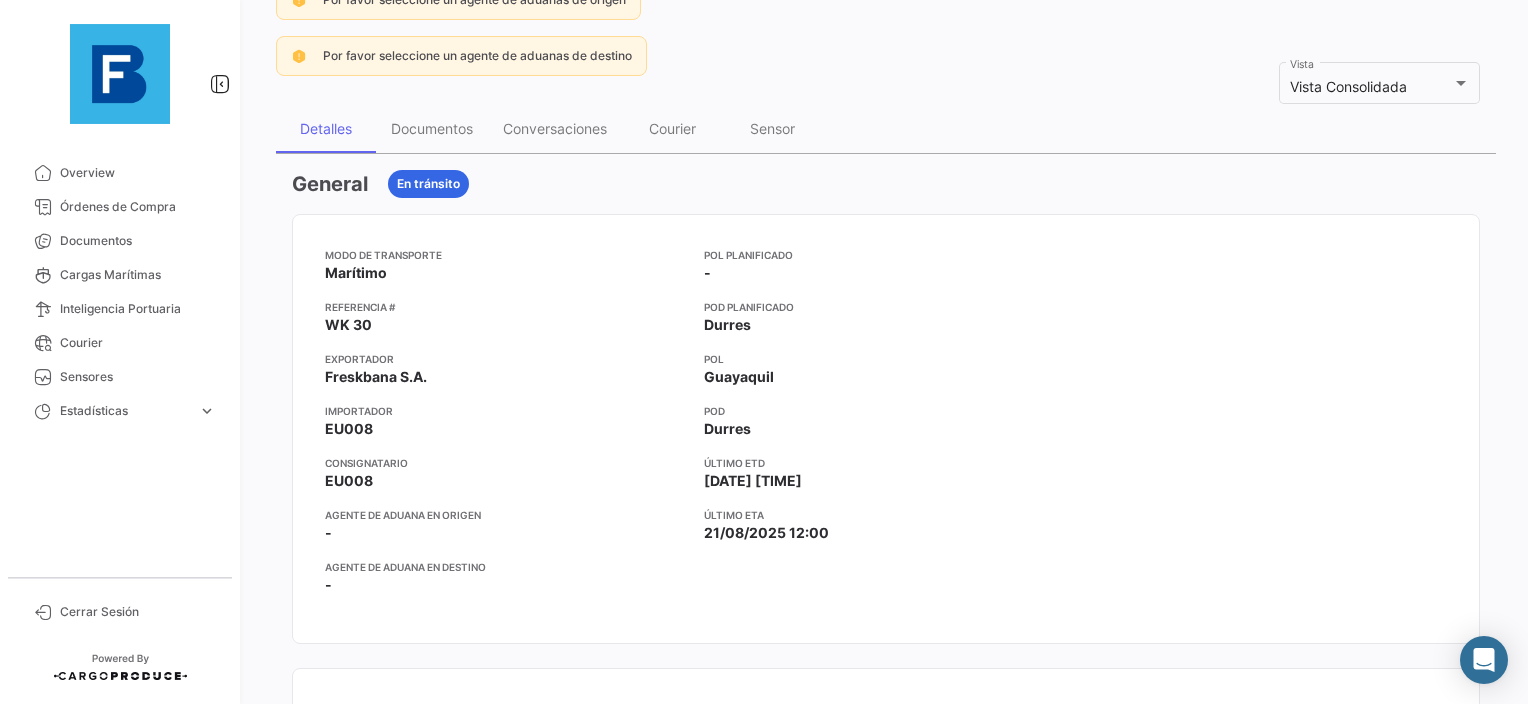 scroll, scrollTop: 300, scrollLeft: 0, axis: vertical 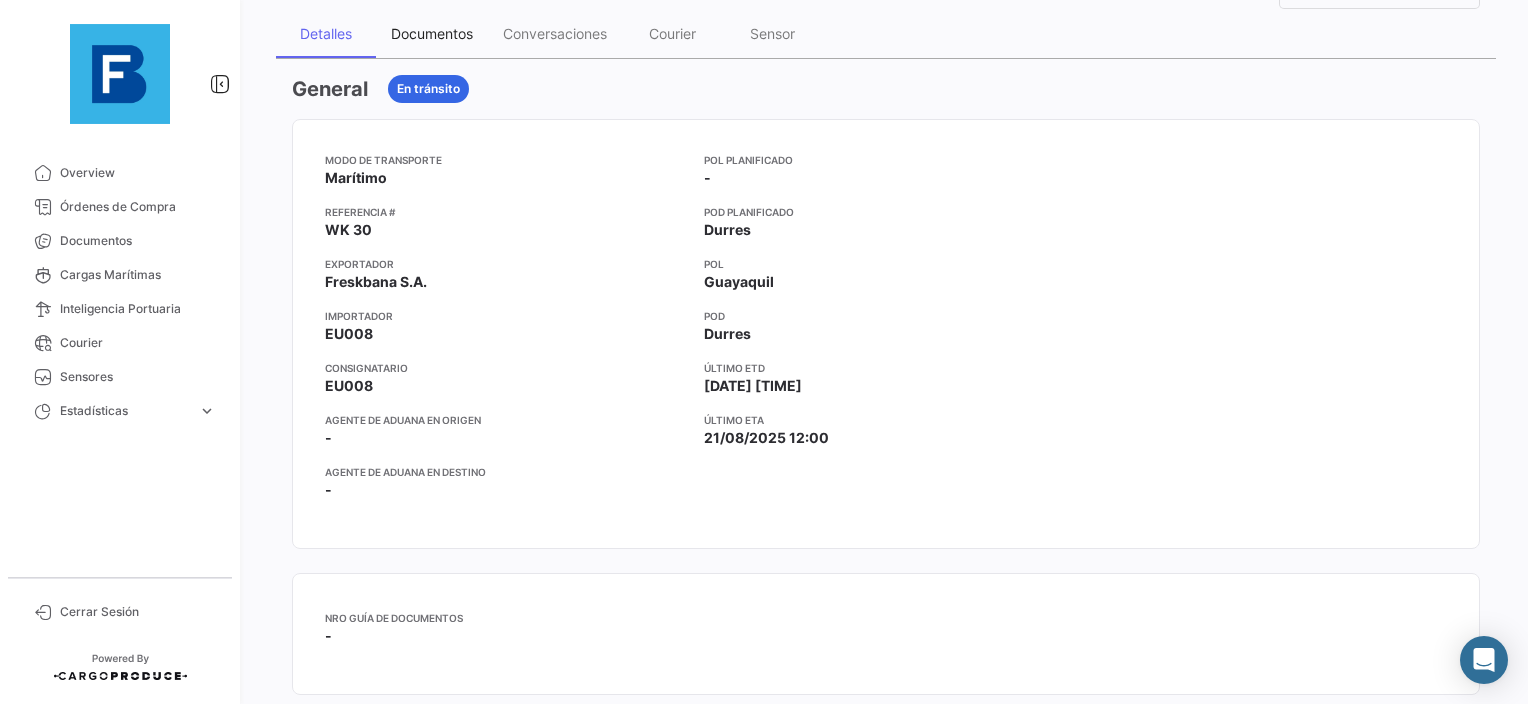 click on "Documentos" at bounding box center (432, 33) 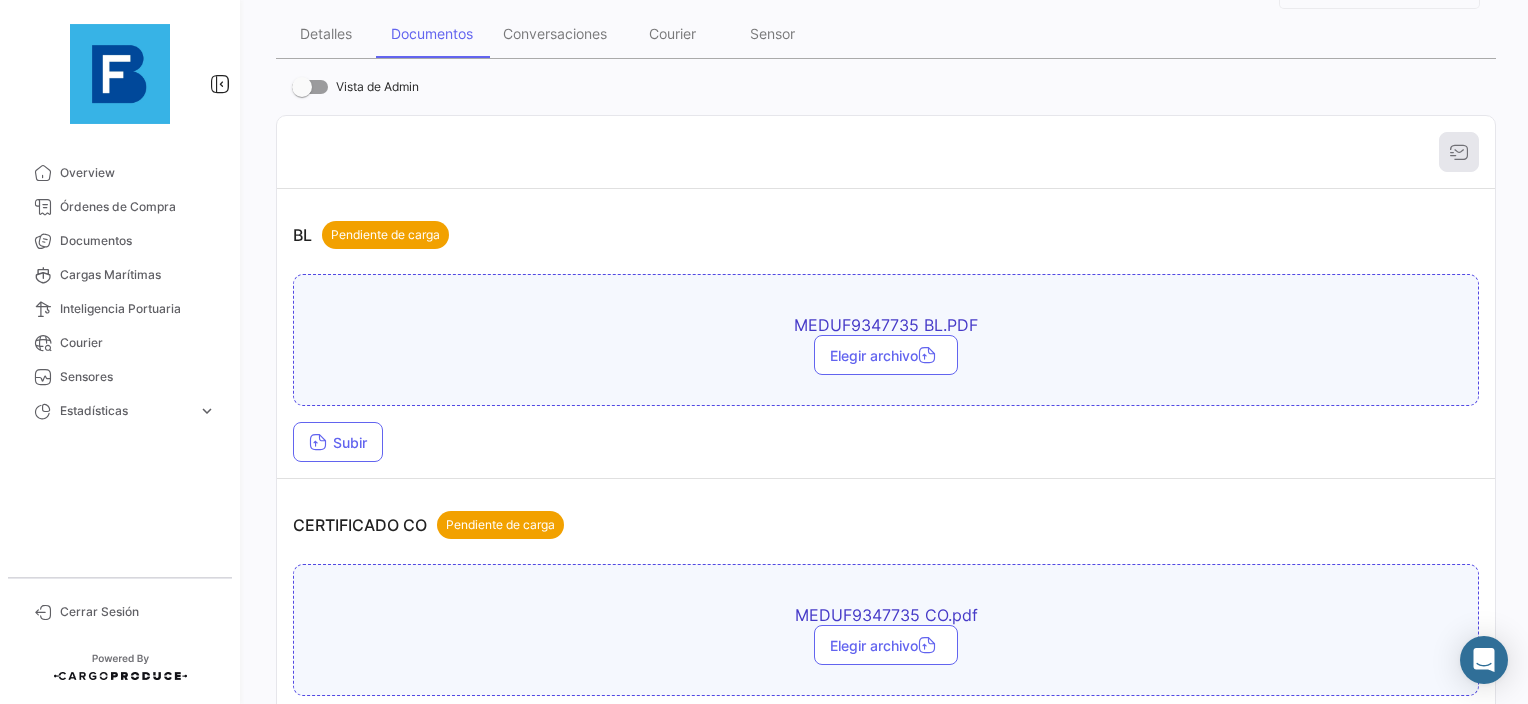 scroll, scrollTop: 200, scrollLeft: 0, axis: vertical 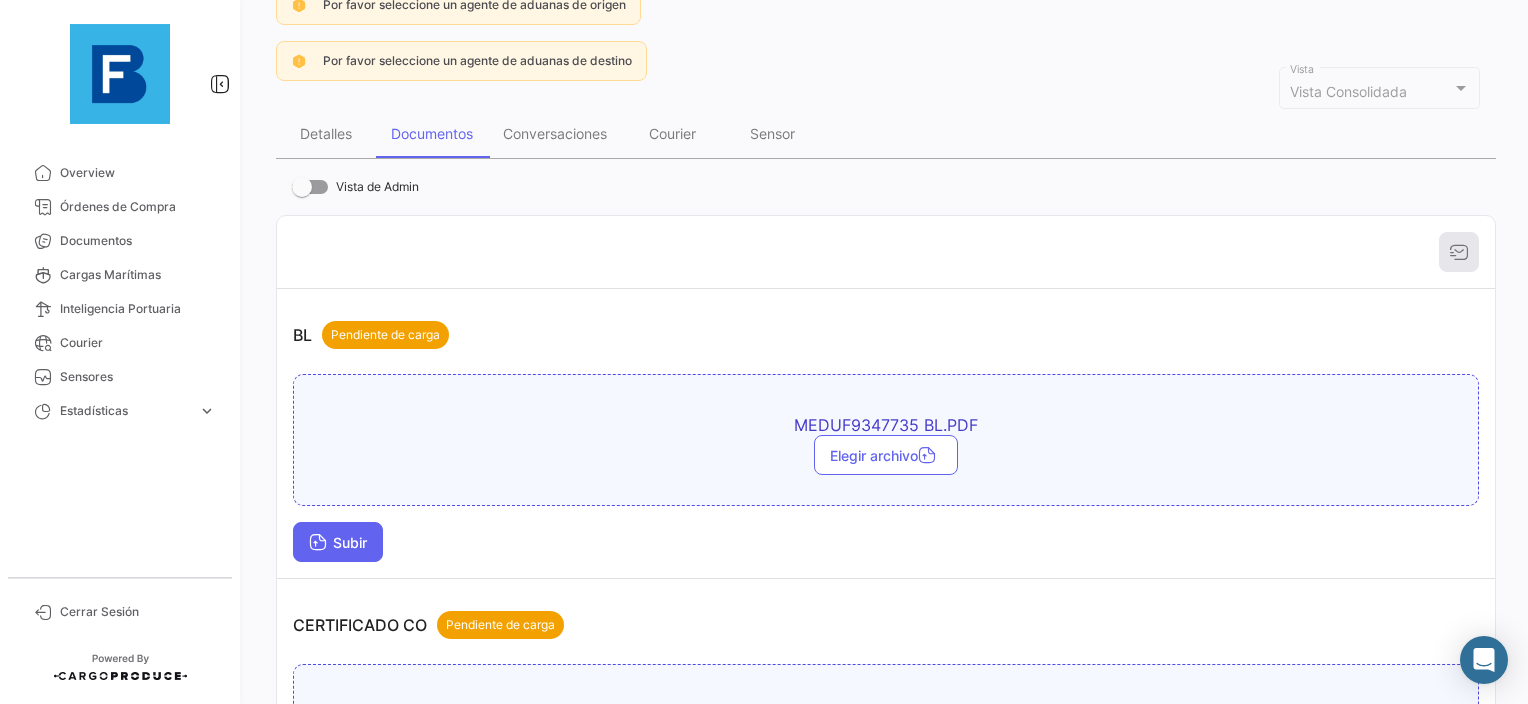 click on "Subir" at bounding box center [338, 542] 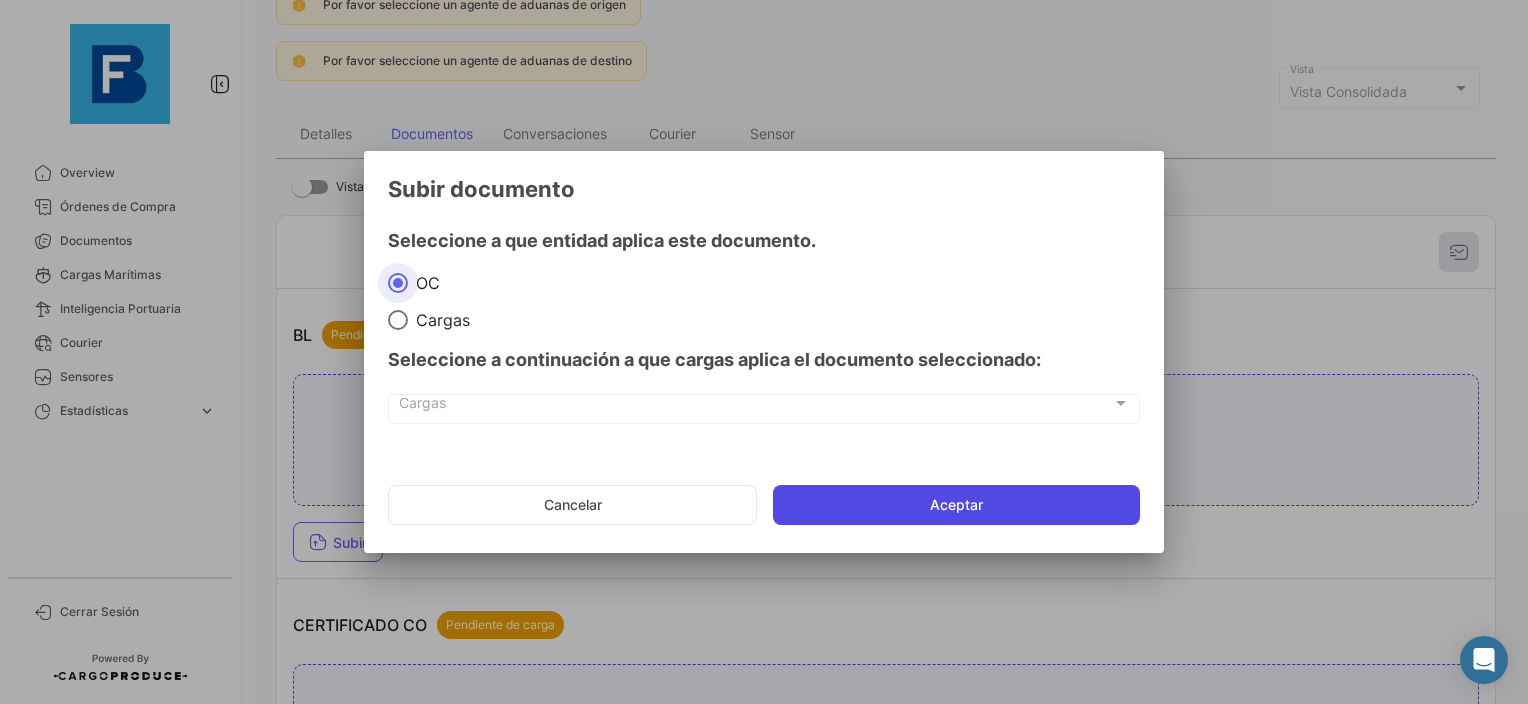 click on "Aceptar" 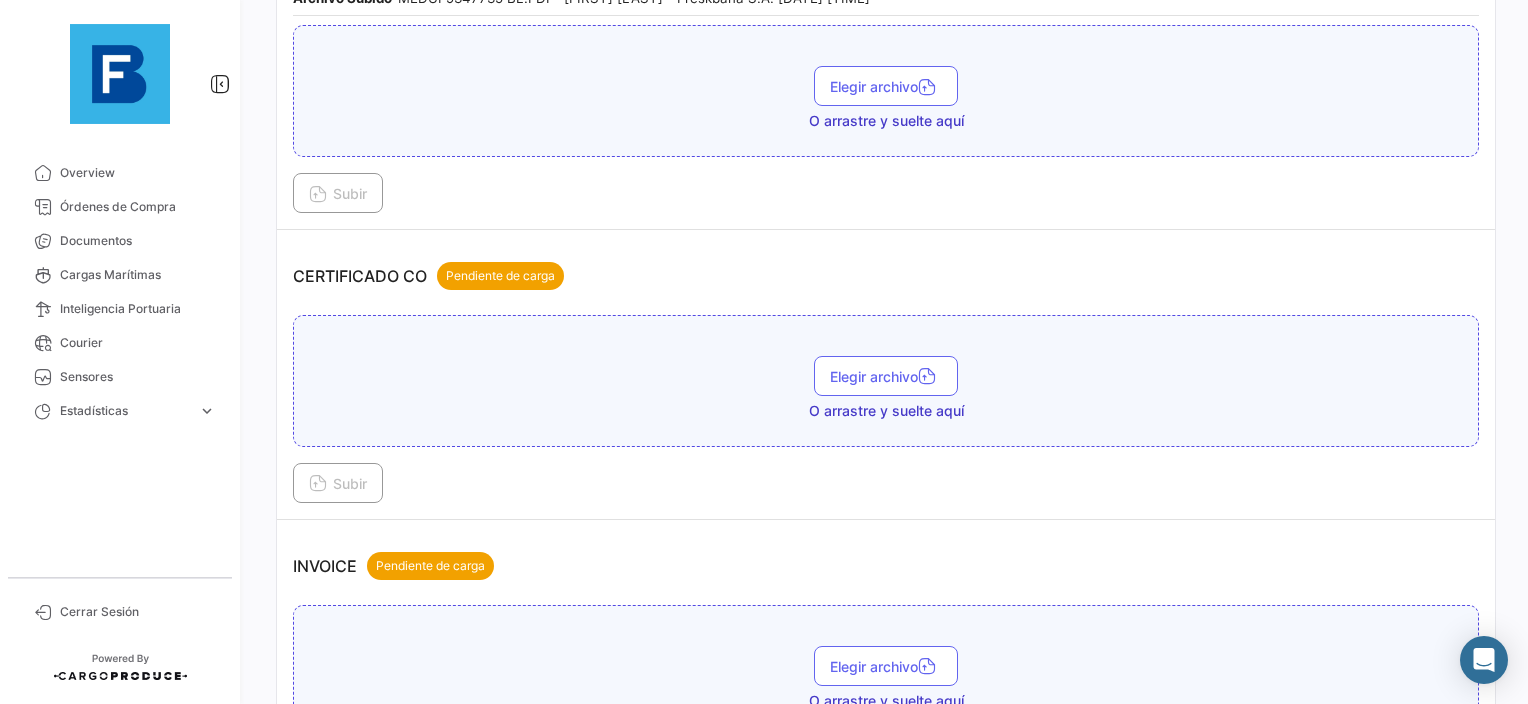 scroll, scrollTop: 700, scrollLeft: 0, axis: vertical 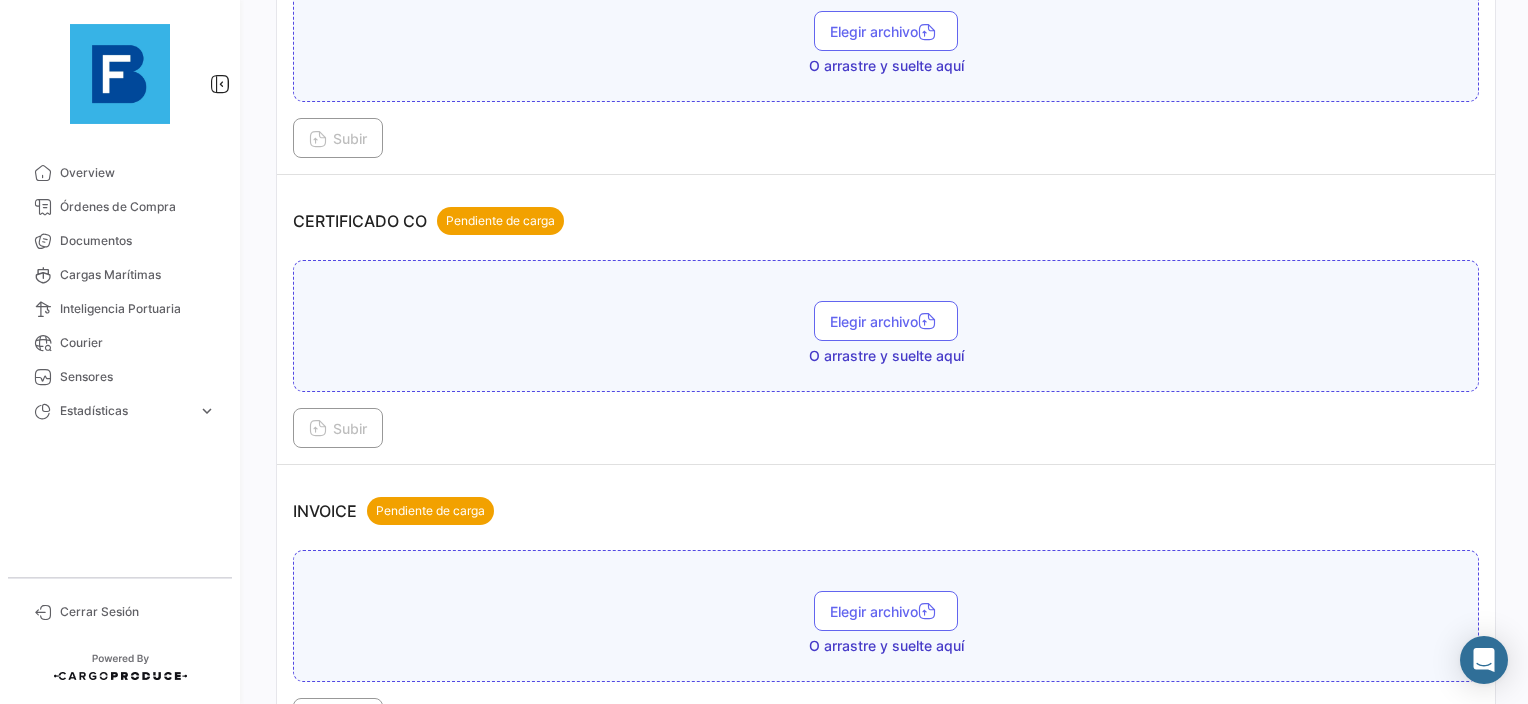 click on "CERTIFICADO CO    Pendiente de carga      Elegir archivo  O arrastre y suelte aquí  Subir" at bounding box center (886, 320) 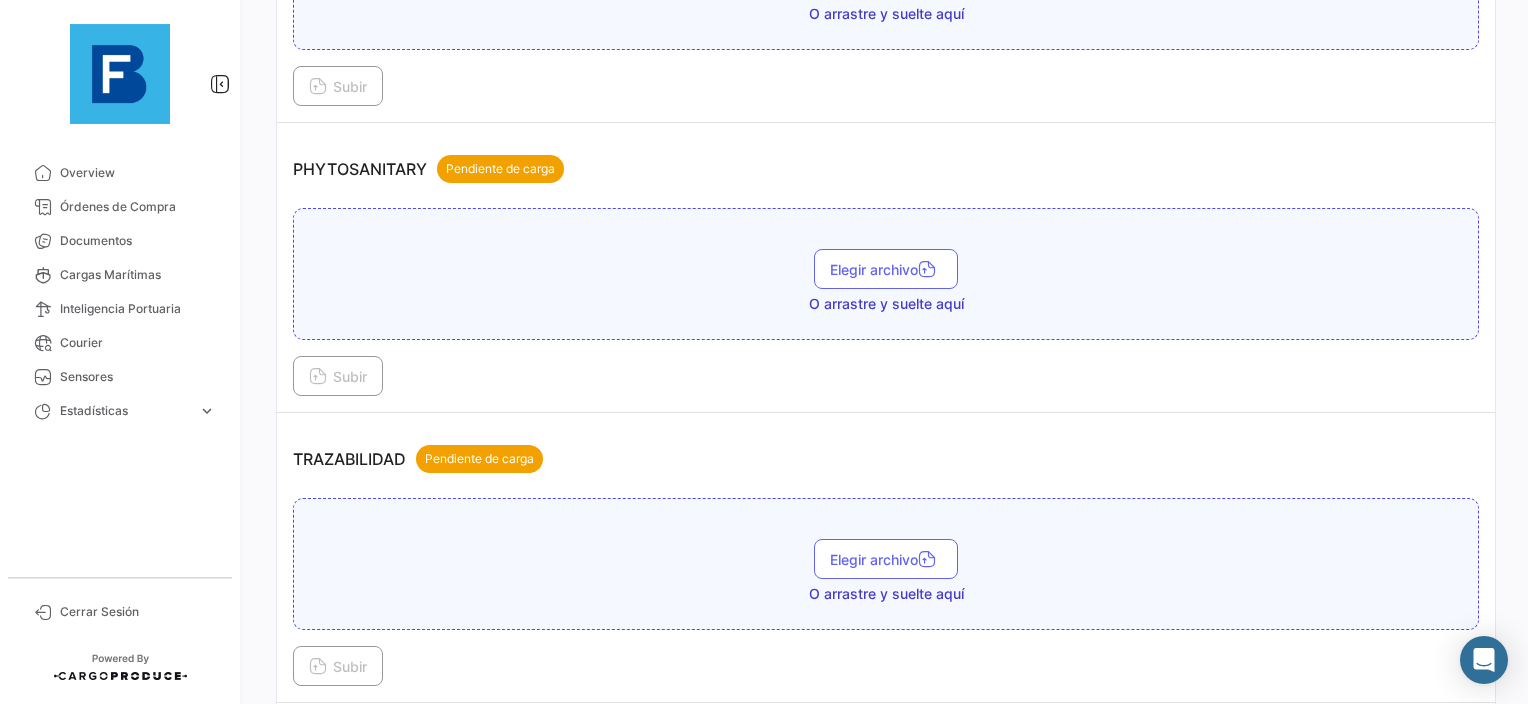scroll, scrollTop: 1722, scrollLeft: 0, axis: vertical 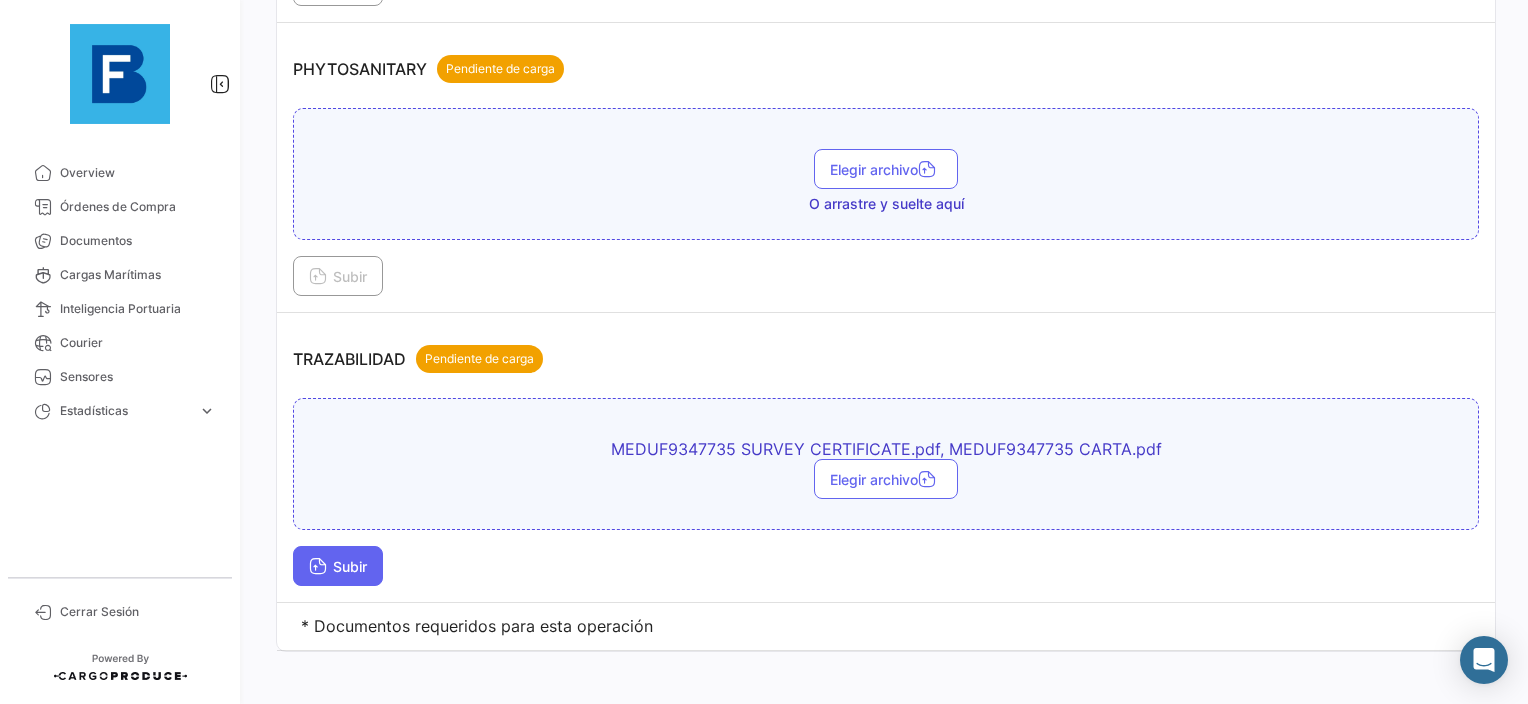 click on "Subir" at bounding box center [338, 566] 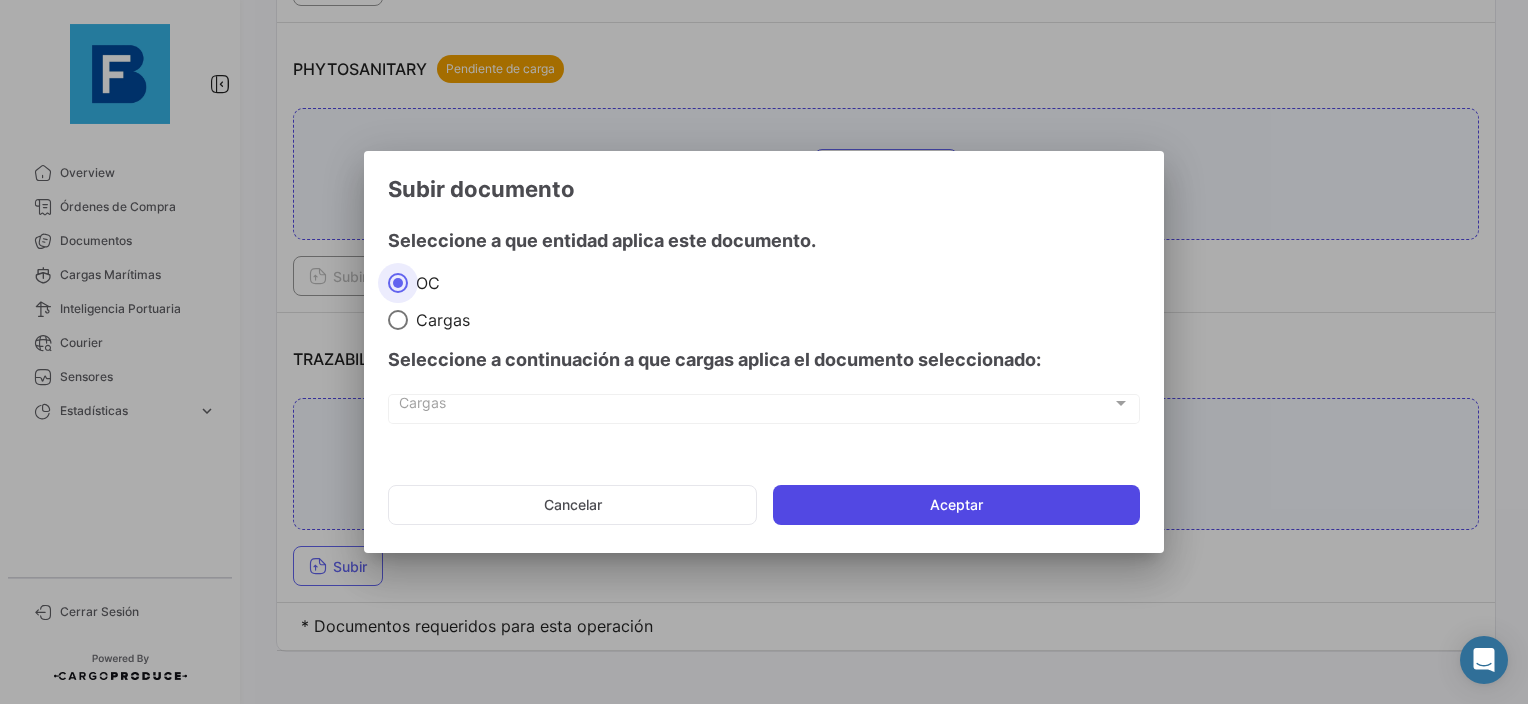 click on "Aceptar" 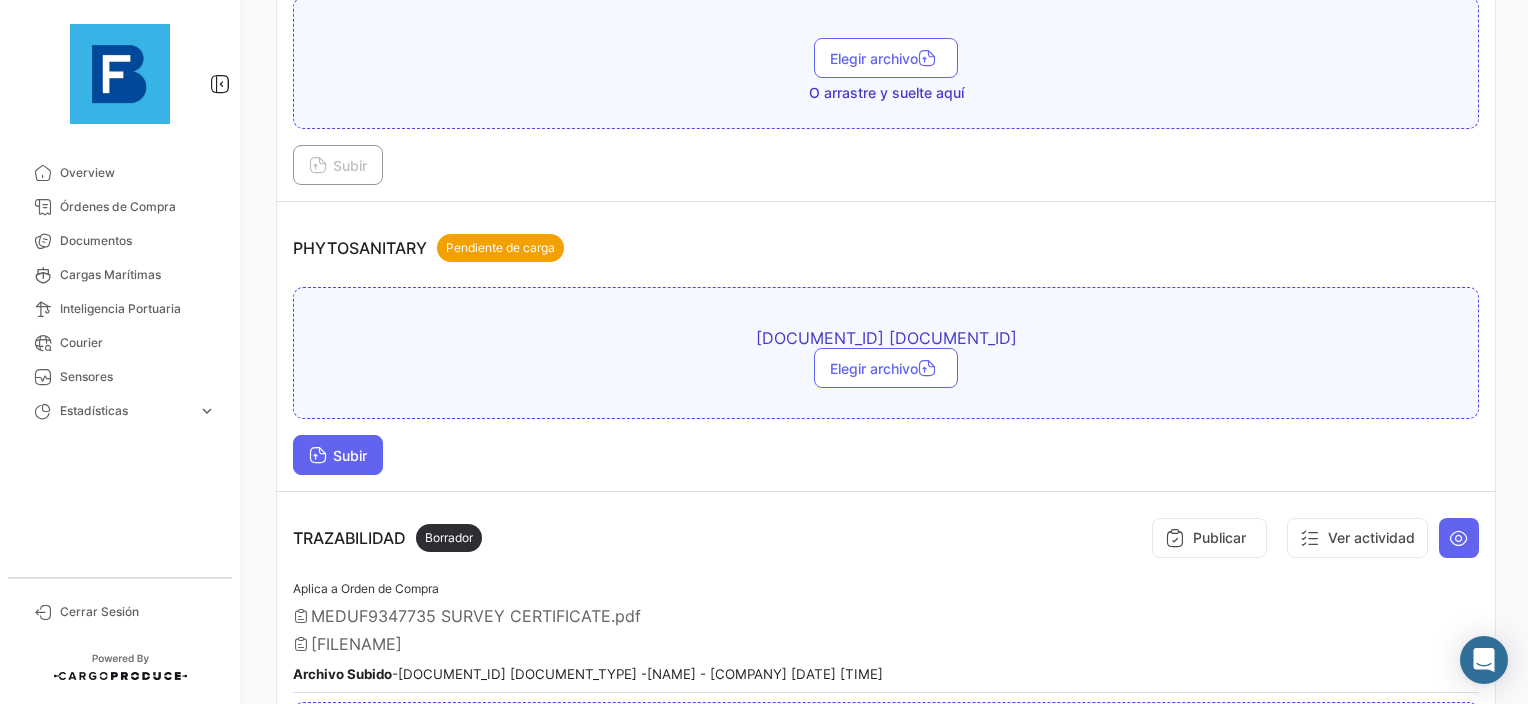 scroll, scrollTop: 1544, scrollLeft: 0, axis: vertical 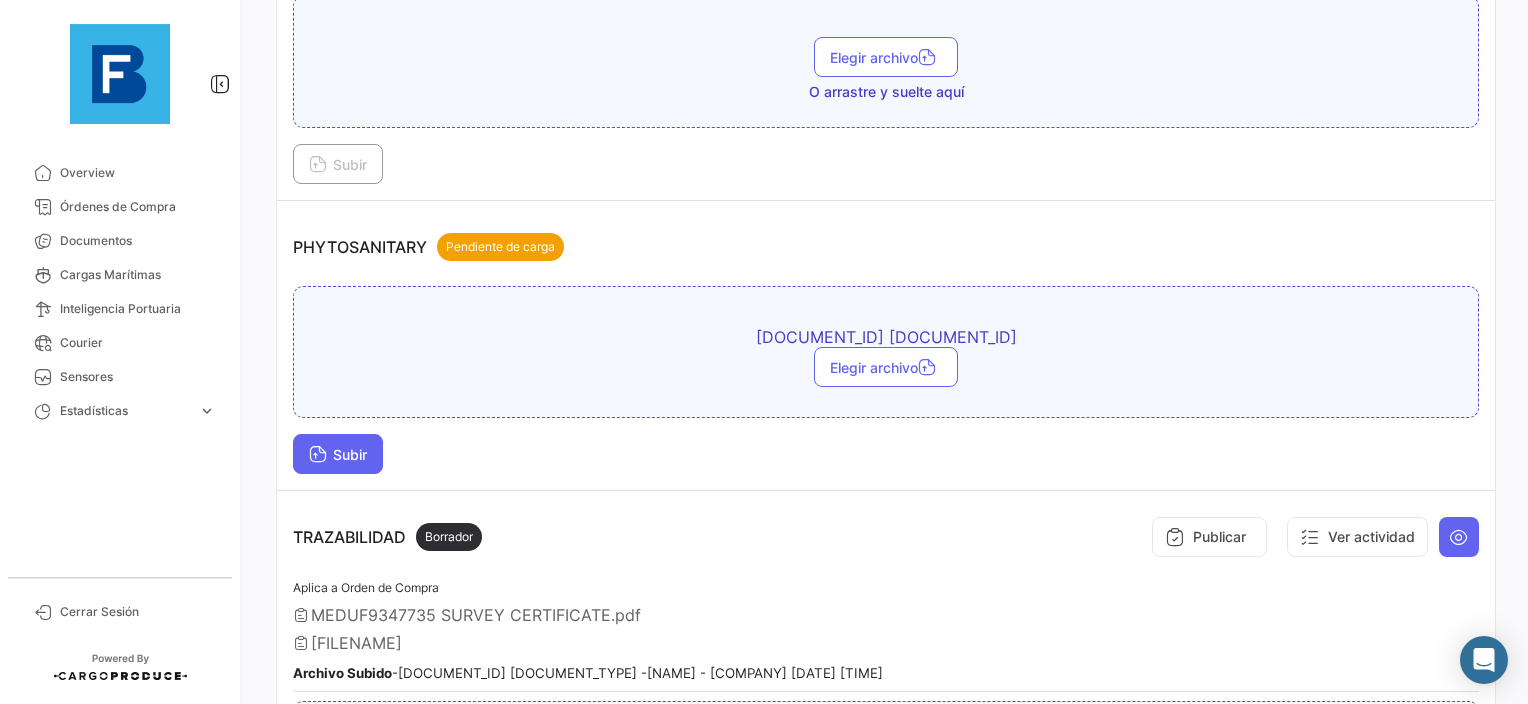 click on "Subir" at bounding box center [338, 454] 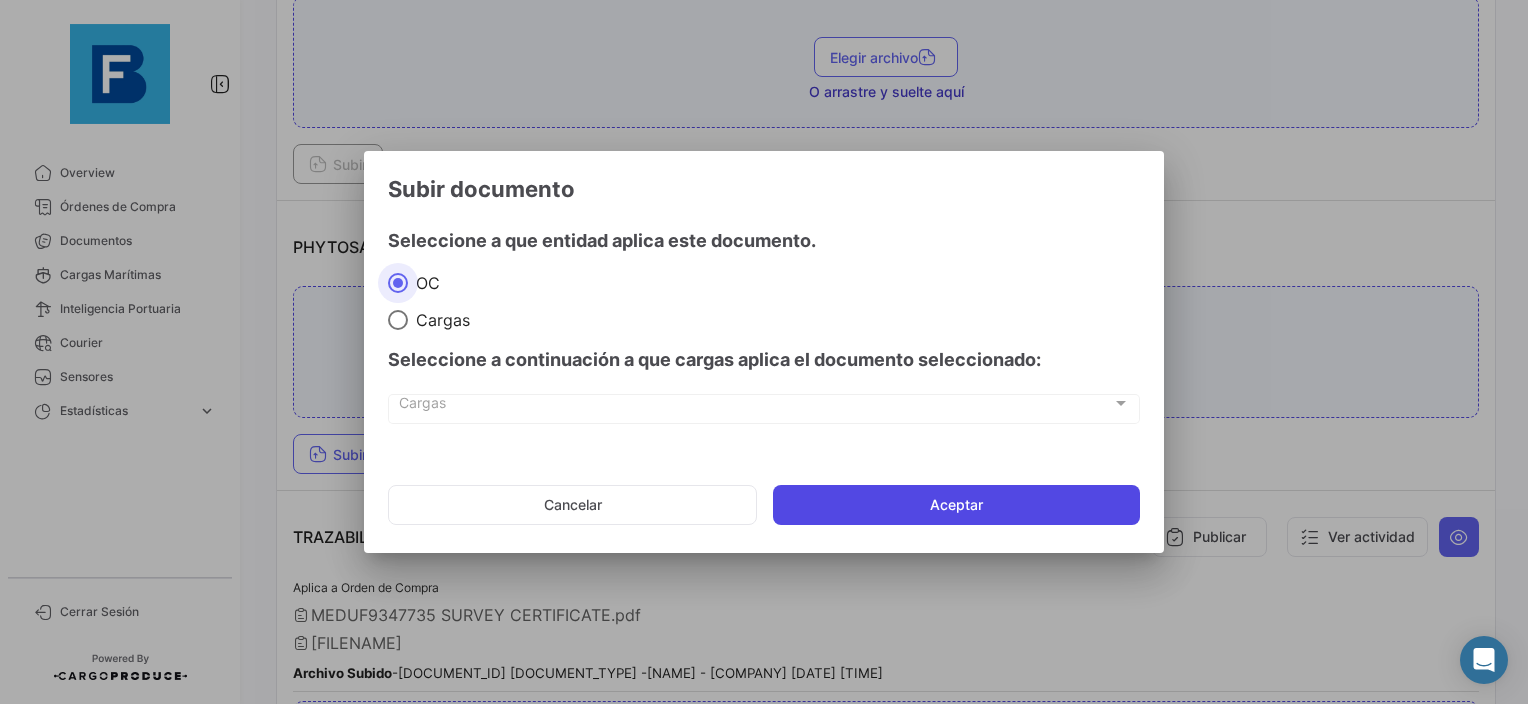 click on "Aceptar" 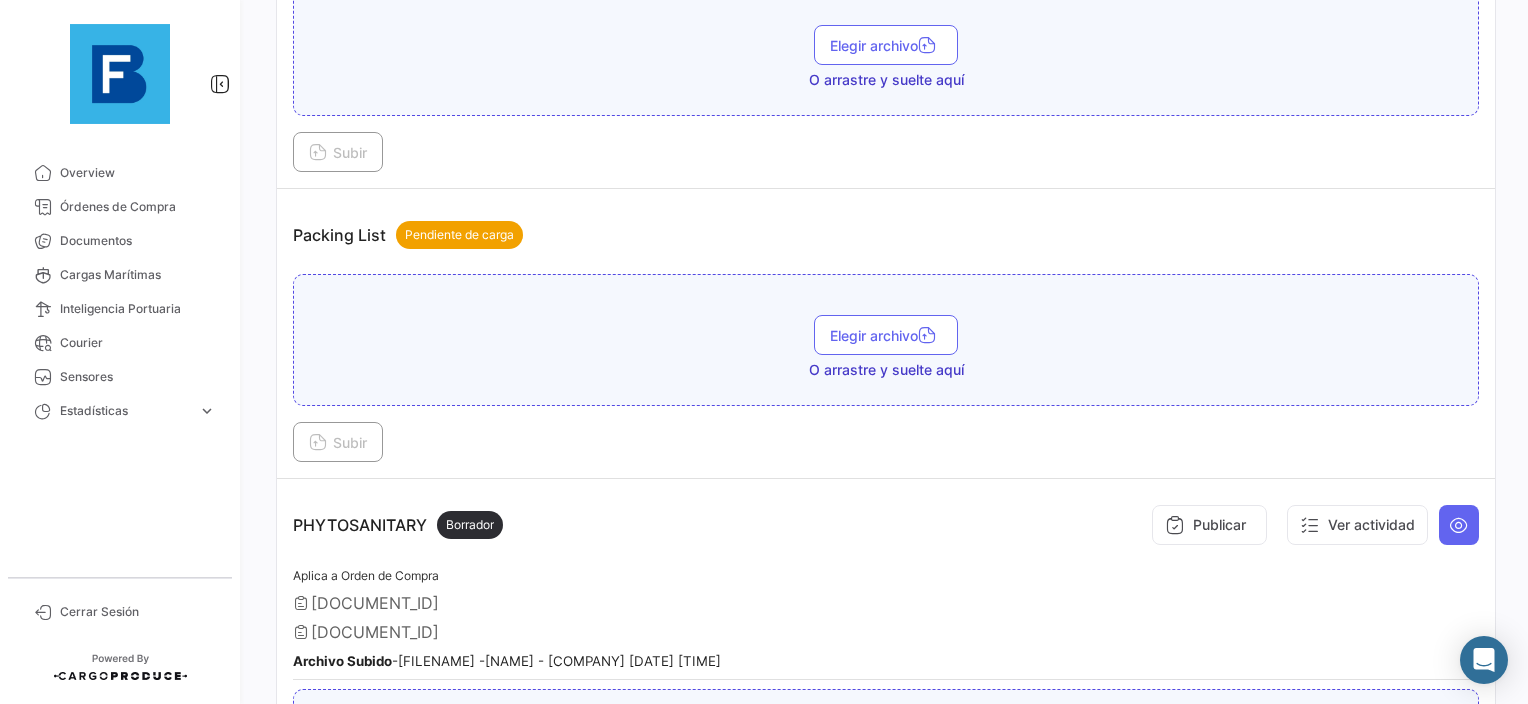 scroll, scrollTop: 1166, scrollLeft: 0, axis: vertical 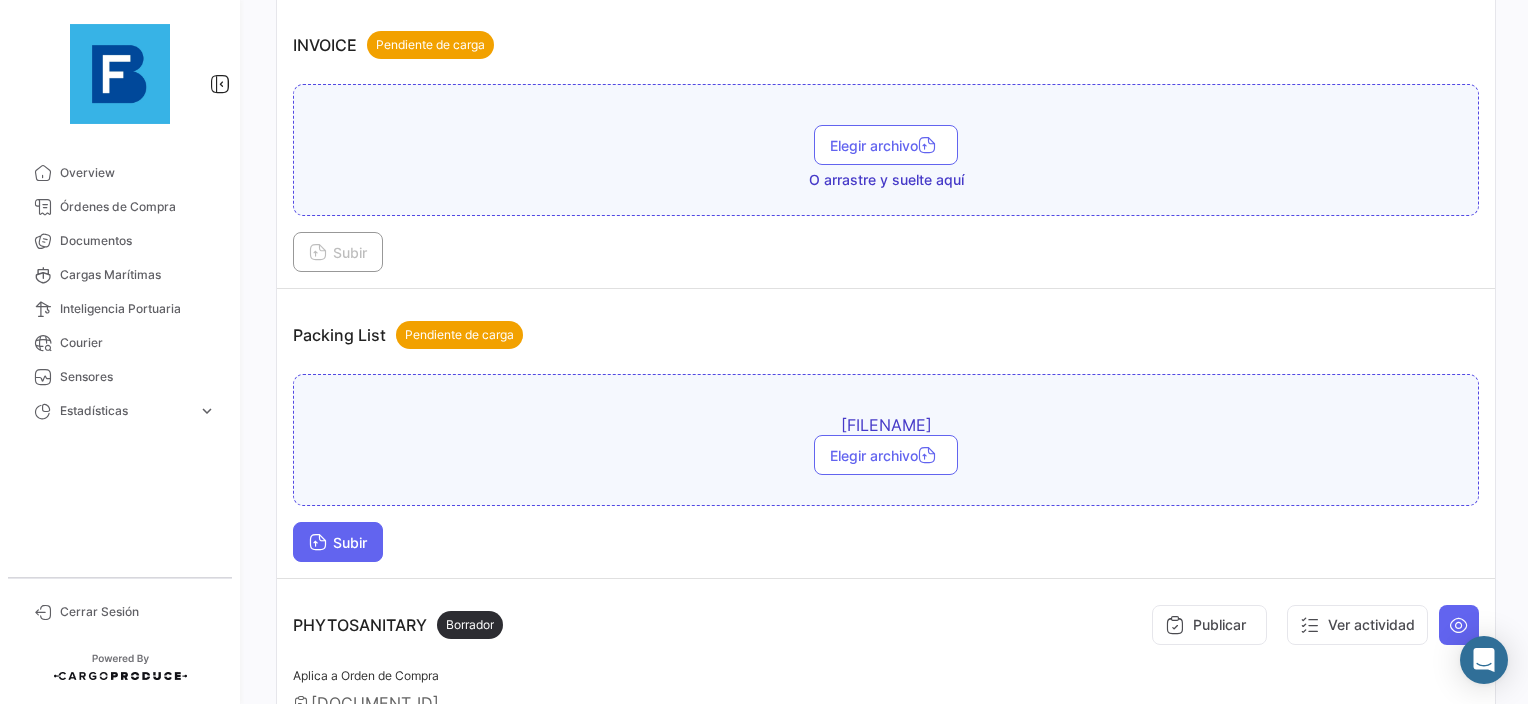 click on "Subir" at bounding box center (338, 542) 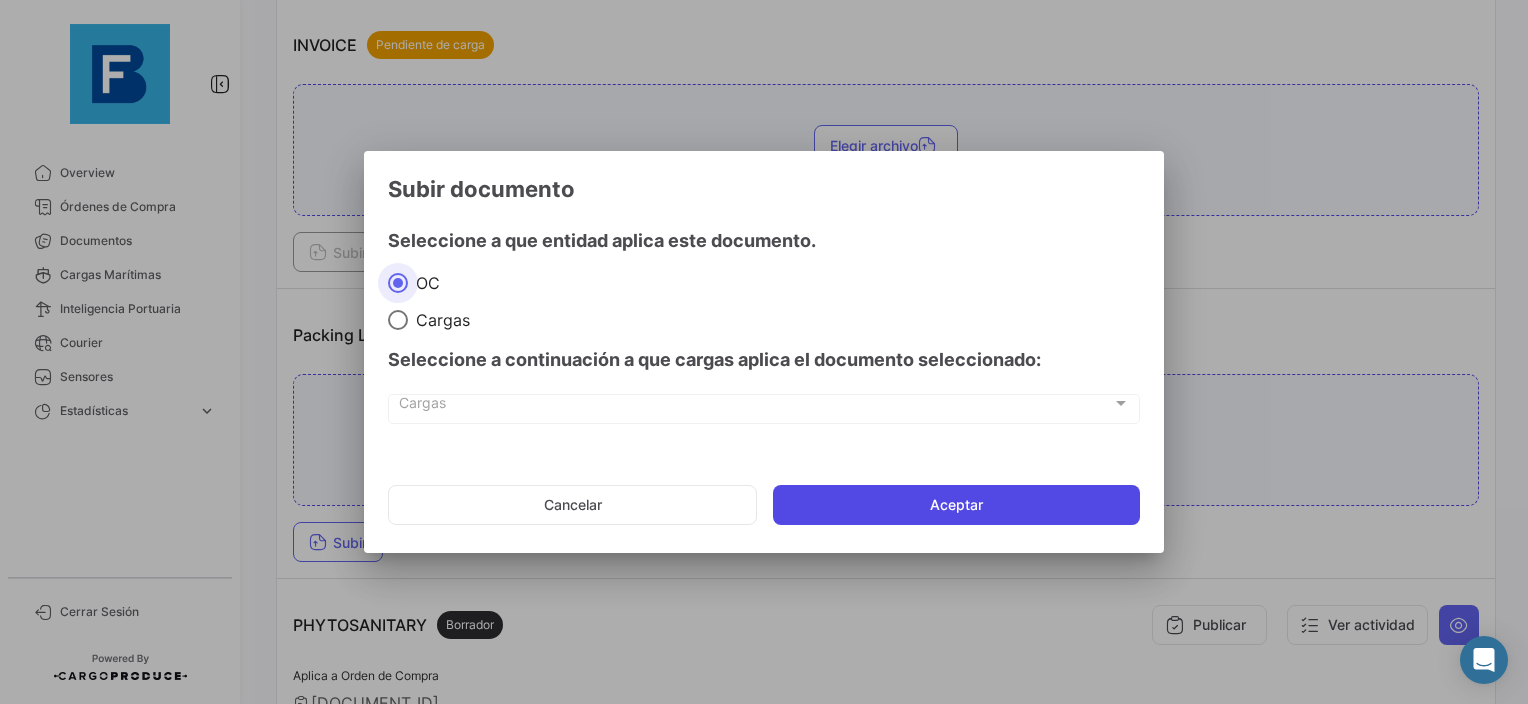 click on "Aceptar" 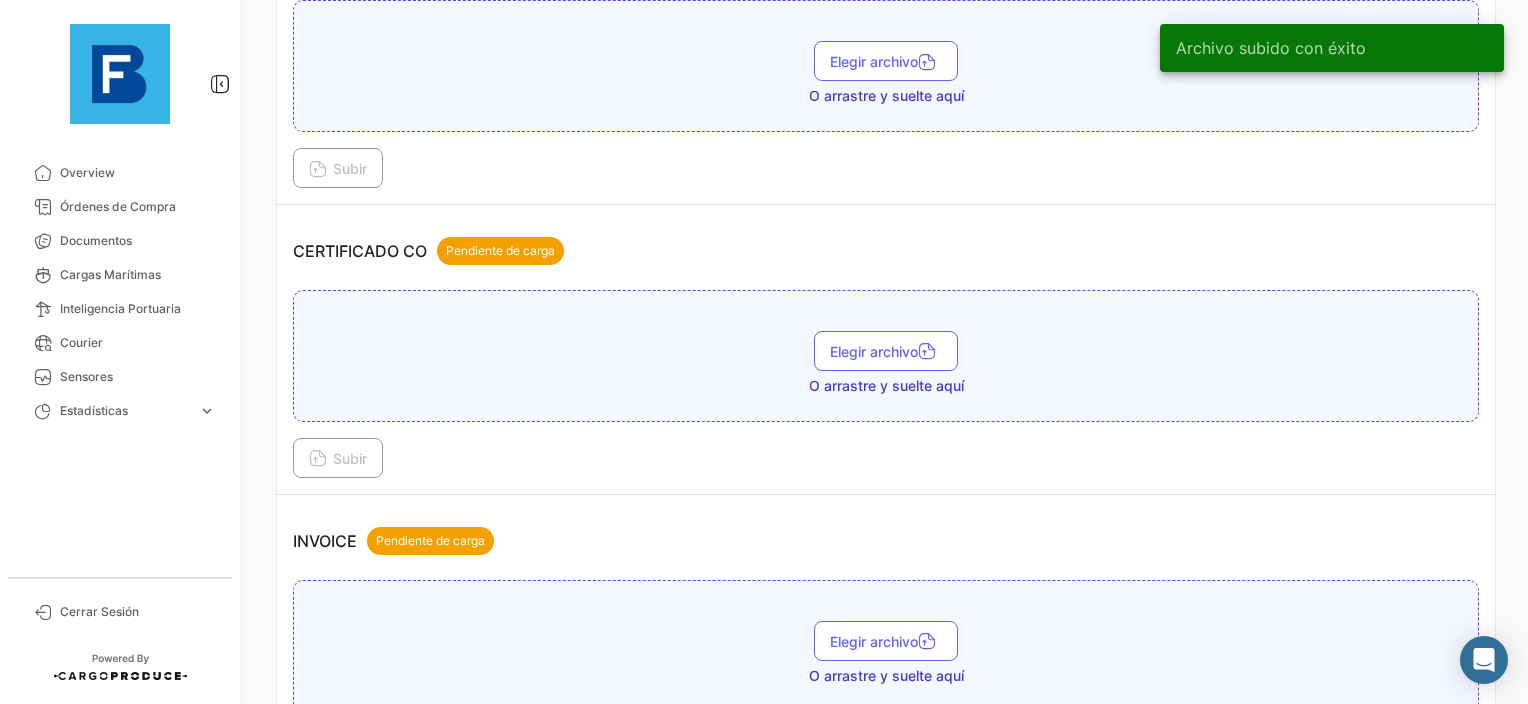 scroll, scrollTop: 666, scrollLeft: 0, axis: vertical 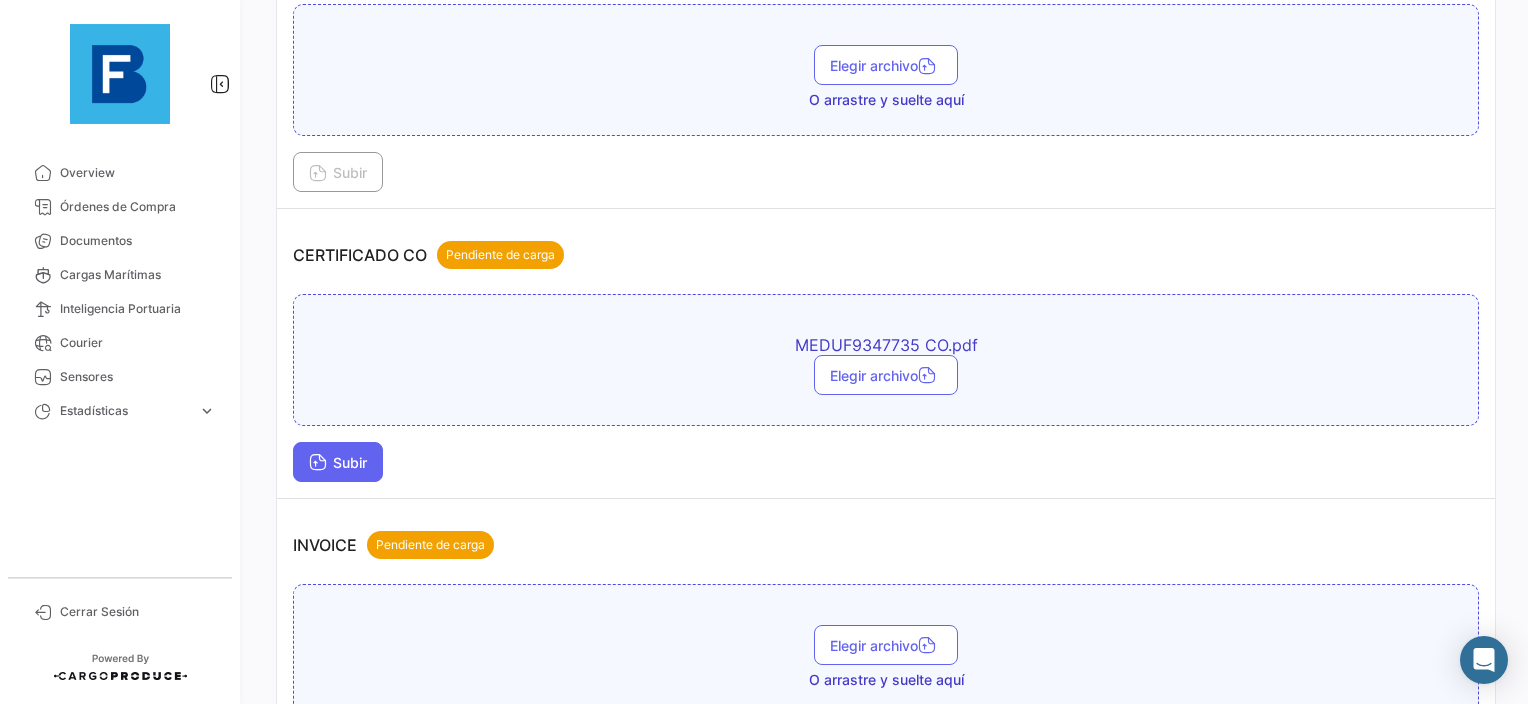 click at bounding box center [318, 464] 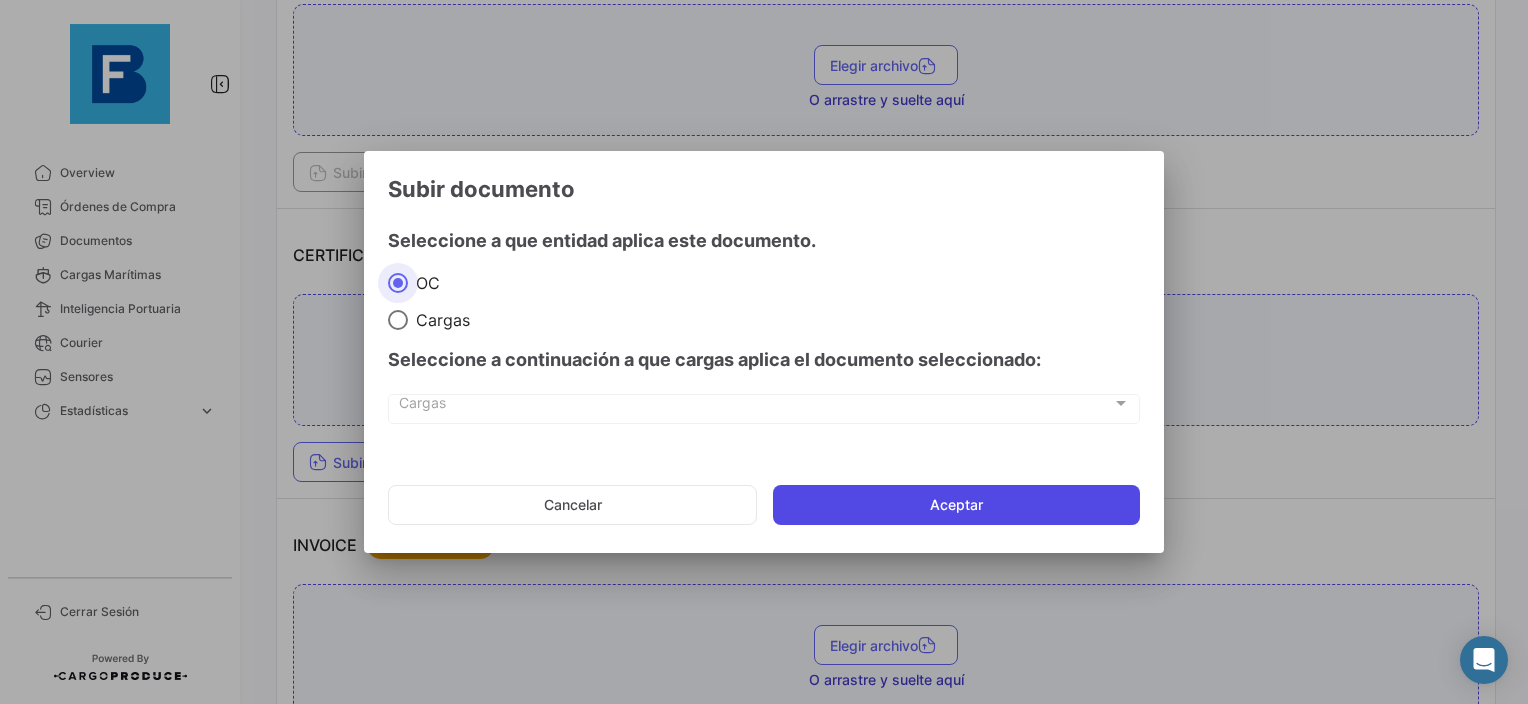 click on "Aceptar" 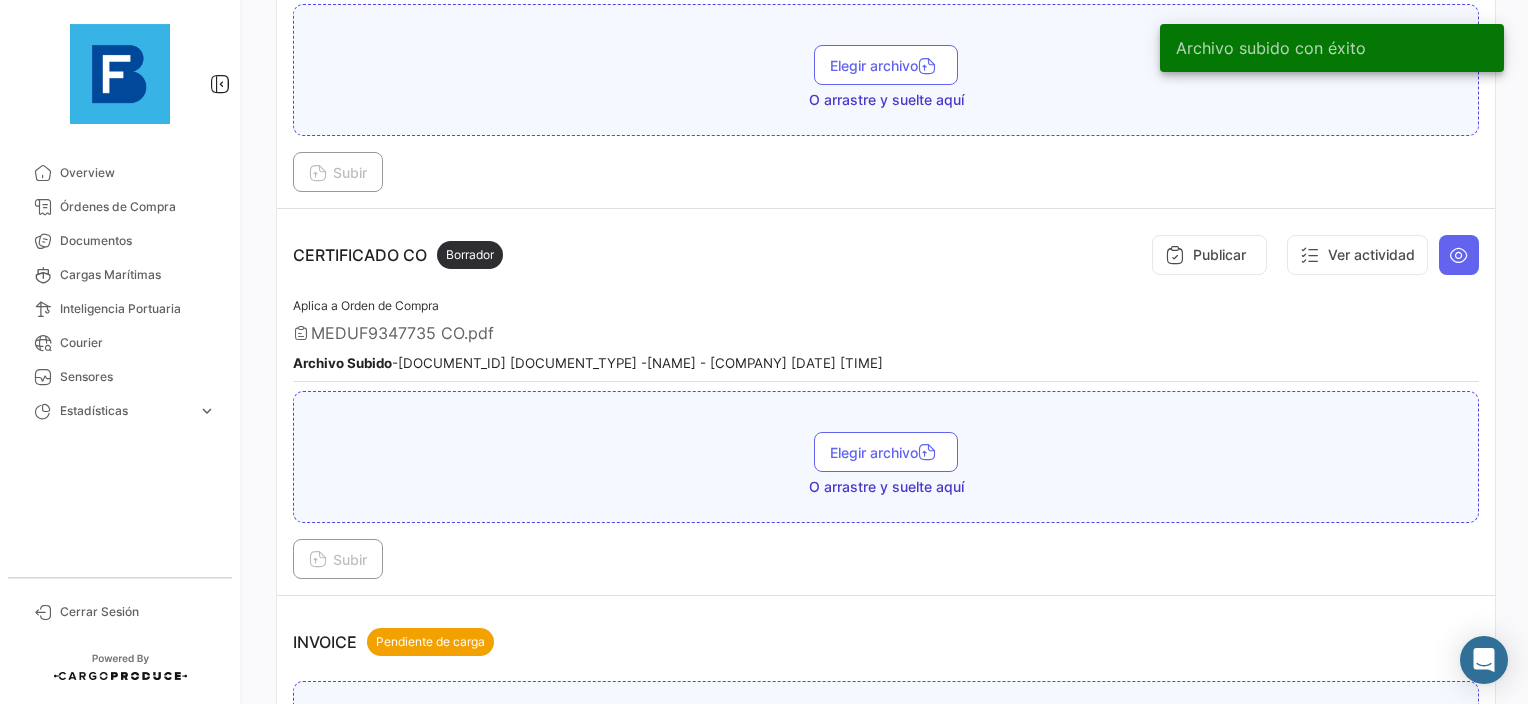 click on "INVOICE    Pendiente de carga      Elegir archivo  O arrastre y suelte aquí  Subir" at bounding box center [886, 741] 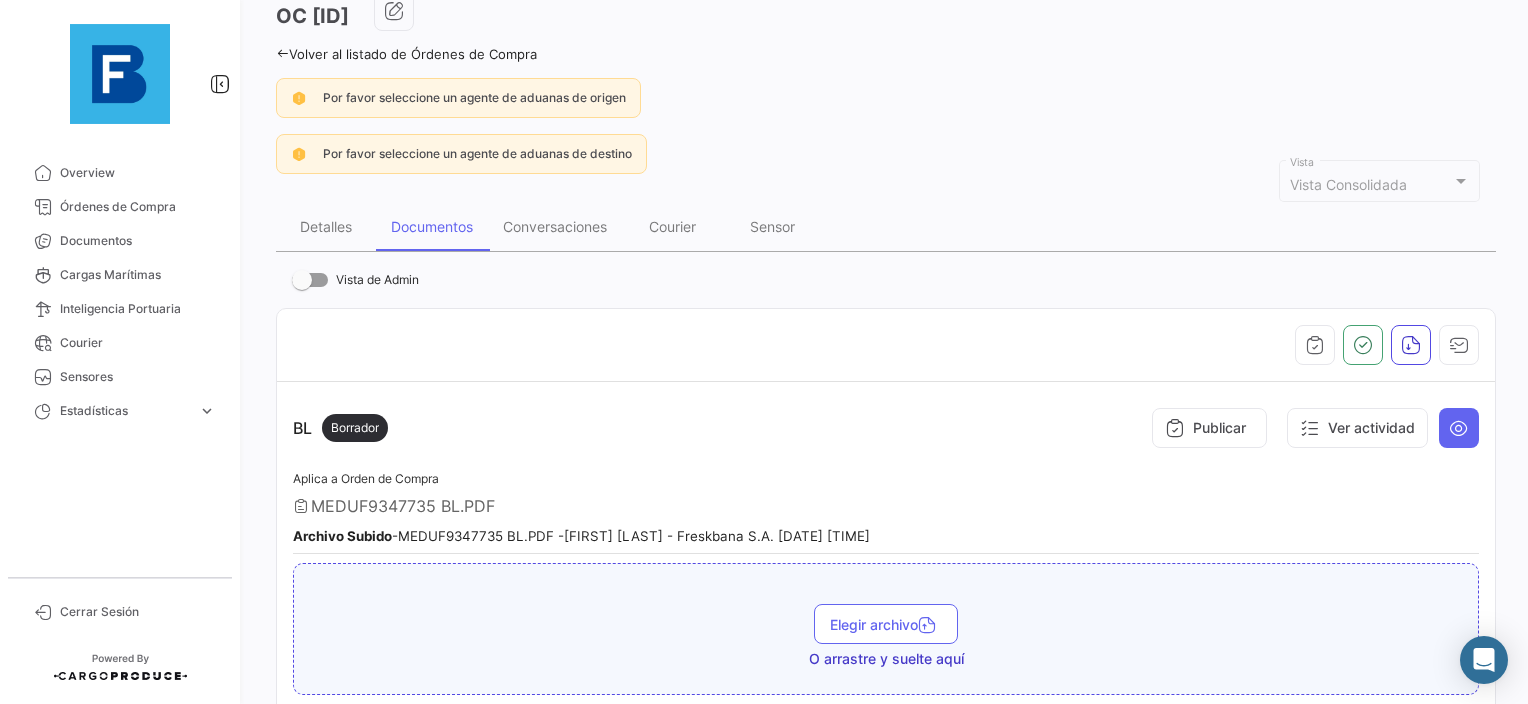 scroll, scrollTop: 254, scrollLeft: 0, axis: vertical 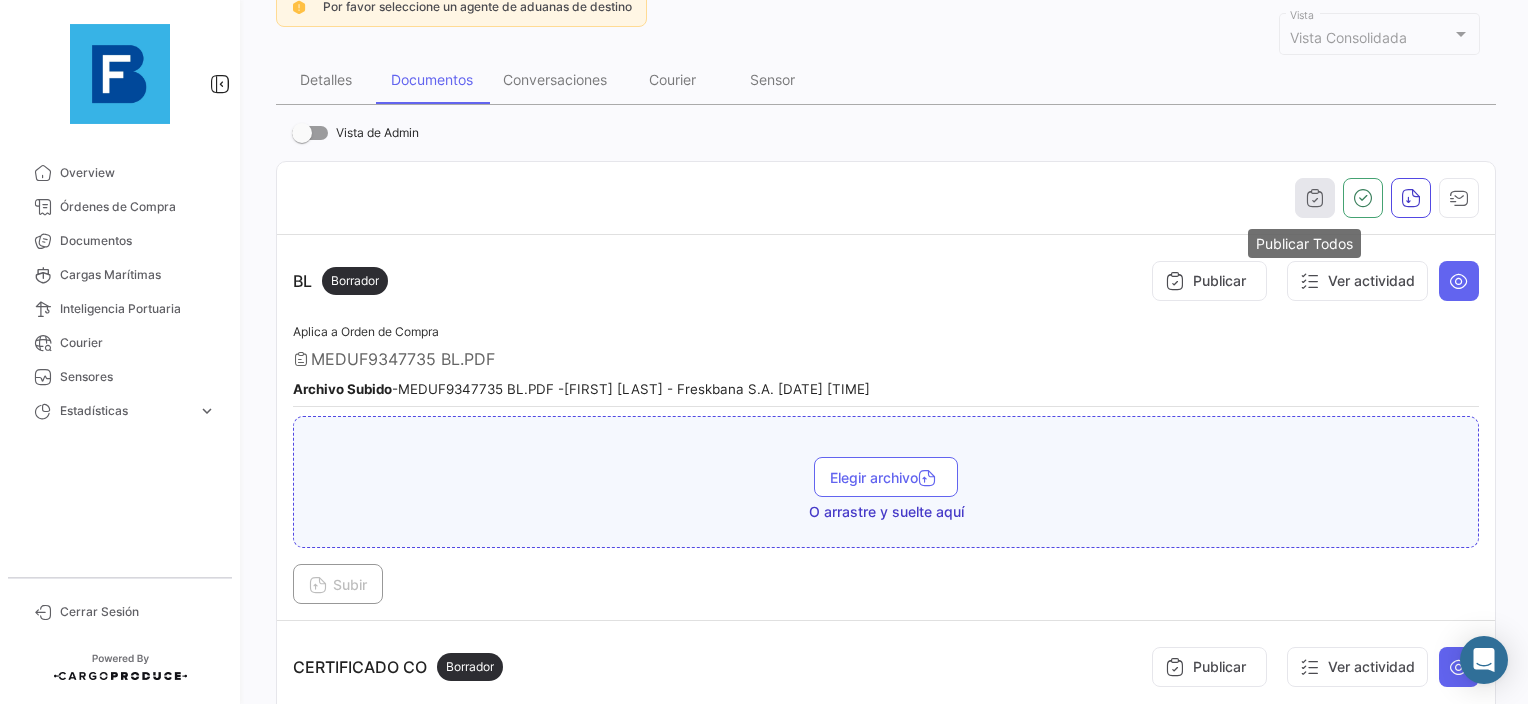 click at bounding box center [1315, 198] 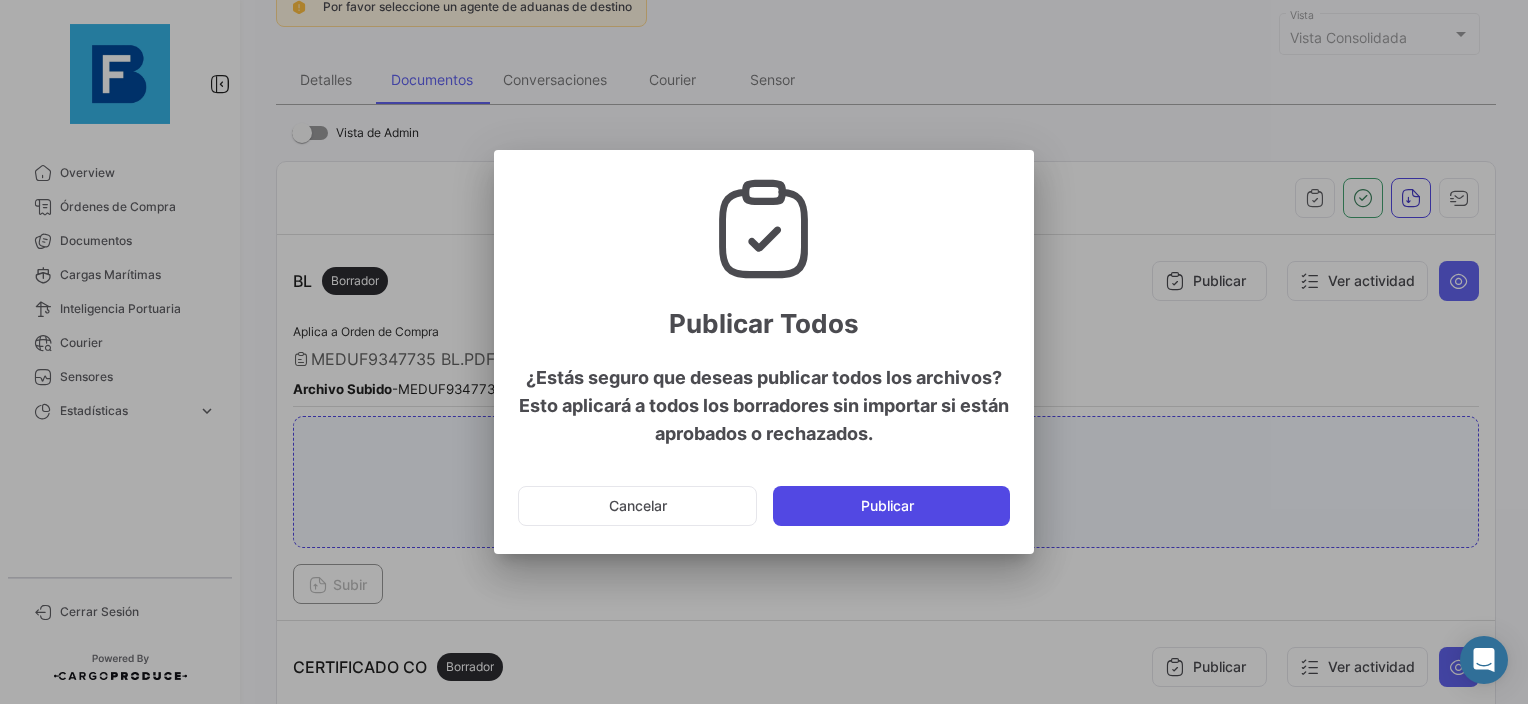 click on "Publicar" 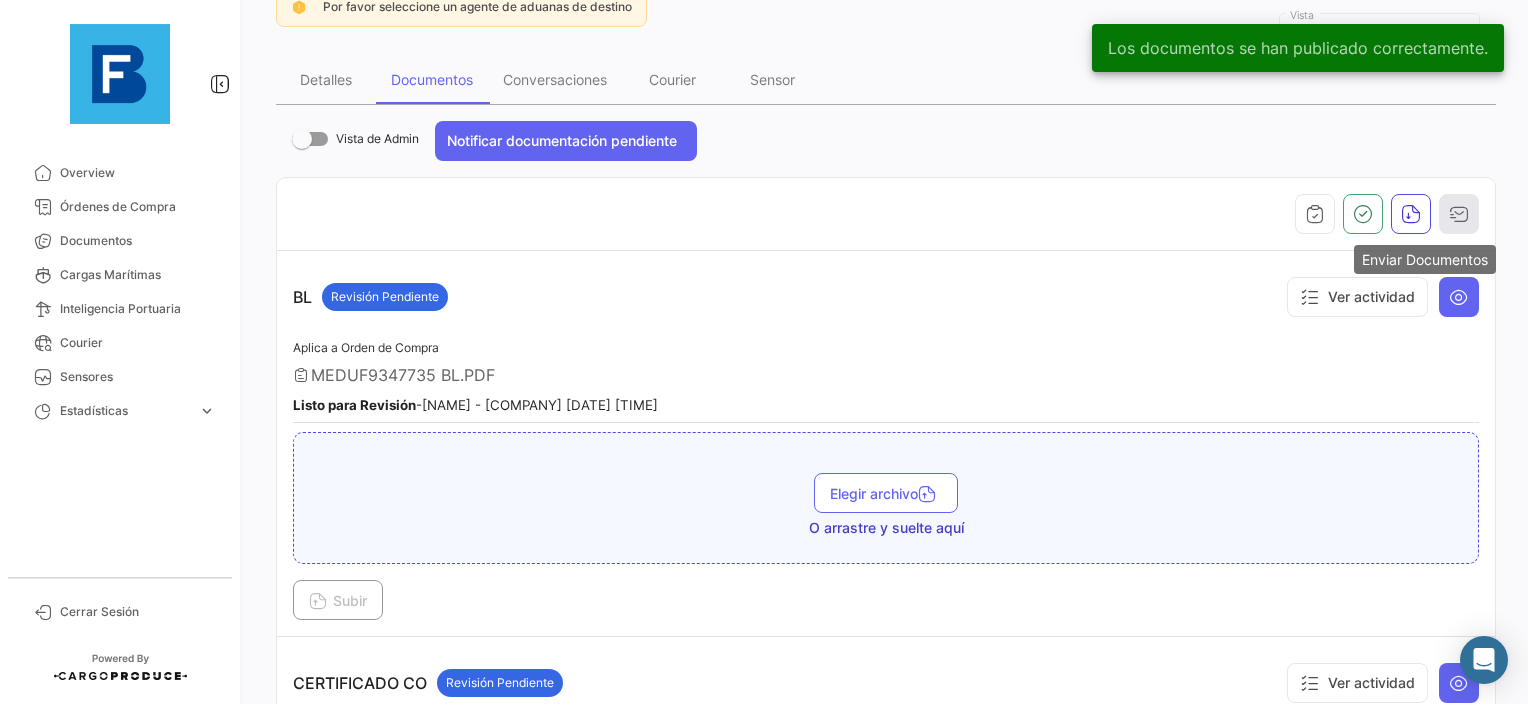 click at bounding box center [1459, 214] 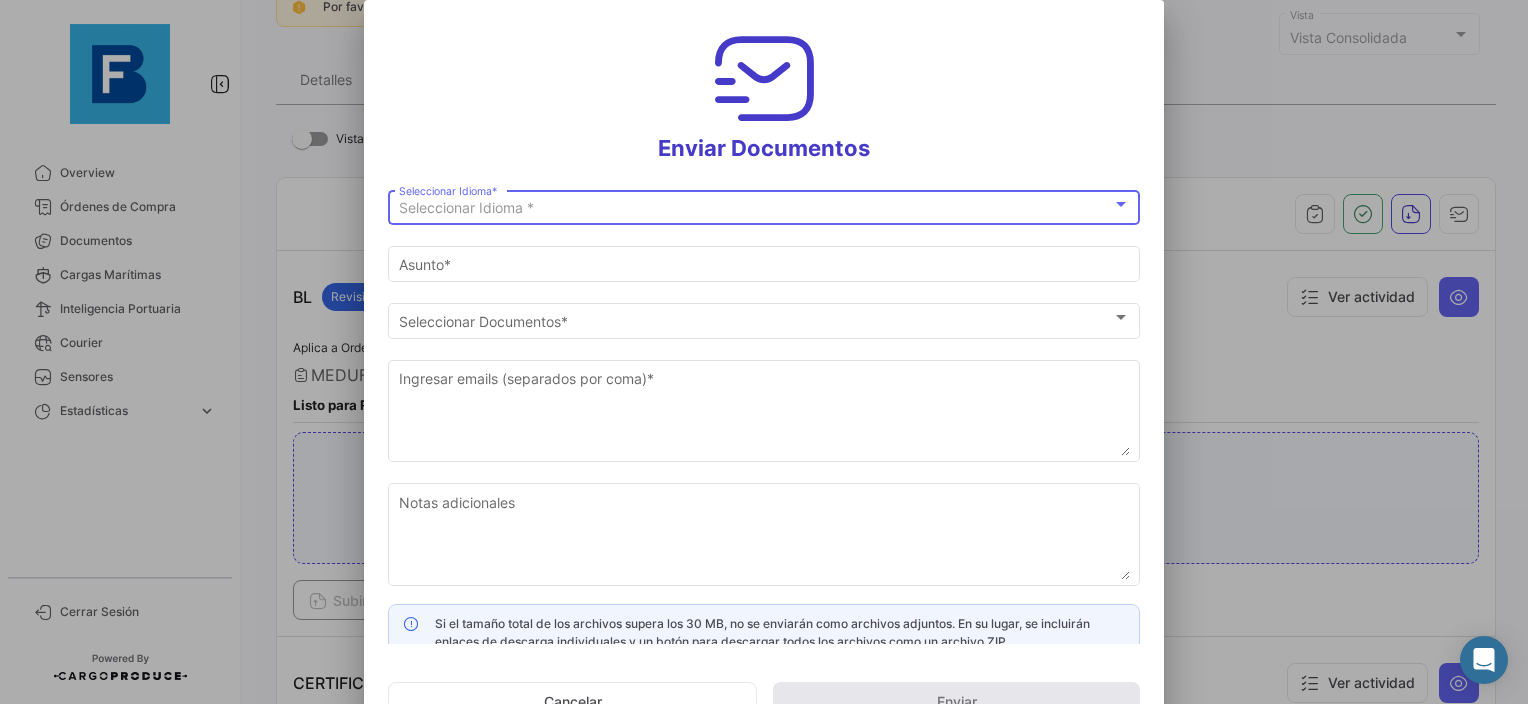 click on "Seleccionar Idioma *" at bounding box center [755, 208] 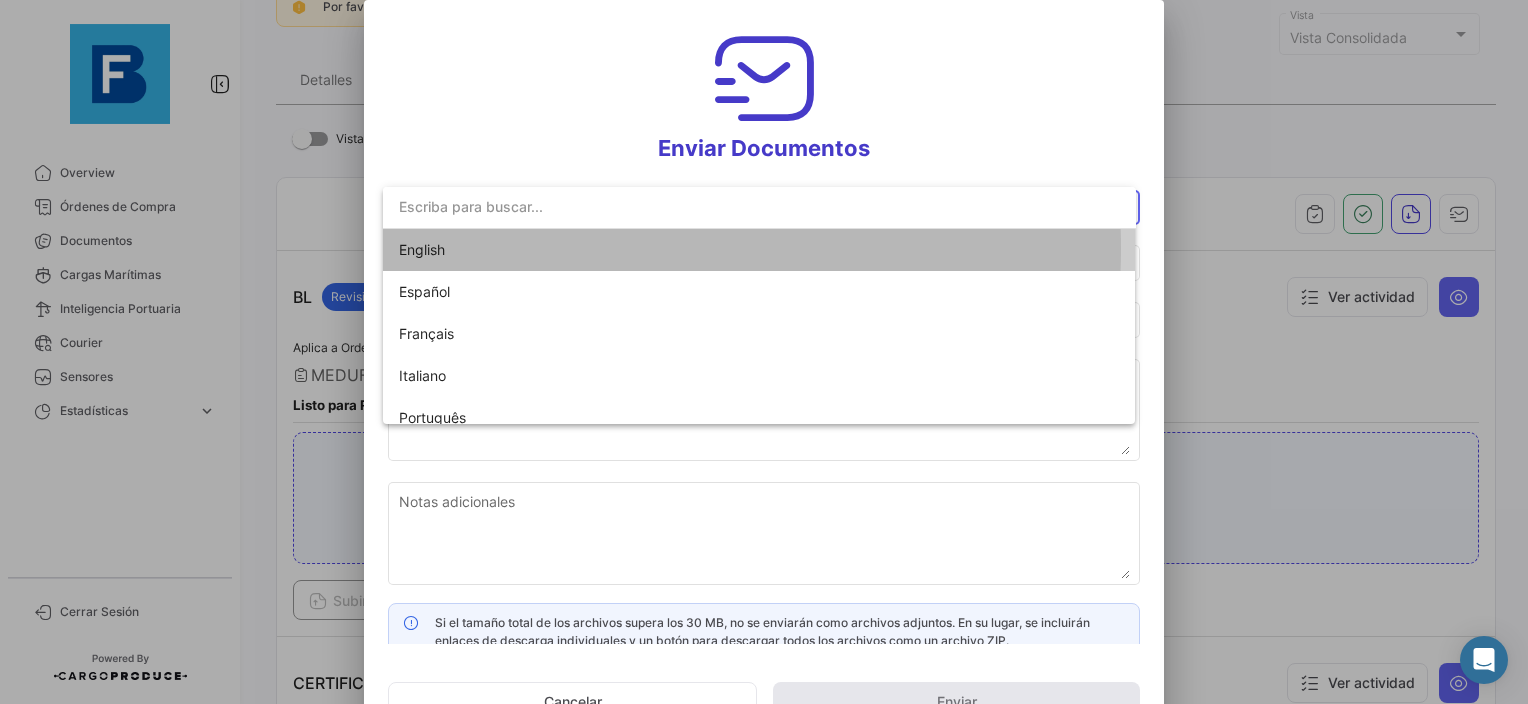 click on "English" at bounding box center [539, 250] 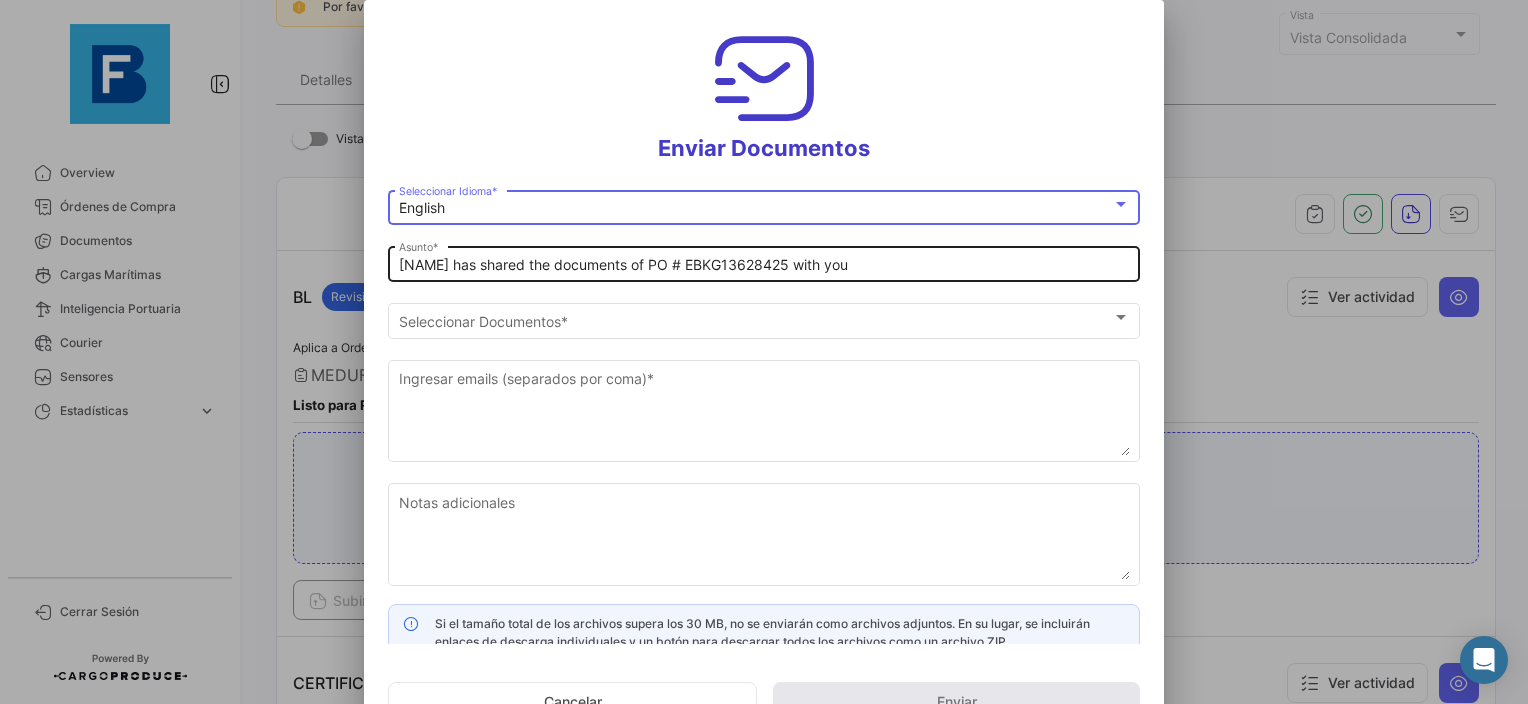 click on "[NAME] has shared the documents of PO # EBKG13628425 with you" at bounding box center (764, 265) 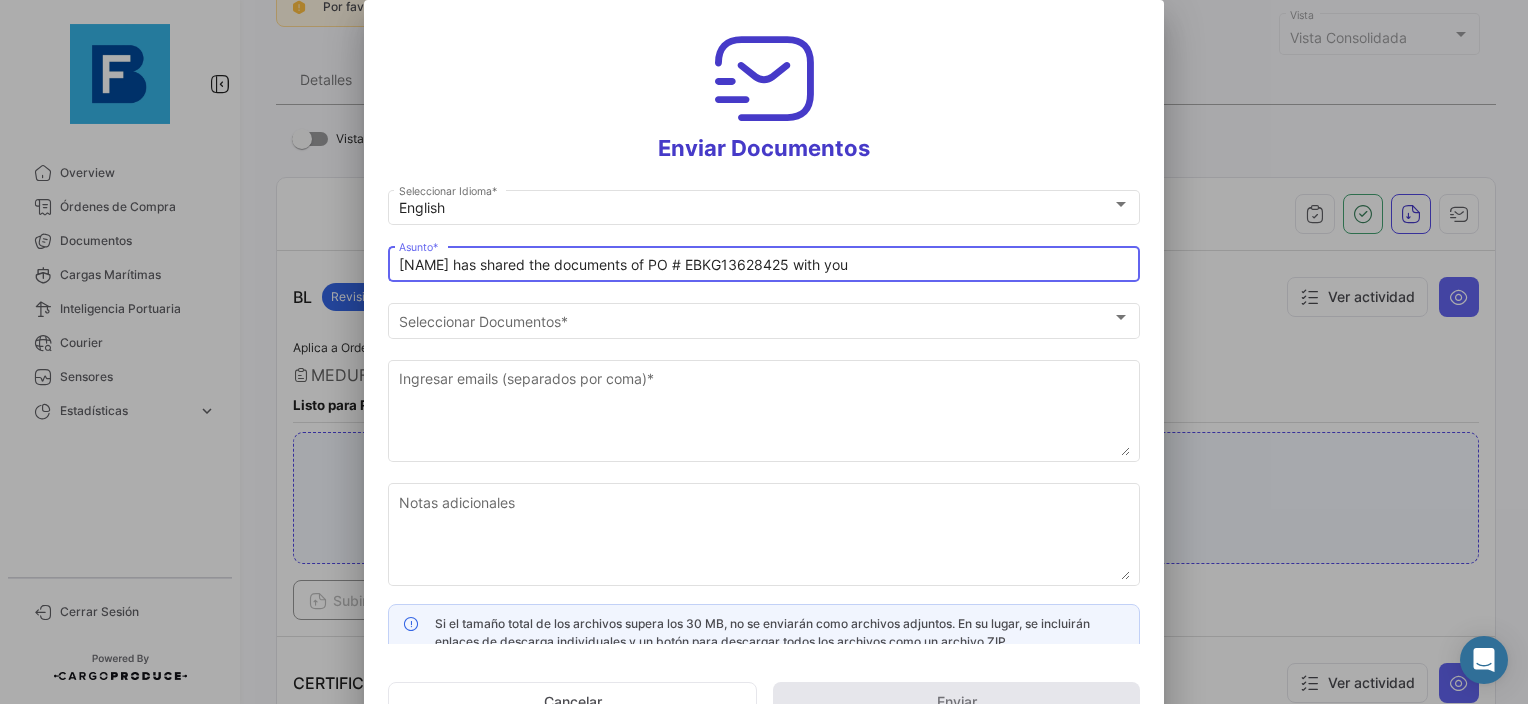 click on "[NAME] has shared the documents of PO # EBKG13628425 with you" at bounding box center (764, 265) 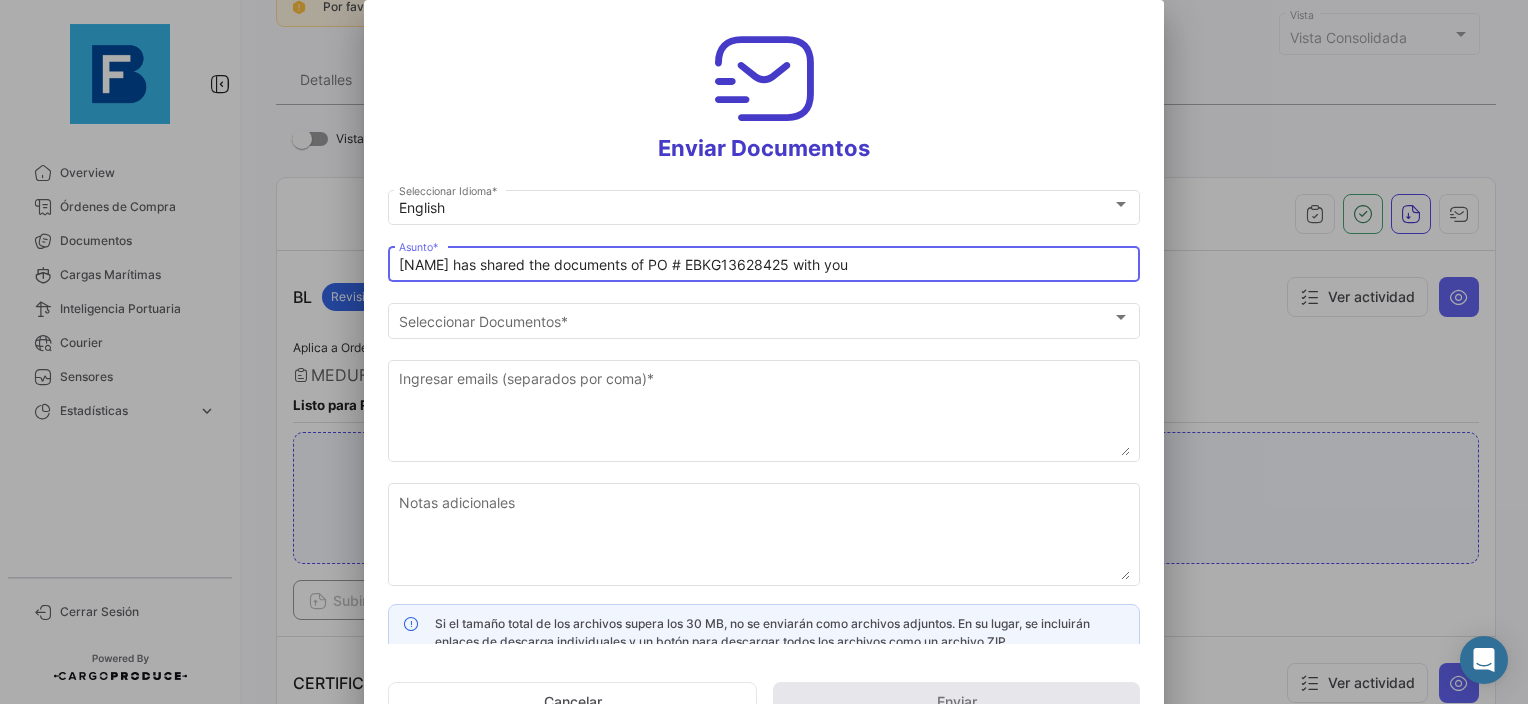 click on "Ingresar emails (separados por coma)  *" 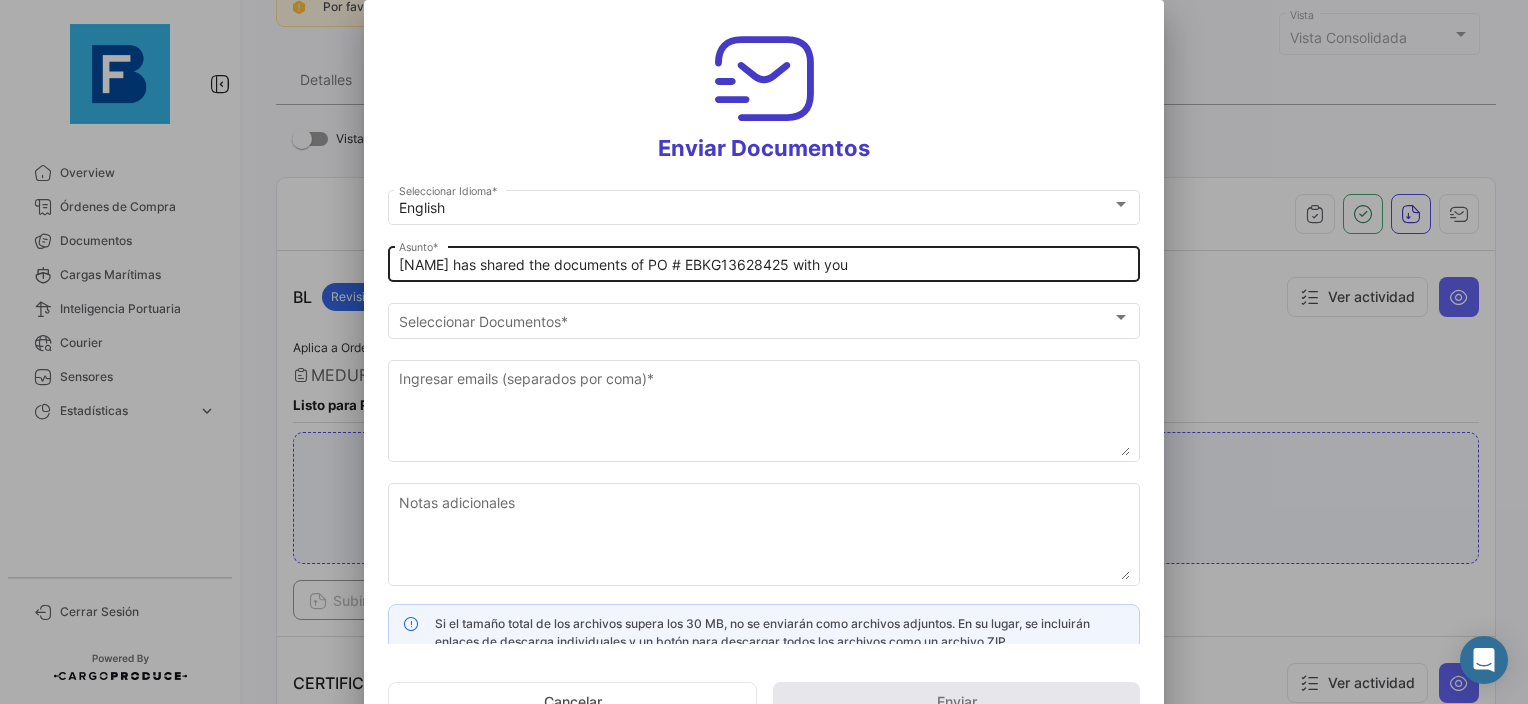 click on "[NAME] has shared the documents of PO # EBKG13628425 with you" at bounding box center [764, 265] 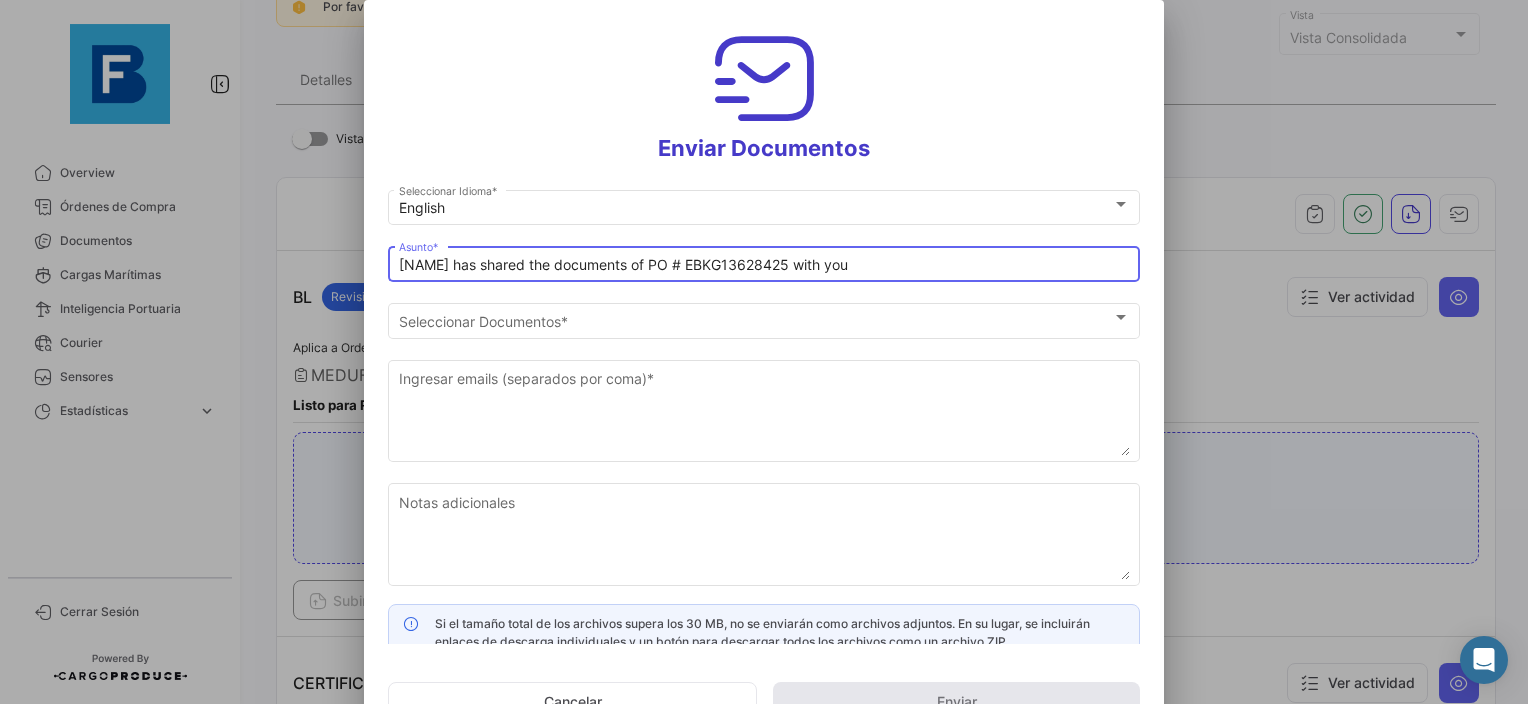paste on "[COMPANY] [COMPANY] [DOCUMENT_TYPE] [WEEK]" 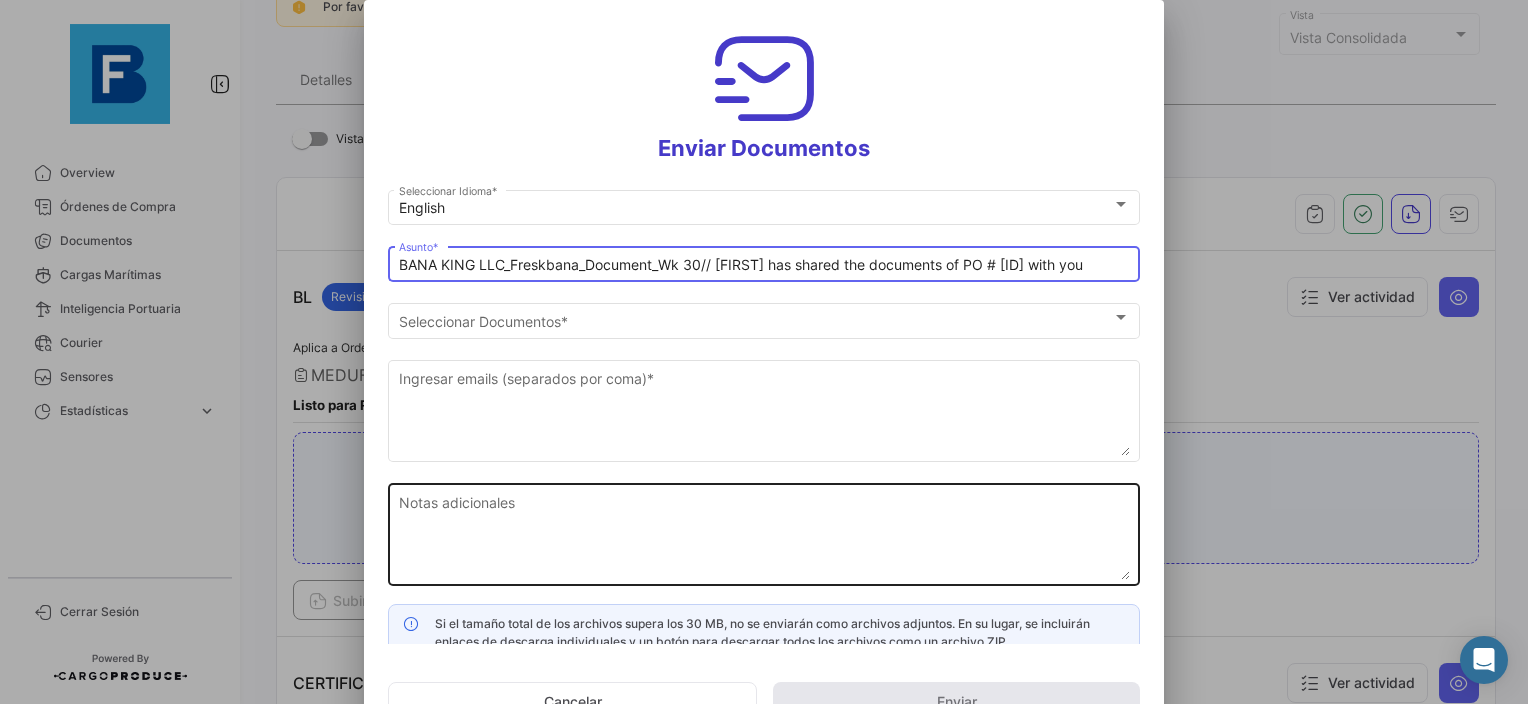 type on "BANA KING LLC_Freskbana_Document_Wk 30// [FIRST] has shared the documents of PO # [ID] with you" 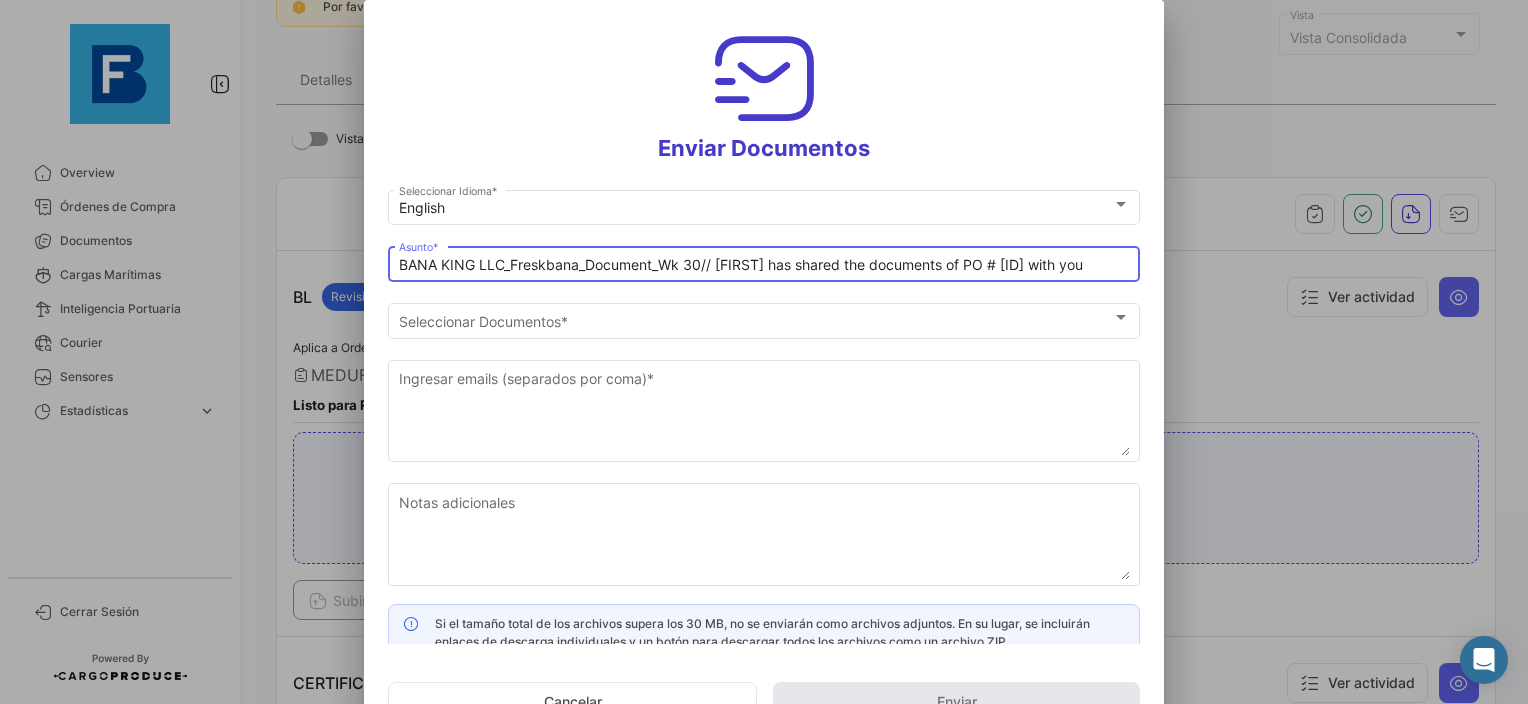drag, startPoint x: 703, startPoint y: 265, endPoint x: 342, endPoint y: 254, distance: 361.16754 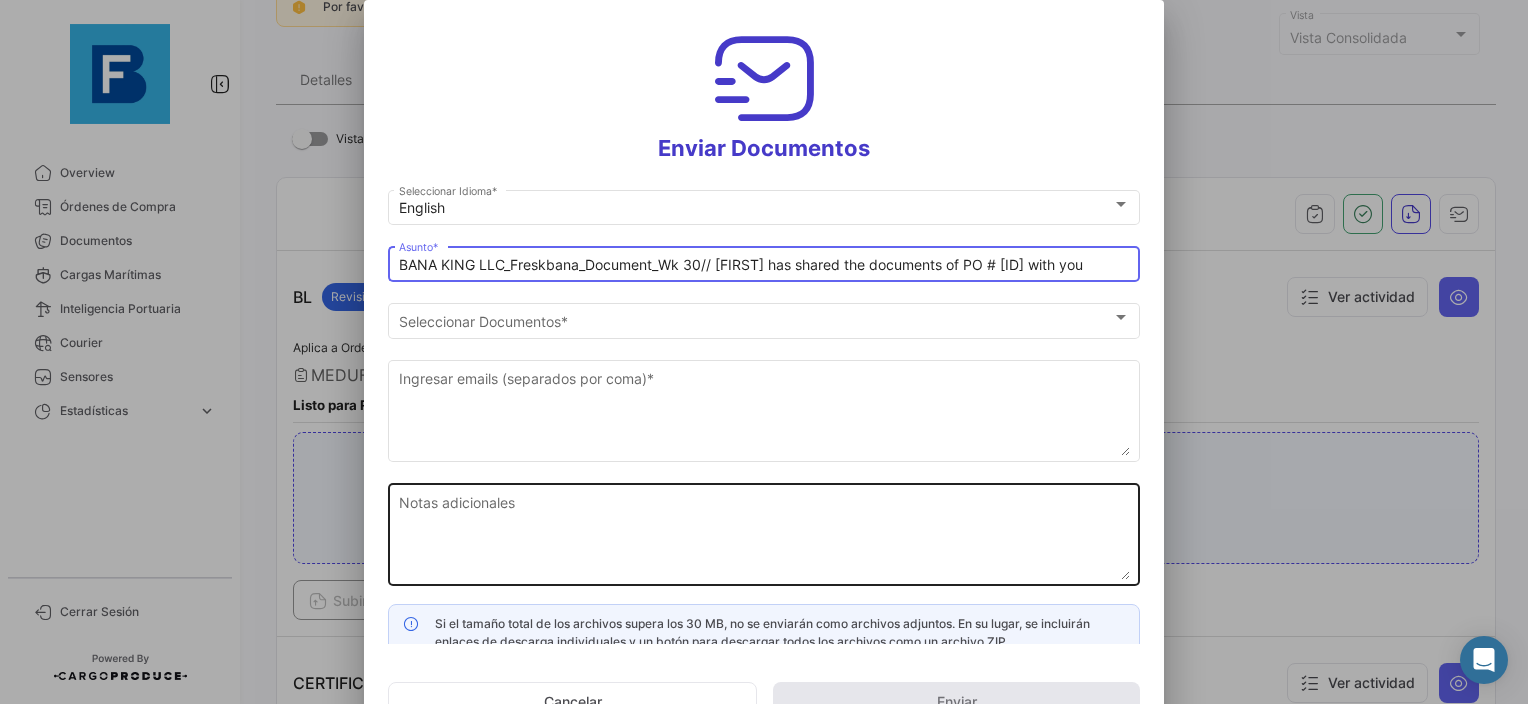 click on "Notas adicionales" at bounding box center [764, 536] 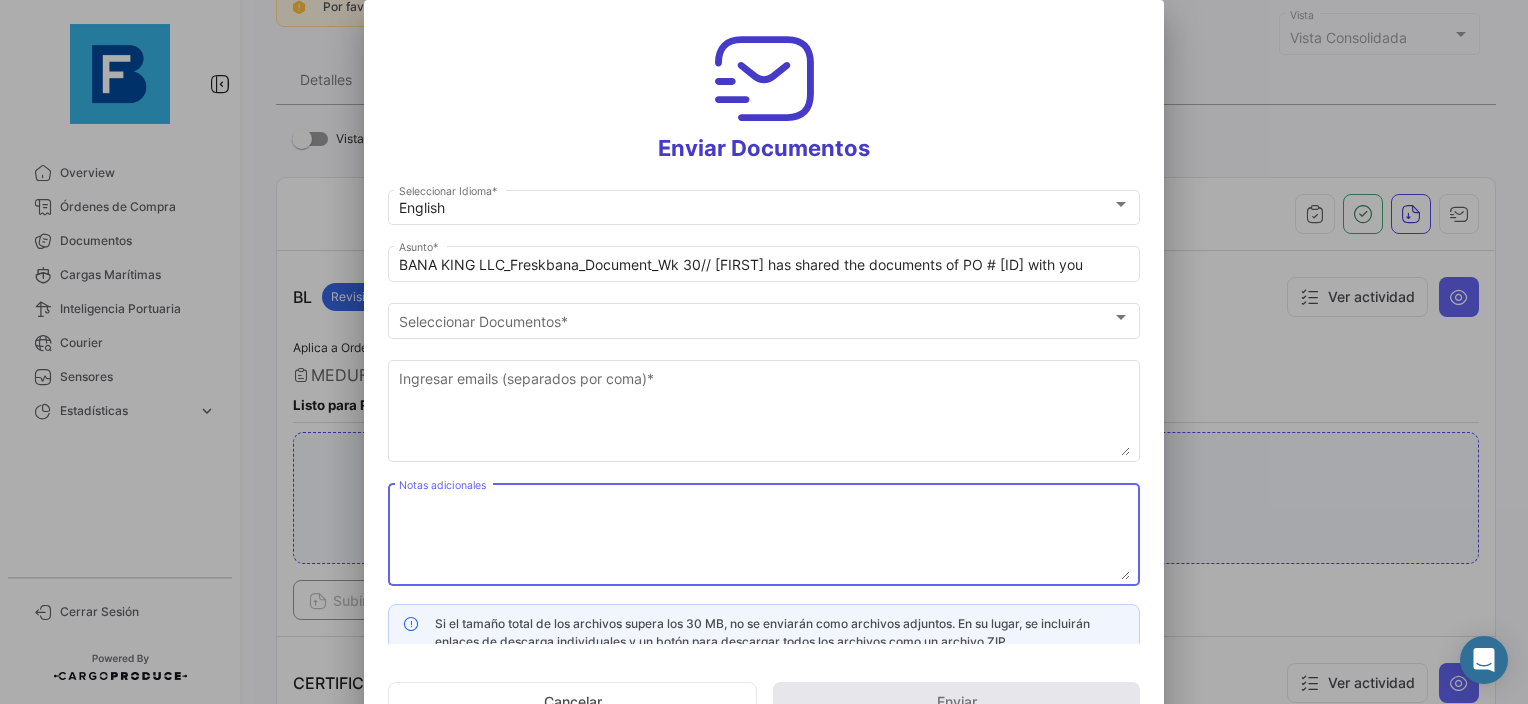 paste on "[COMPANY] [COMPANY]_Freskbana_Document_Wk 30" 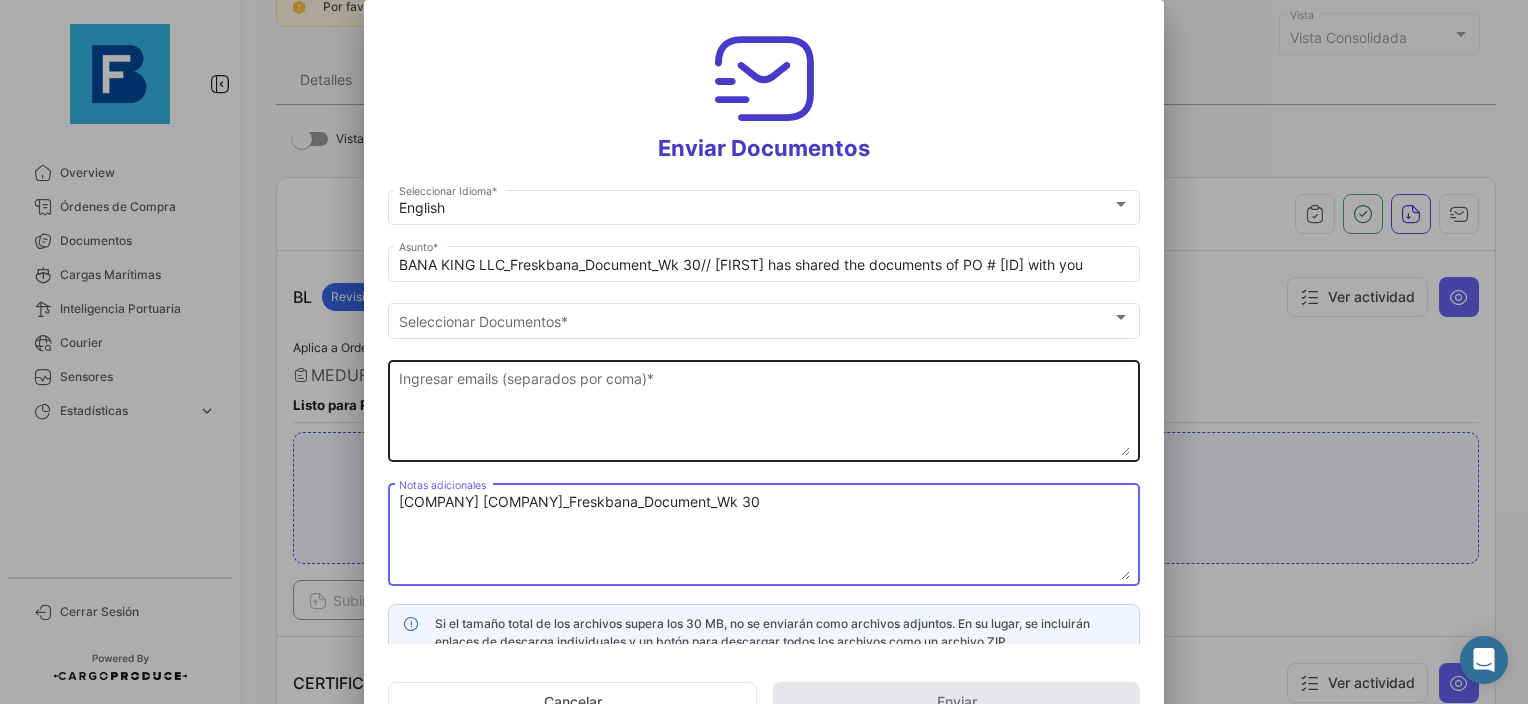type on "[COMPANY] [COMPANY]_Freskbana_Document_Wk 30" 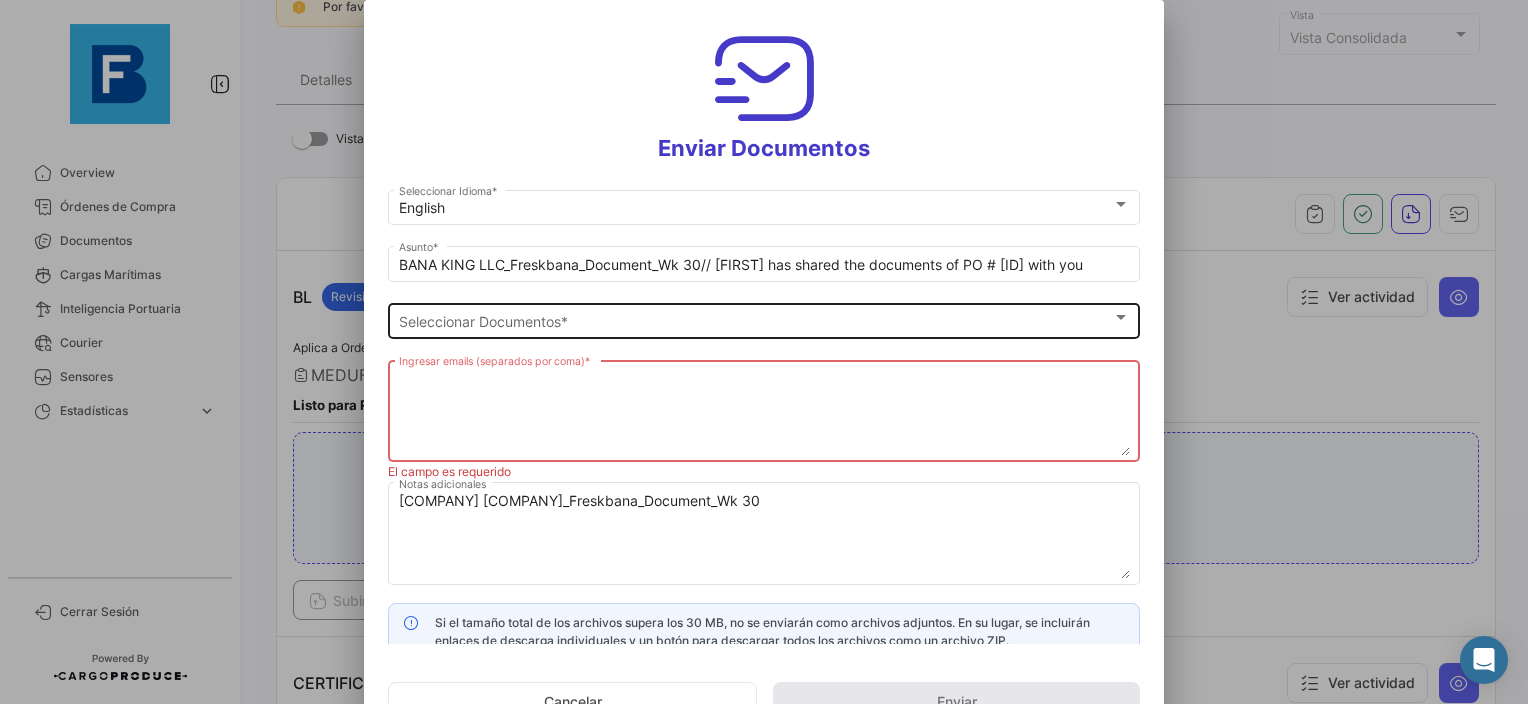 click on "Seleccionar Documentos" at bounding box center (755, 321) 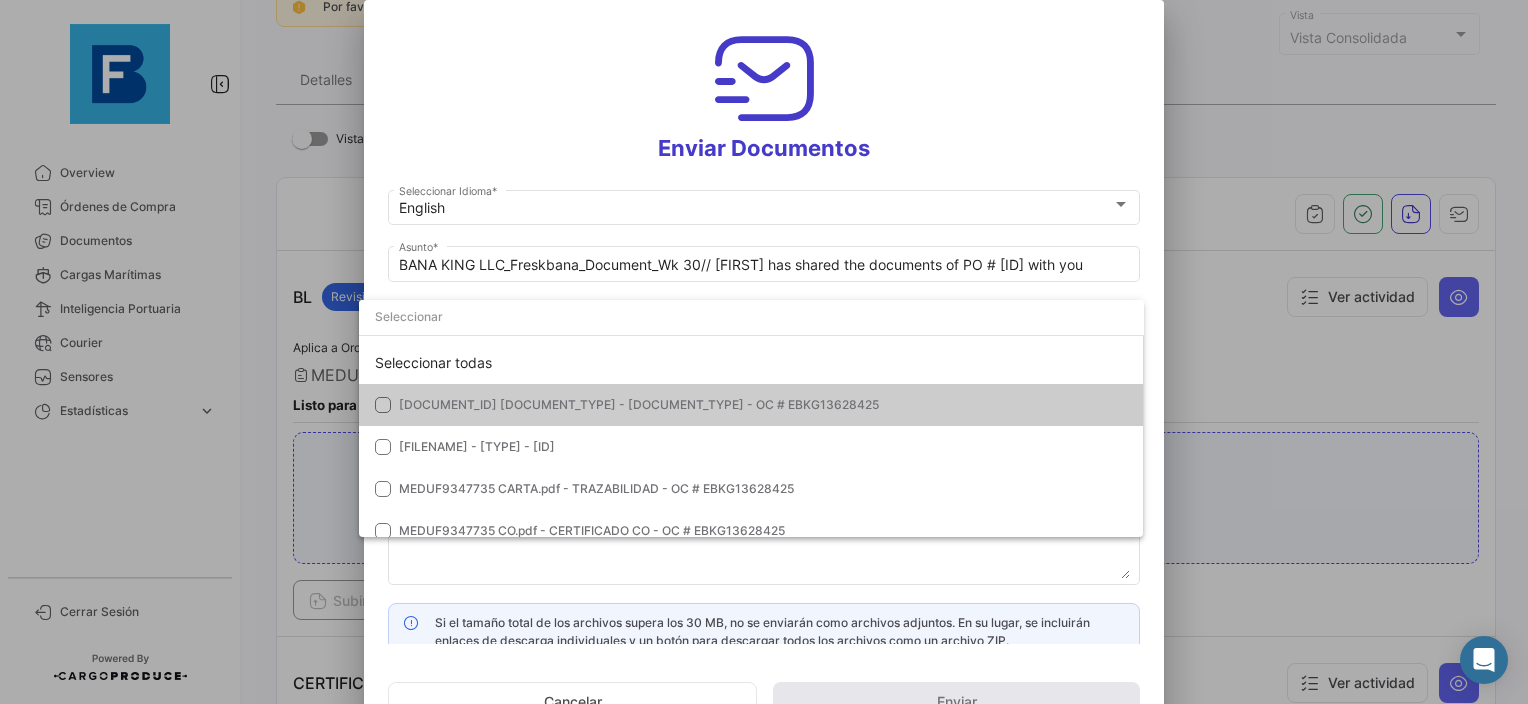 click at bounding box center (764, 352) 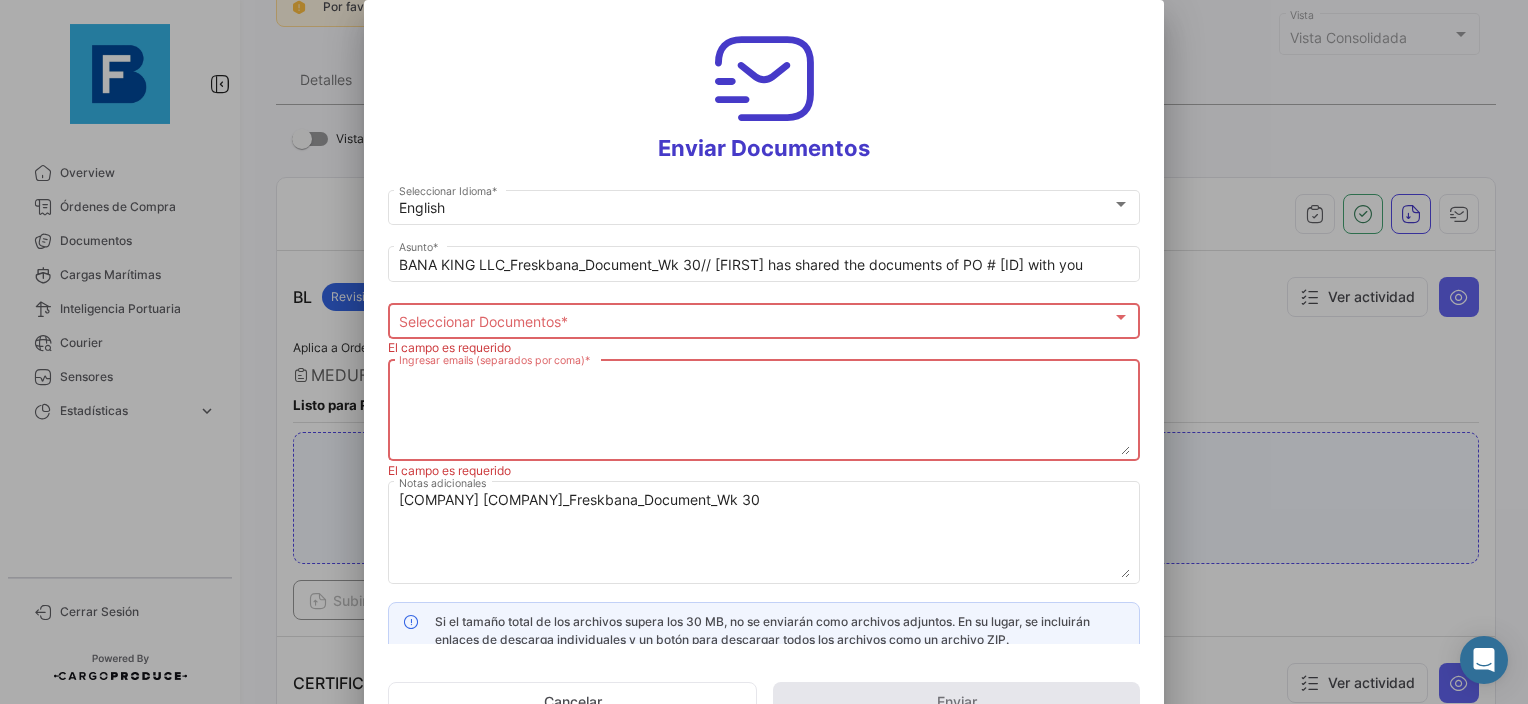 click on "Ingresar emails (separados por coma)  *" at bounding box center (764, 411) 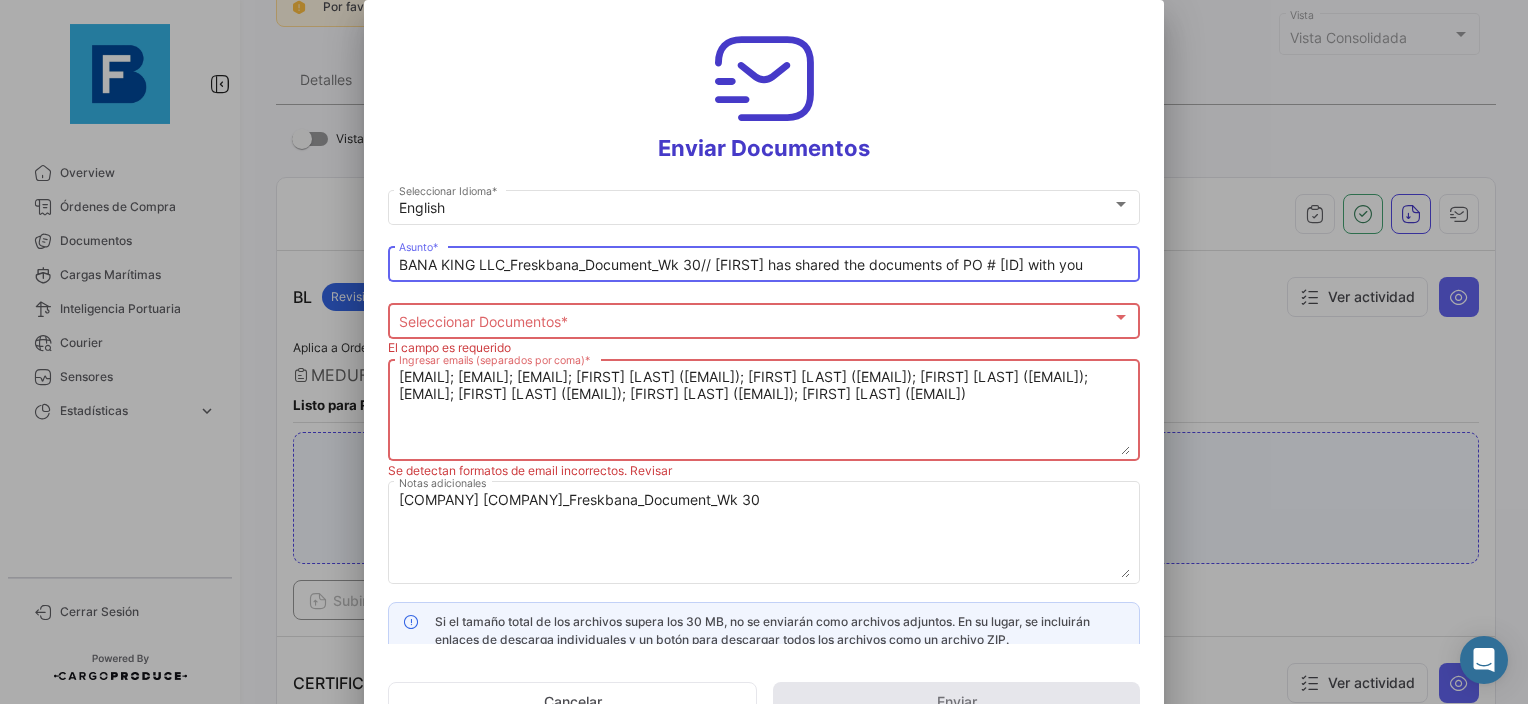 click on "BANA KING LLC_Freskbana_Document_Wk 30// [FIRST] has shared the documents of PO # [ID] with you" at bounding box center [764, 265] 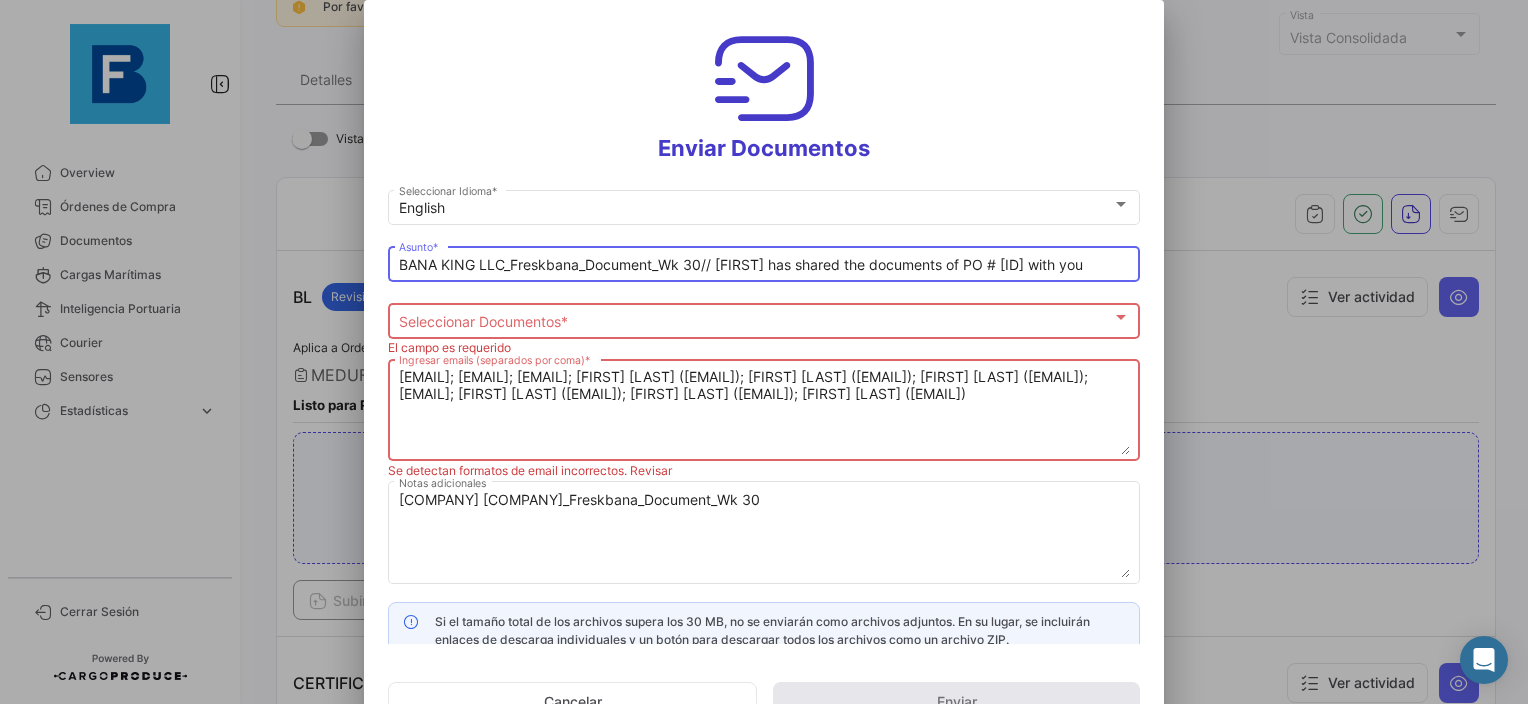 click on "Seleccionar Documentos" at bounding box center (755, 321) 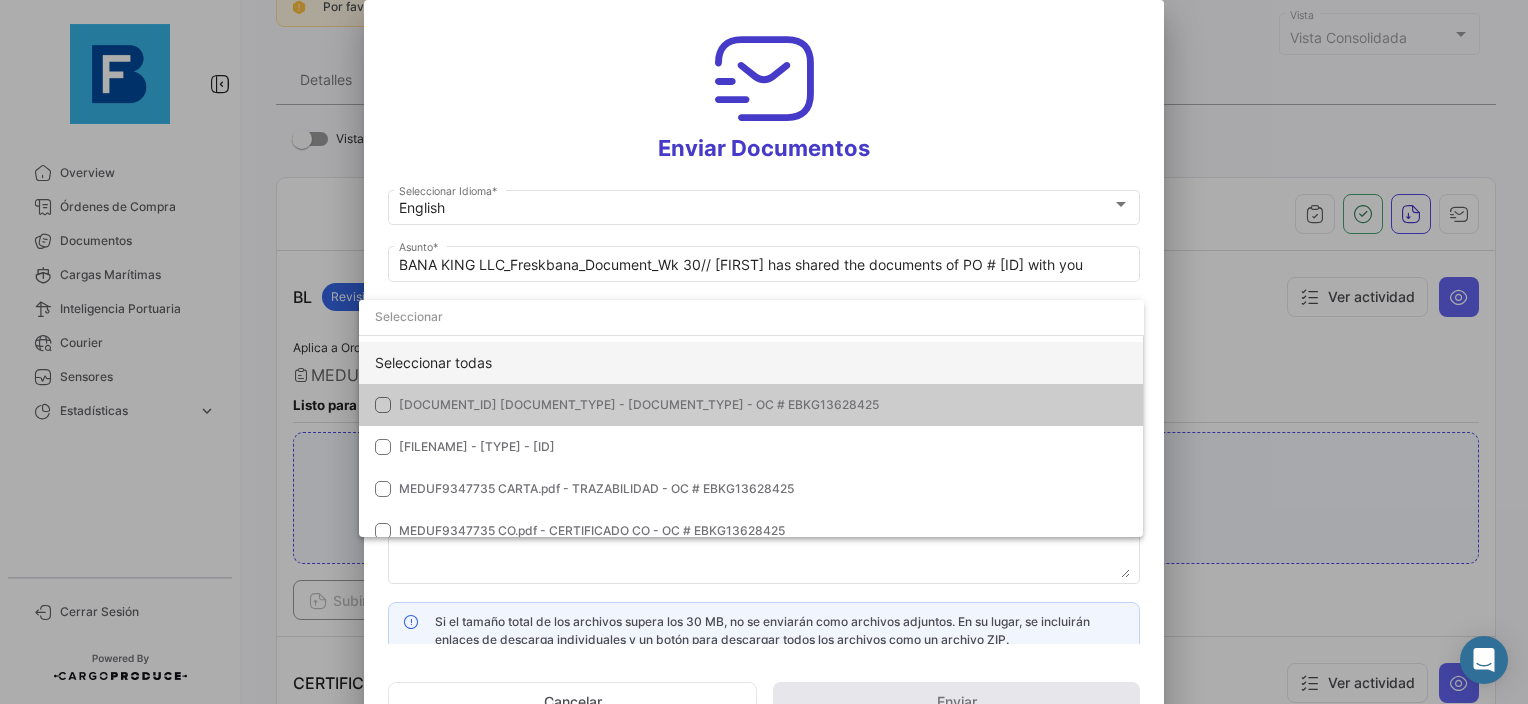 click on "Seleccionar todas" 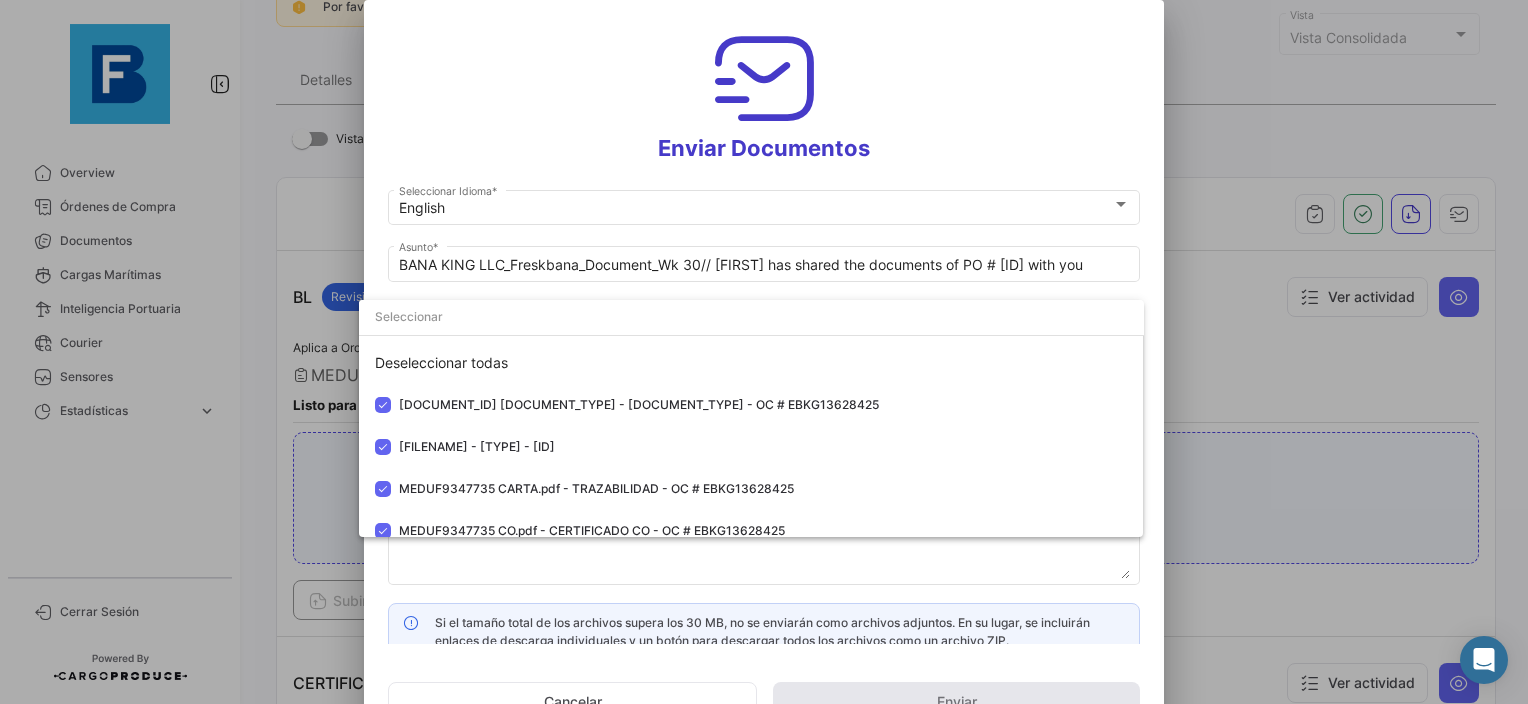 click at bounding box center (764, 352) 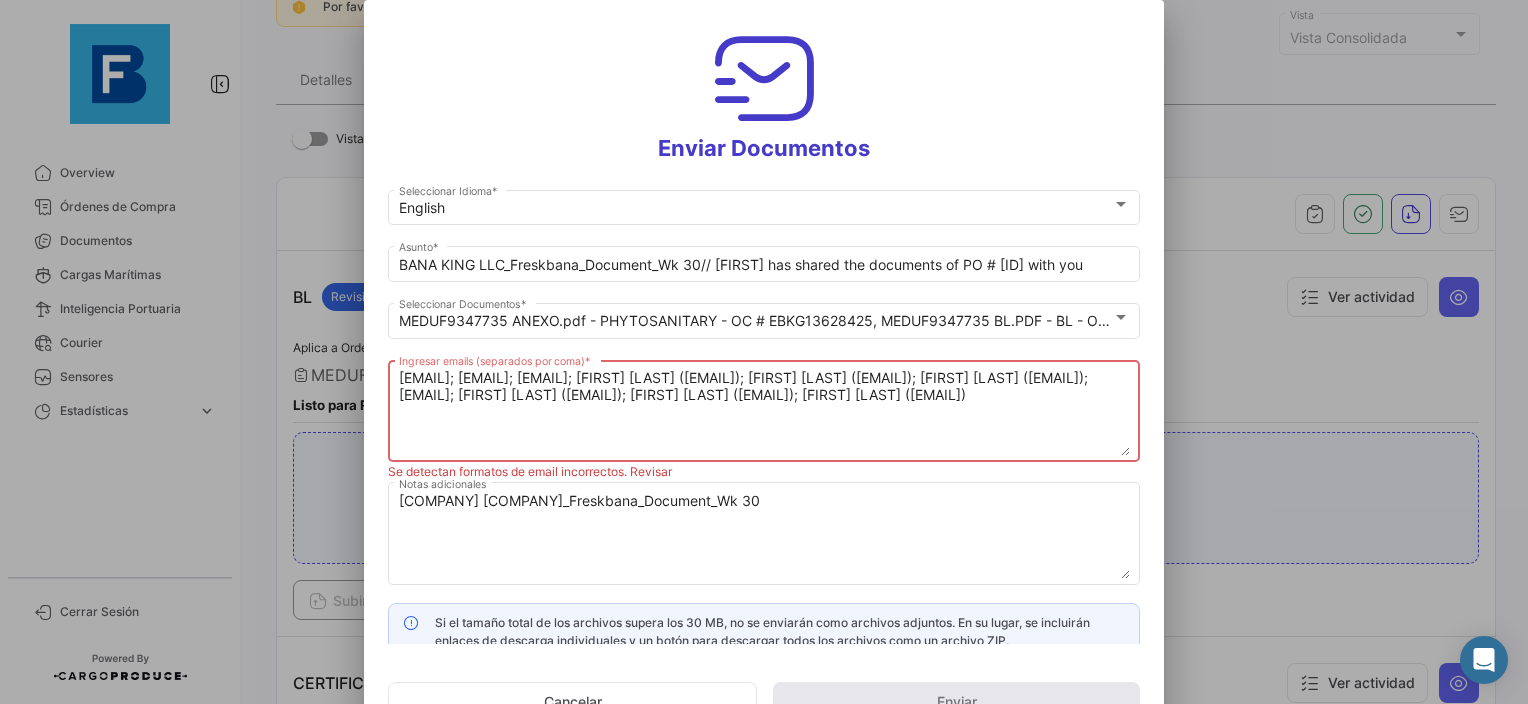 click on "[EMAIL]; [EMAIL]; [EMAIL]; [FIRST] [LAST] ([EMAIL]); [FIRST] [LAST] ([EMAIL]); [FIRST] [LAST] ([EMAIL]); [EMAIL]; [FIRST] [LAST] ([EMAIL]); [FIRST] [LAST] ([EMAIL]); [FIRST] [LAST] ([EMAIL])" at bounding box center (764, 412) 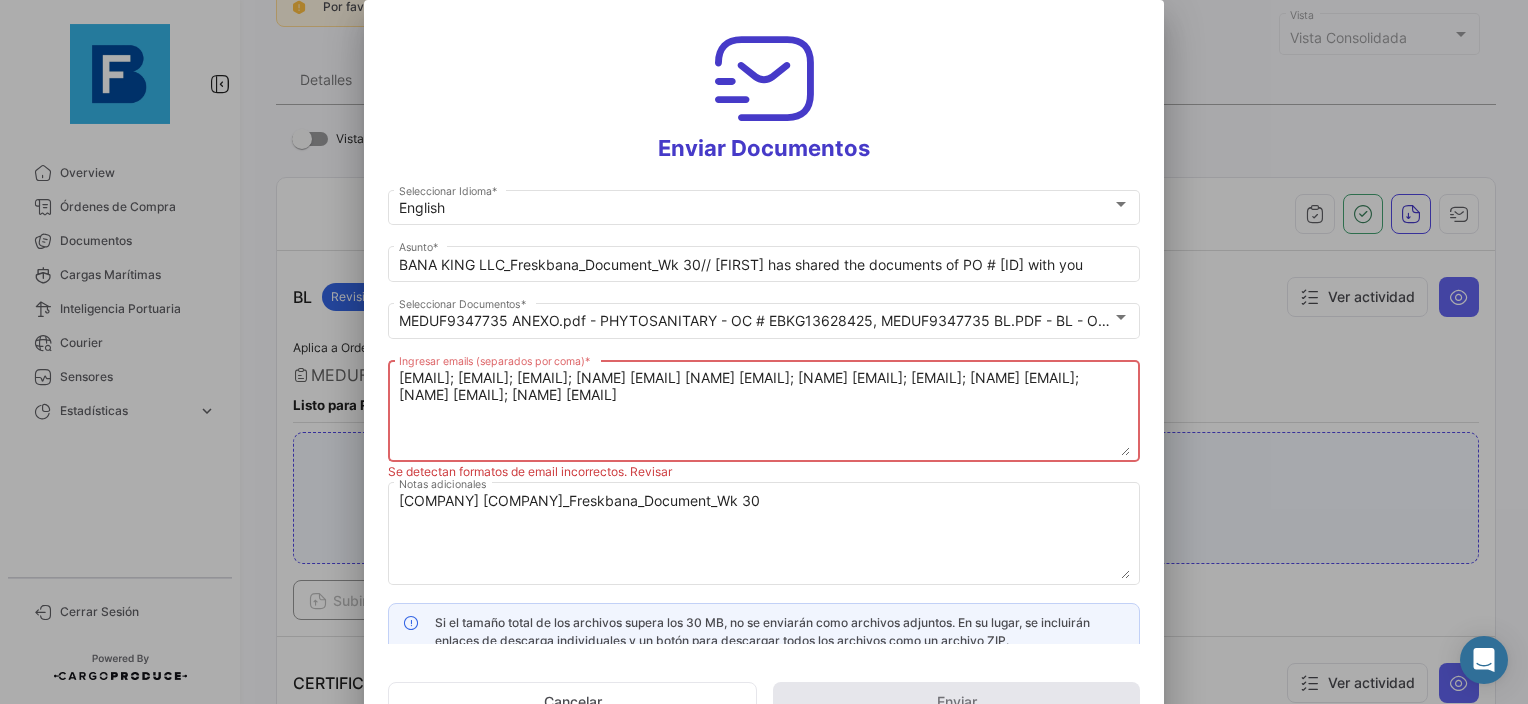 drag, startPoint x: 591, startPoint y: 394, endPoint x: 719, endPoint y: 393, distance: 128.0039 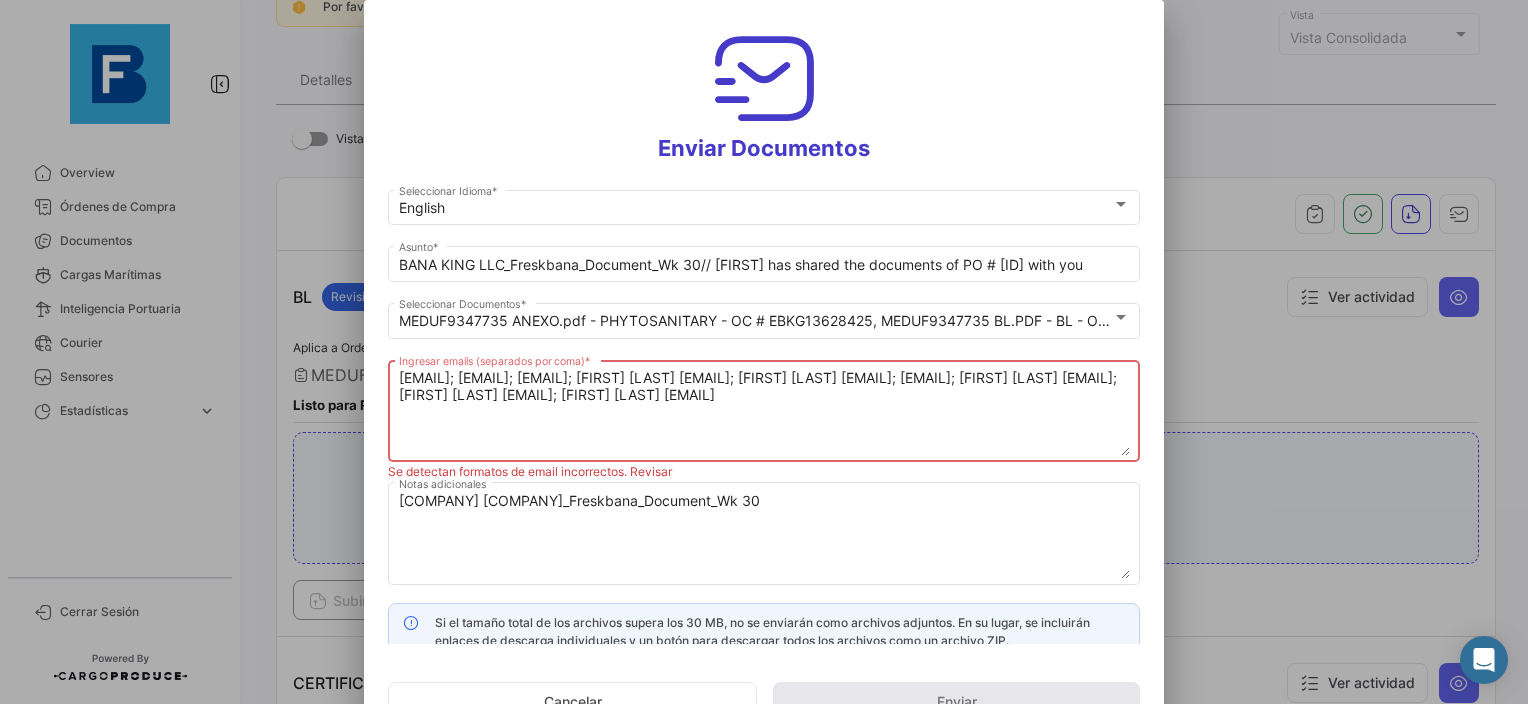 click on "[EMAIL]; [EMAIL]; [EMAIL]; [FIRST] [LAST] [EMAIL]; [FIRST] [LAST] [EMAIL]; [EMAIL]; [FIRST] [LAST] [EMAIL]; [FIRST] [LAST] [EMAIL]; [FIRST] [LAST] [EMAIL]" at bounding box center [764, 412] 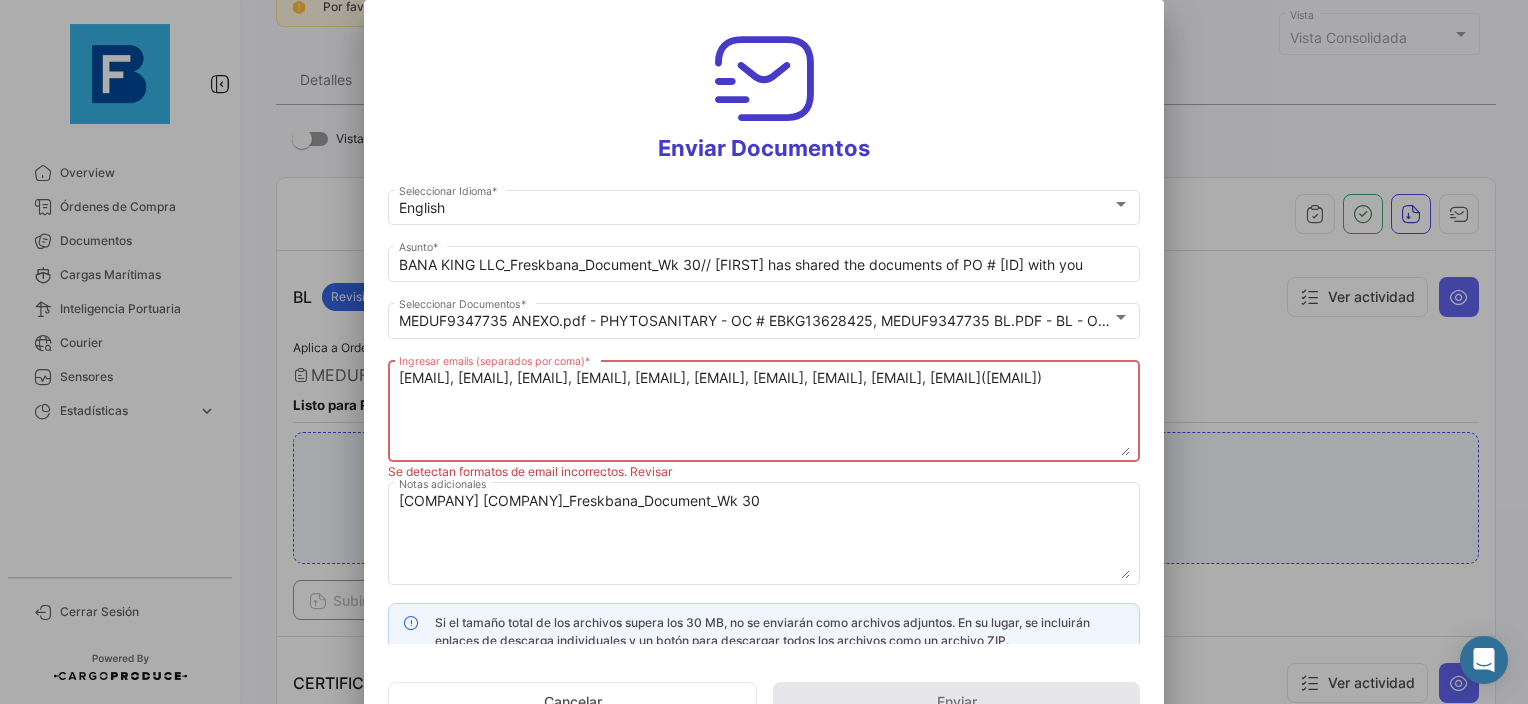 click on "[EMAIL], [EMAIL], [EMAIL], [EMAIL], [EMAIL], [EMAIL], [EMAIL], [EMAIL], [EMAIL], [EMAIL]([EMAIL])" at bounding box center (764, 412) 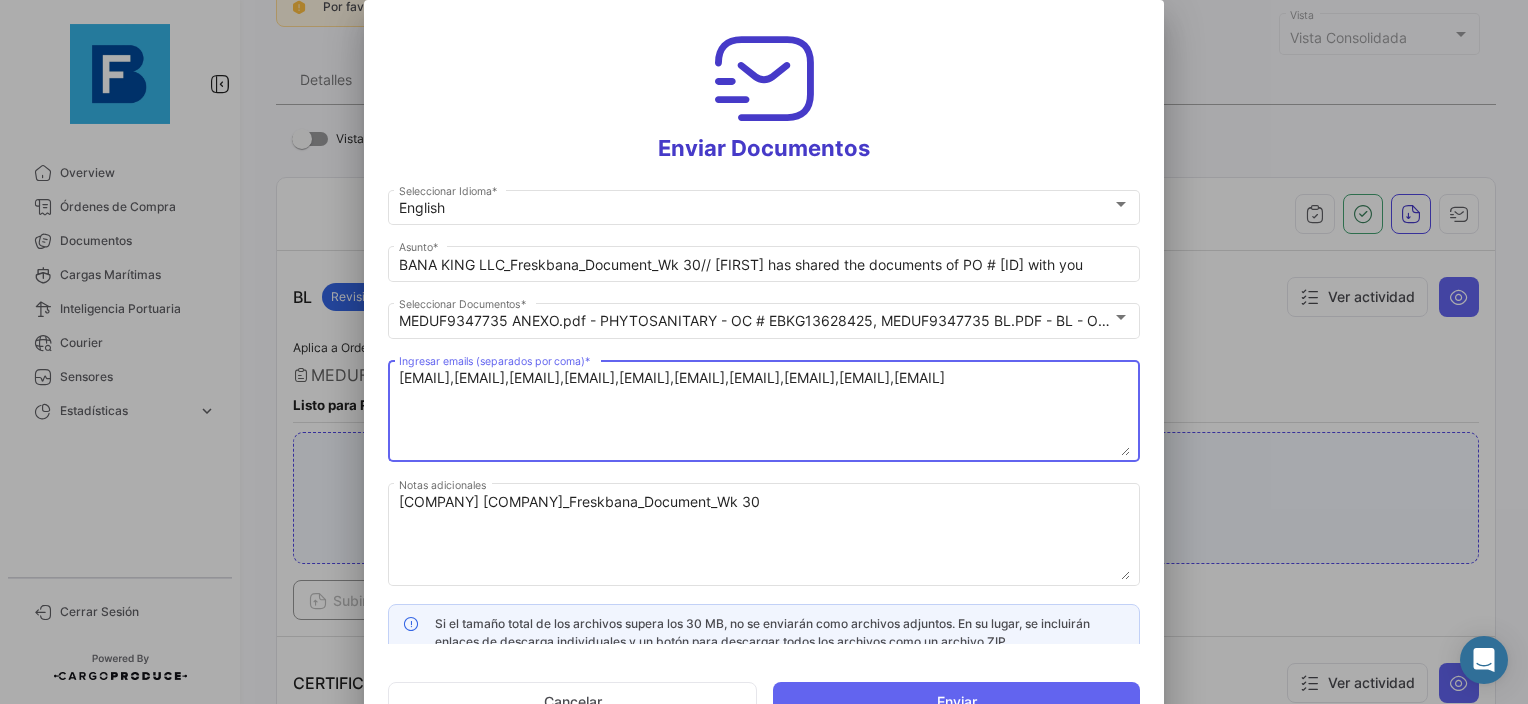 click on "[EMAIL],[EMAIL],[EMAIL],[EMAIL],[EMAIL],[EMAIL],[EMAIL],[EMAIL],[EMAIL],[EMAIL]" at bounding box center (764, 412) 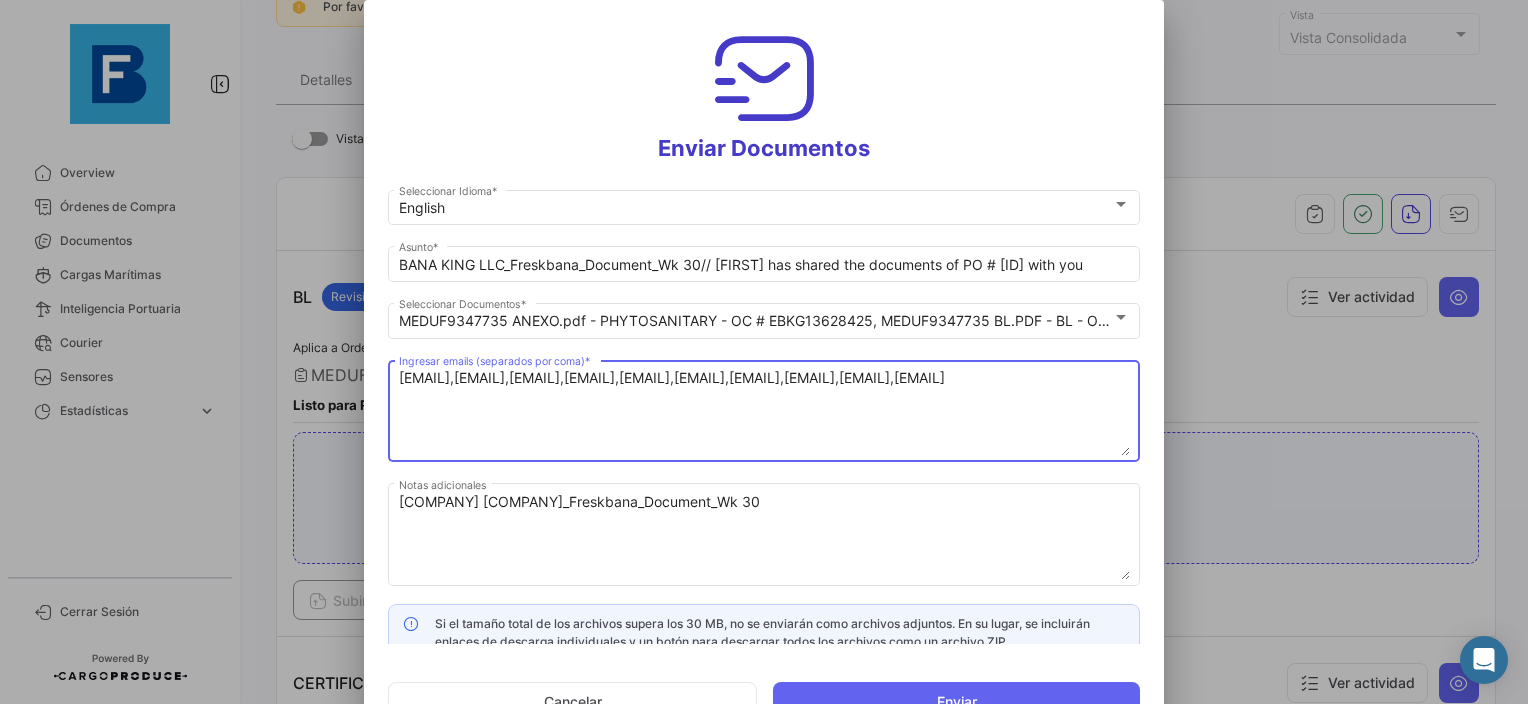 type on "[EMAIL],[EMAIL],[EMAIL],[EMAIL],[EMAIL],[EMAIL],[EMAIL],[EMAIL],[EMAIL],[EMAIL]" 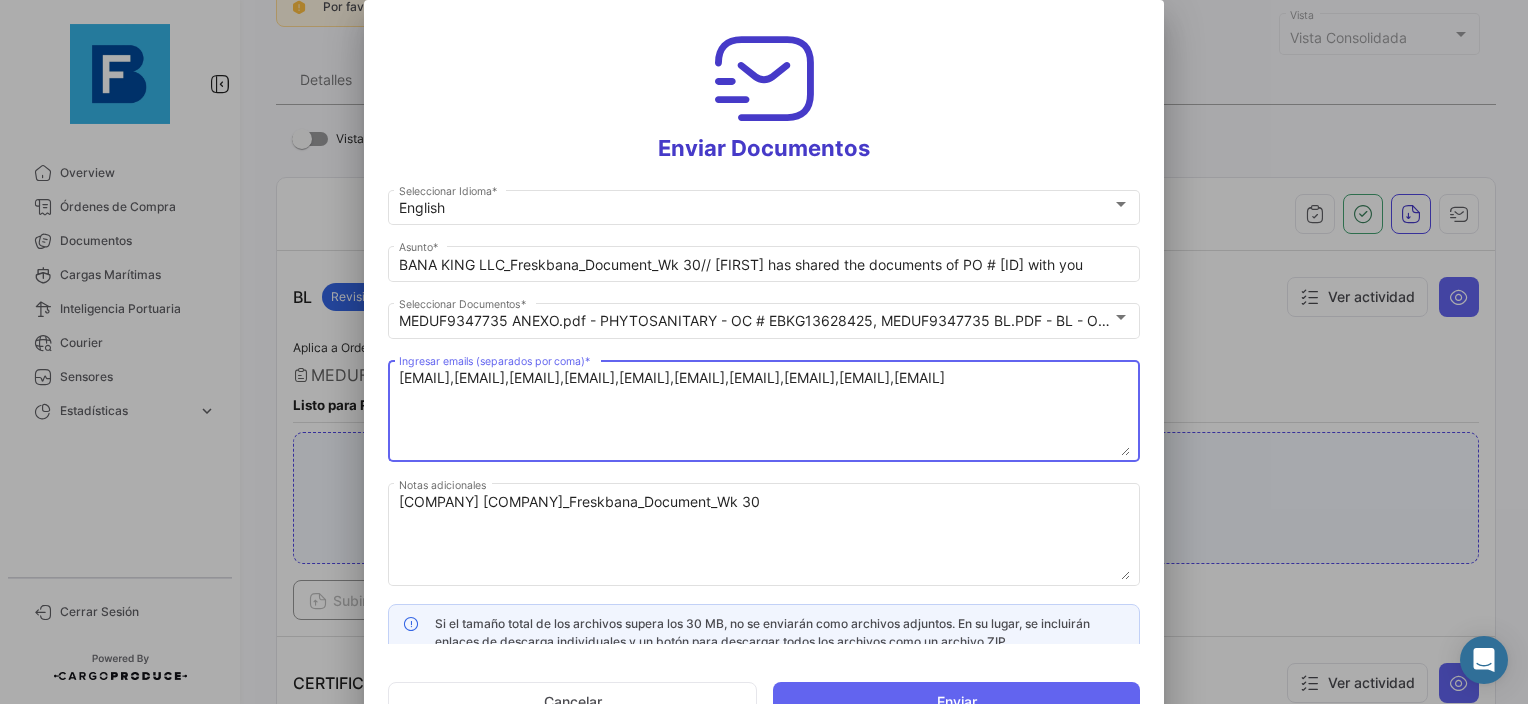 click on "[EMAIL],[EMAIL],[EMAIL],[EMAIL],[EMAIL],[EMAIL],[EMAIL],[EMAIL],[EMAIL],[EMAIL]" at bounding box center [764, 412] 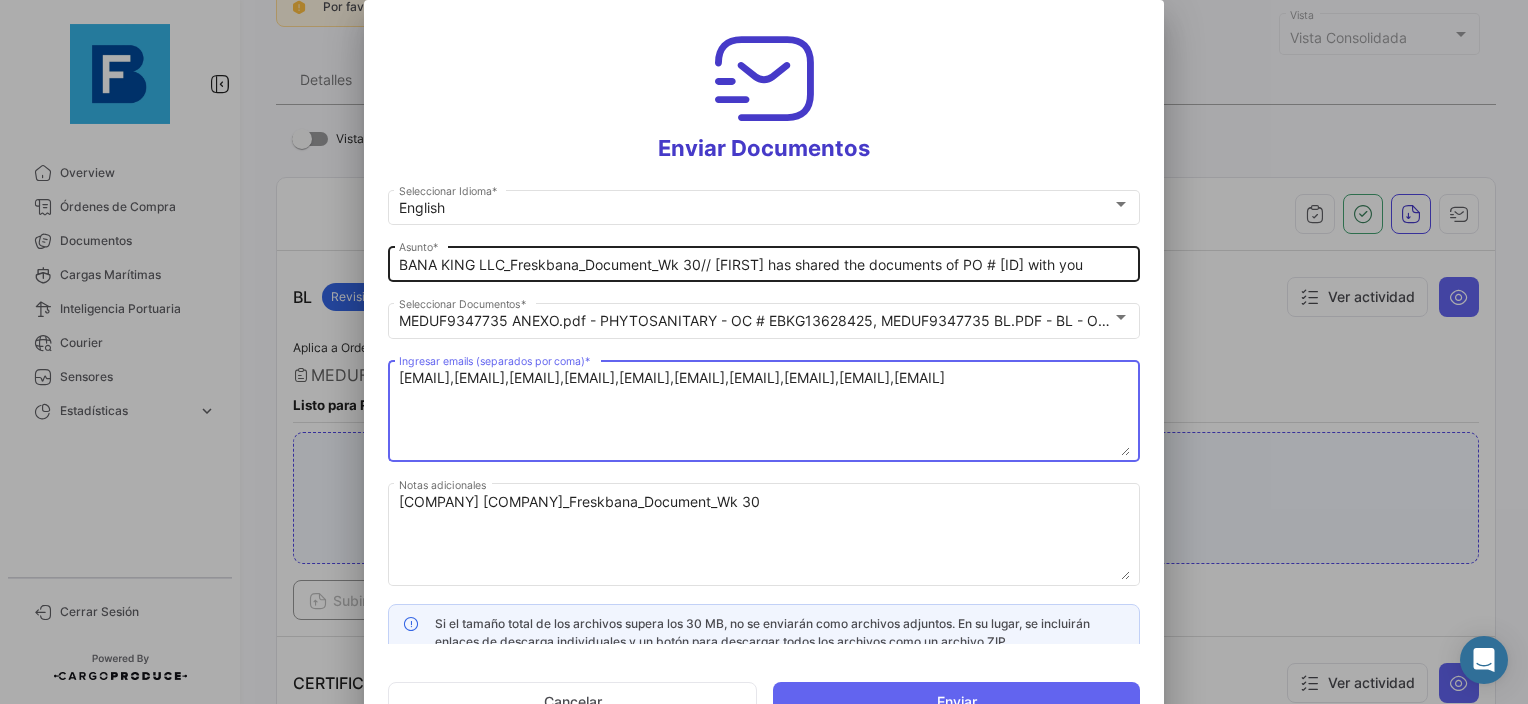 click on "BANA KING LLC_Freskbana_Document_Wk 30// [FIRST] has shared the documents of PO # [ID] with you" at bounding box center (764, 265) 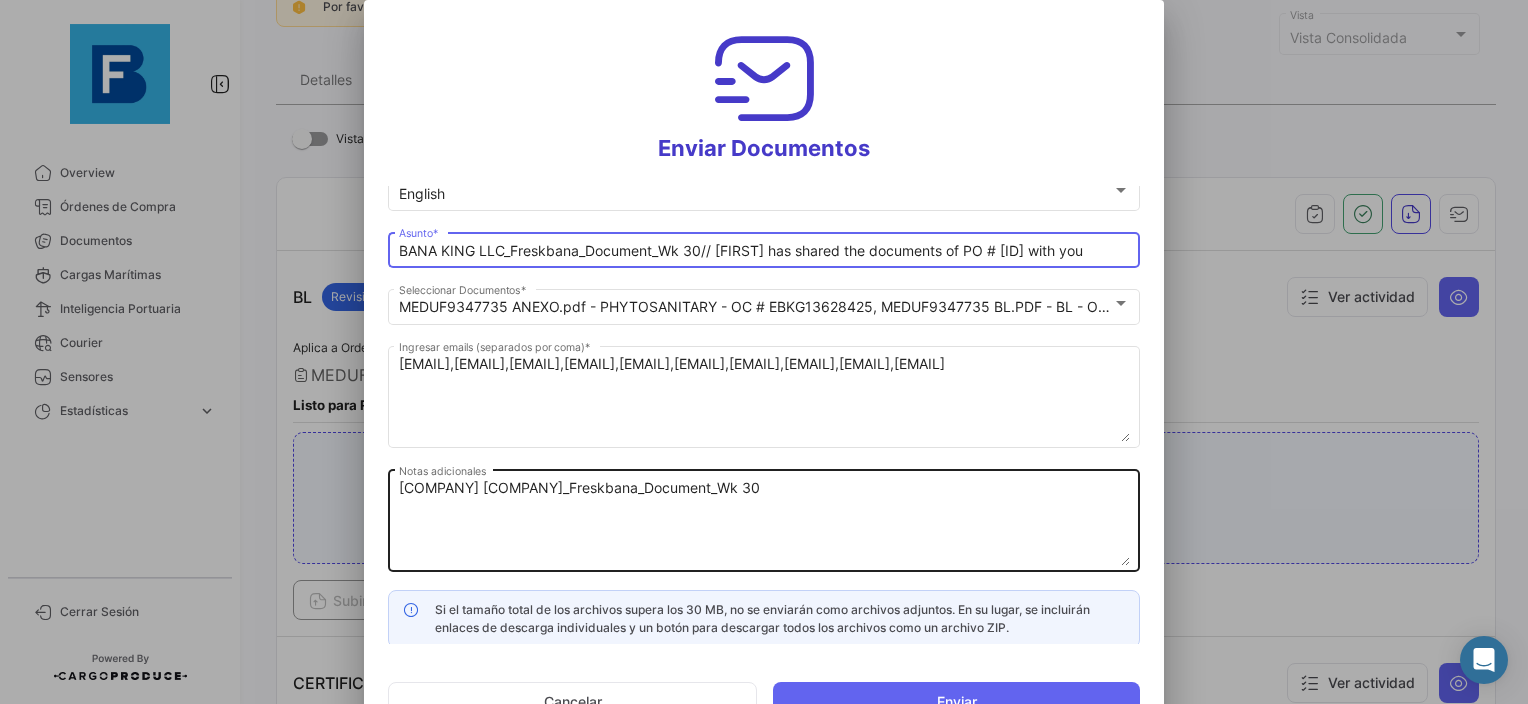 scroll, scrollTop: 17, scrollLeft: 0, axis: vertical 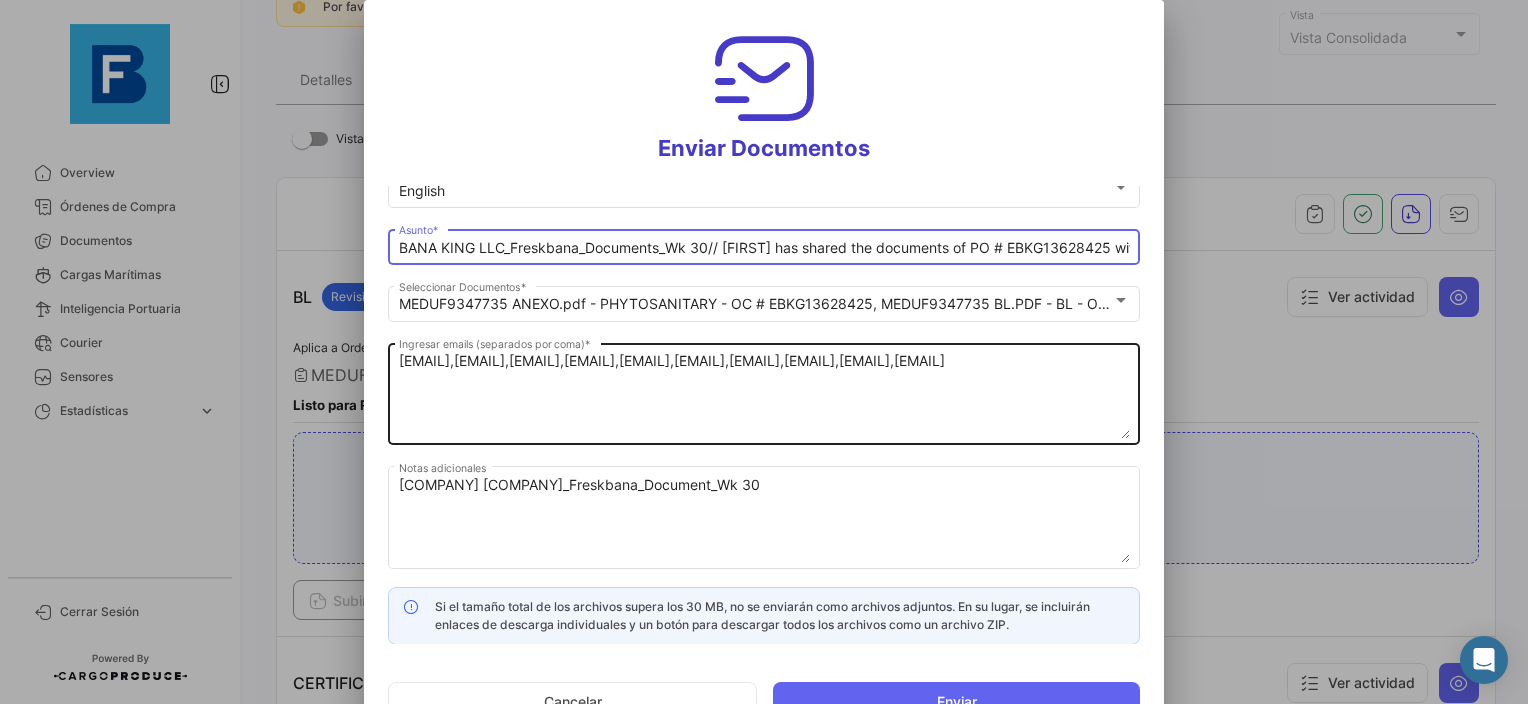 type on "BANA KING LLC_Freskbana_Documents_Wk 30// [FIRST] has shared the documents of PO # EBKG13628425 with you" 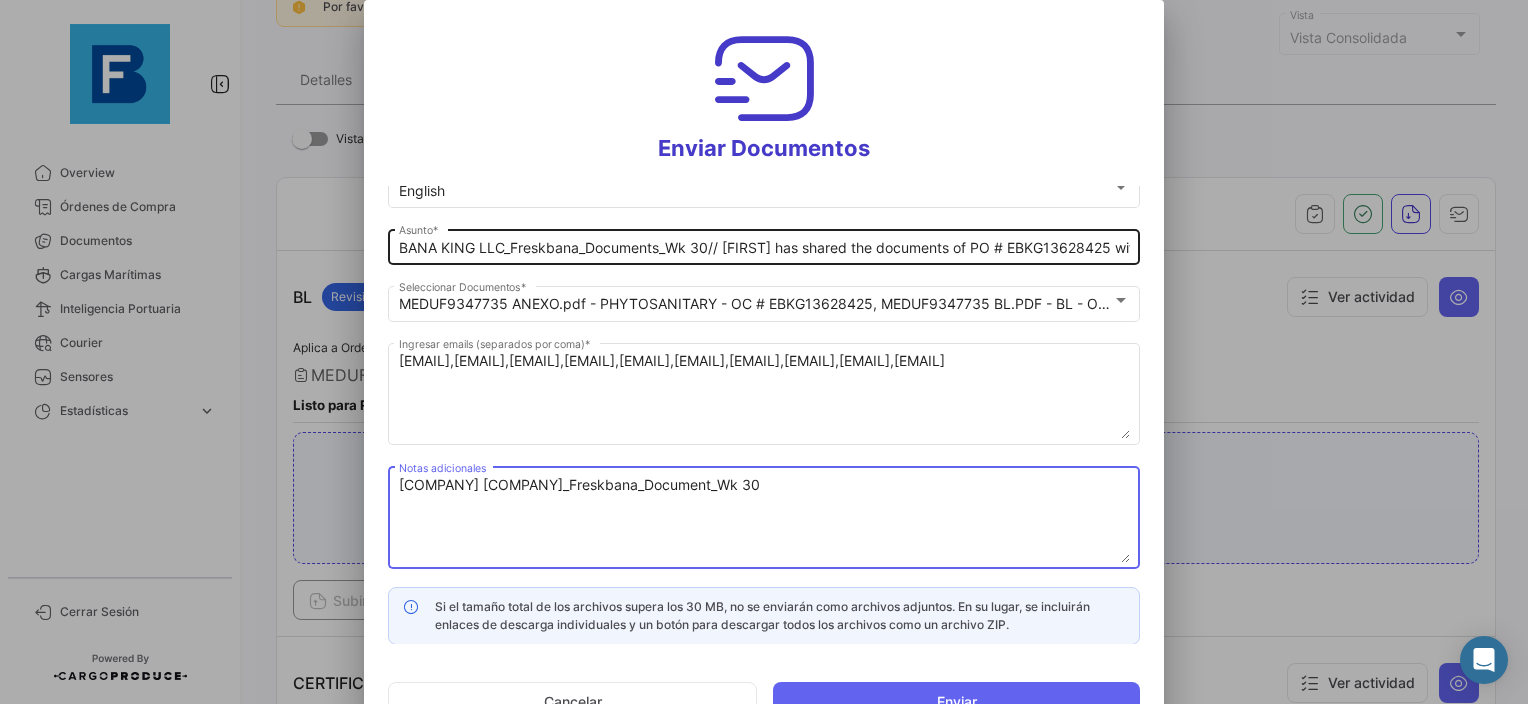 type on "[COMPANY] [COMPANY]_Freskbana_Document_Wk 30" 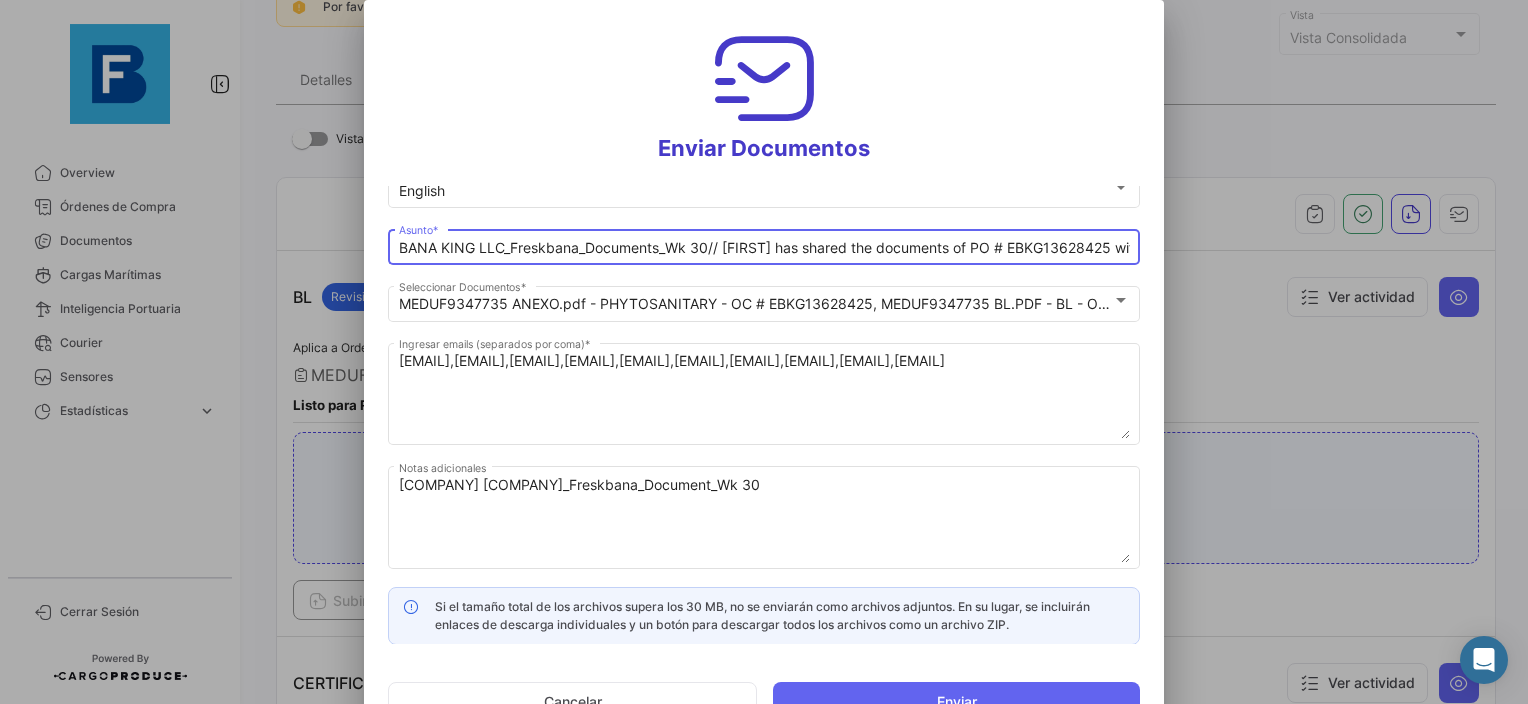 click on "BANA KING LLC_Freskbana_Documents_Wk 30// [FIRST] has shared the documents of PO # EBKG13628425 with you" at bounding box center (764, 248) 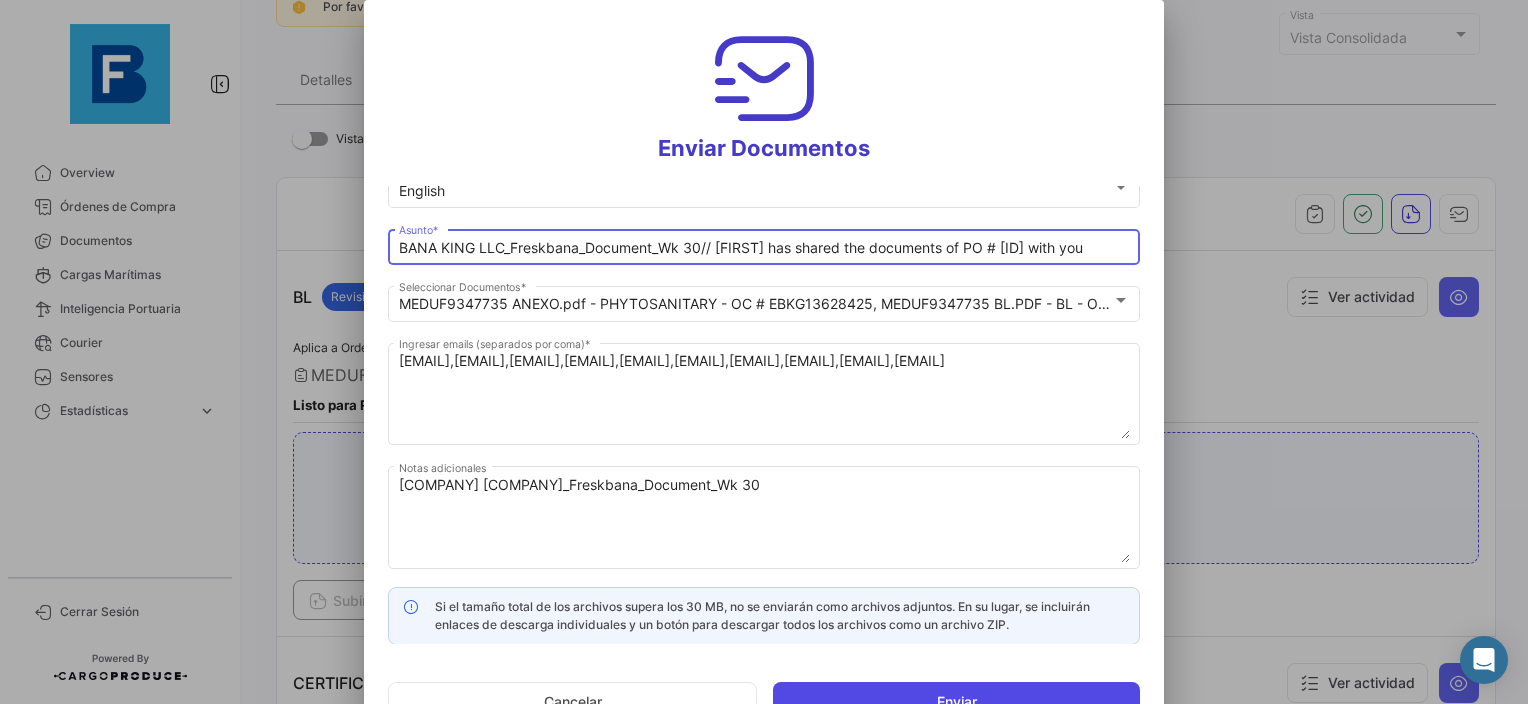 type on "BANA KING LLC_Freskbana_Document_Wk 30// [FIRST] has shared the documents of PO # [ID] with you" 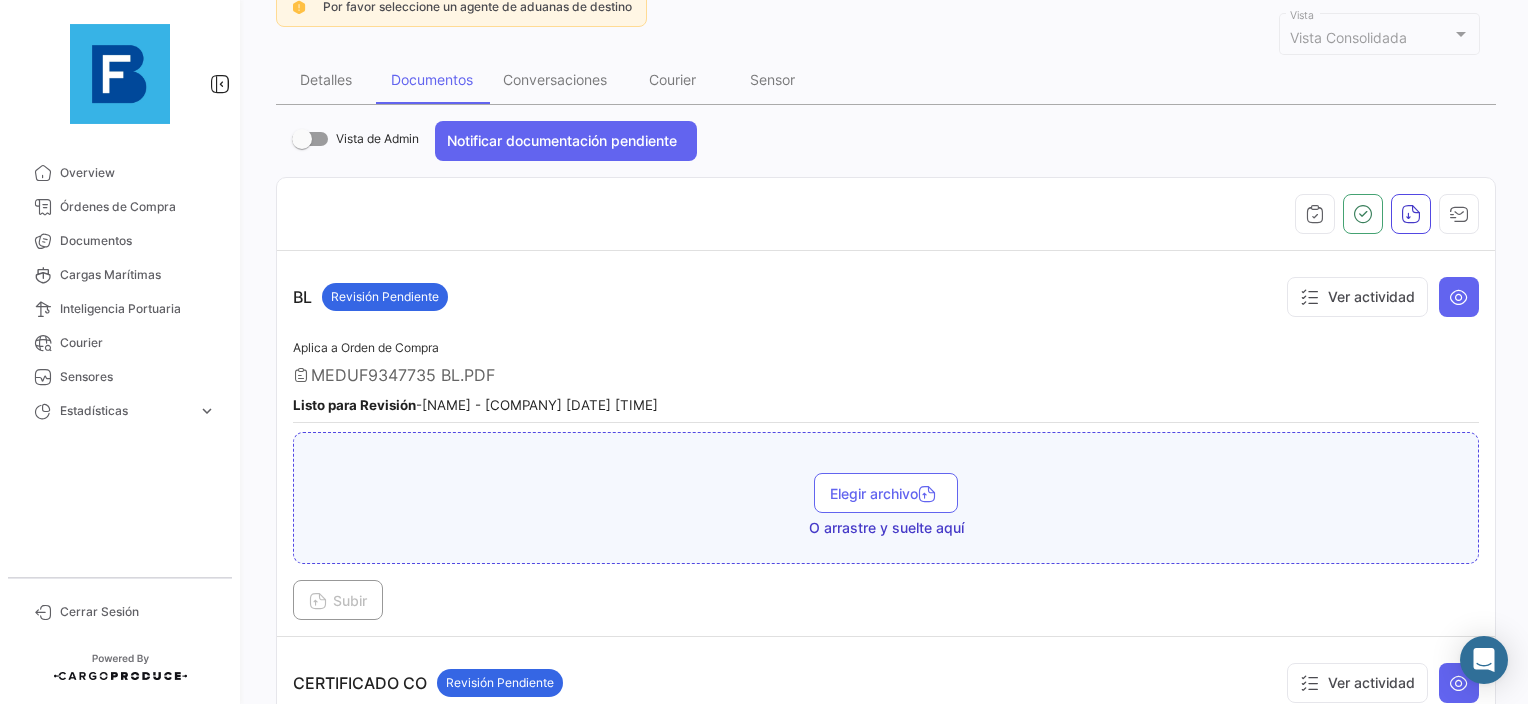 click on "Aplica a Orden de Compra MEDUF9347735 BL.PDF Listo para Revisión - [FIRST] [LAST] - Freskbana S.A. [DATE] [TIME]" at bounding box center [886, 380] 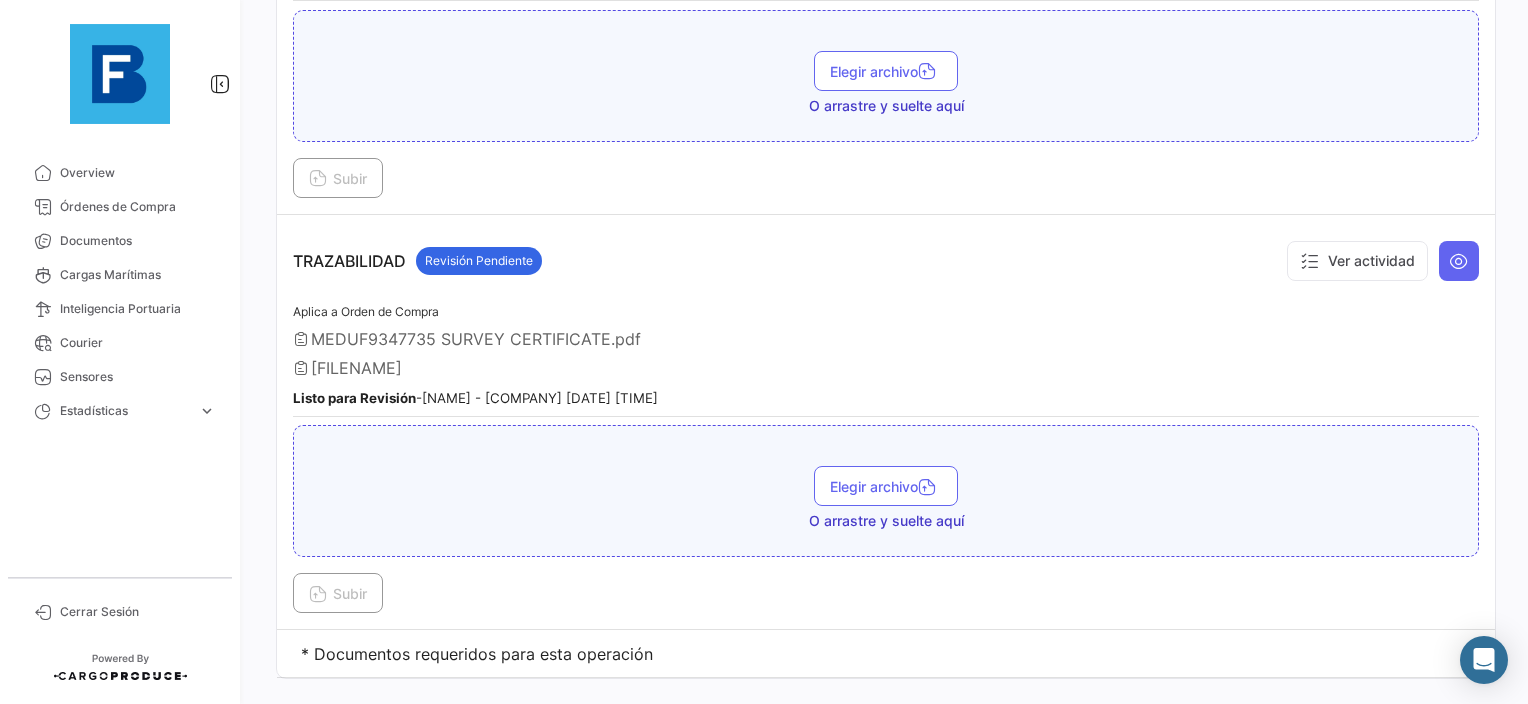 scroll, scrollTop: 2170, scrollLeft: 0, axis: vertical 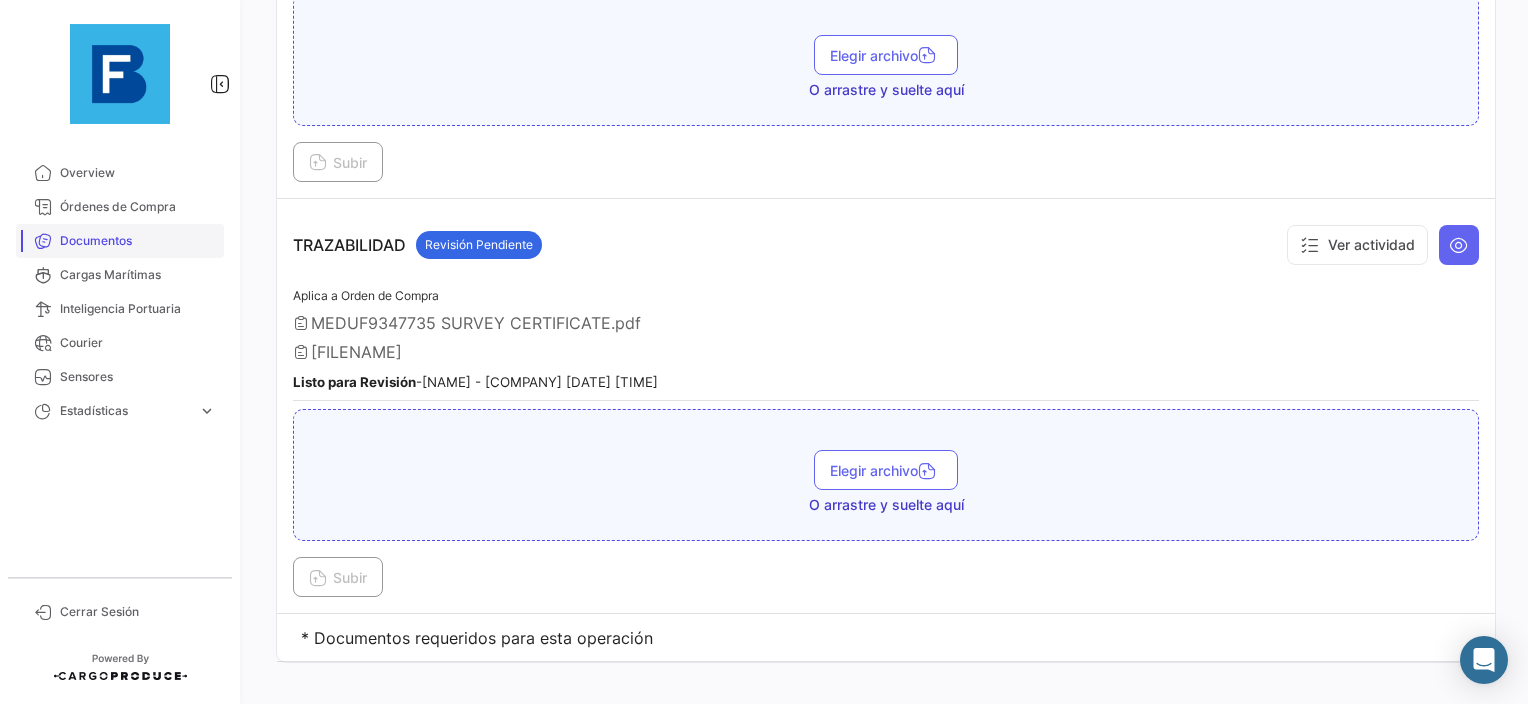 click on "Documentos" at bounding box center (138, 241) 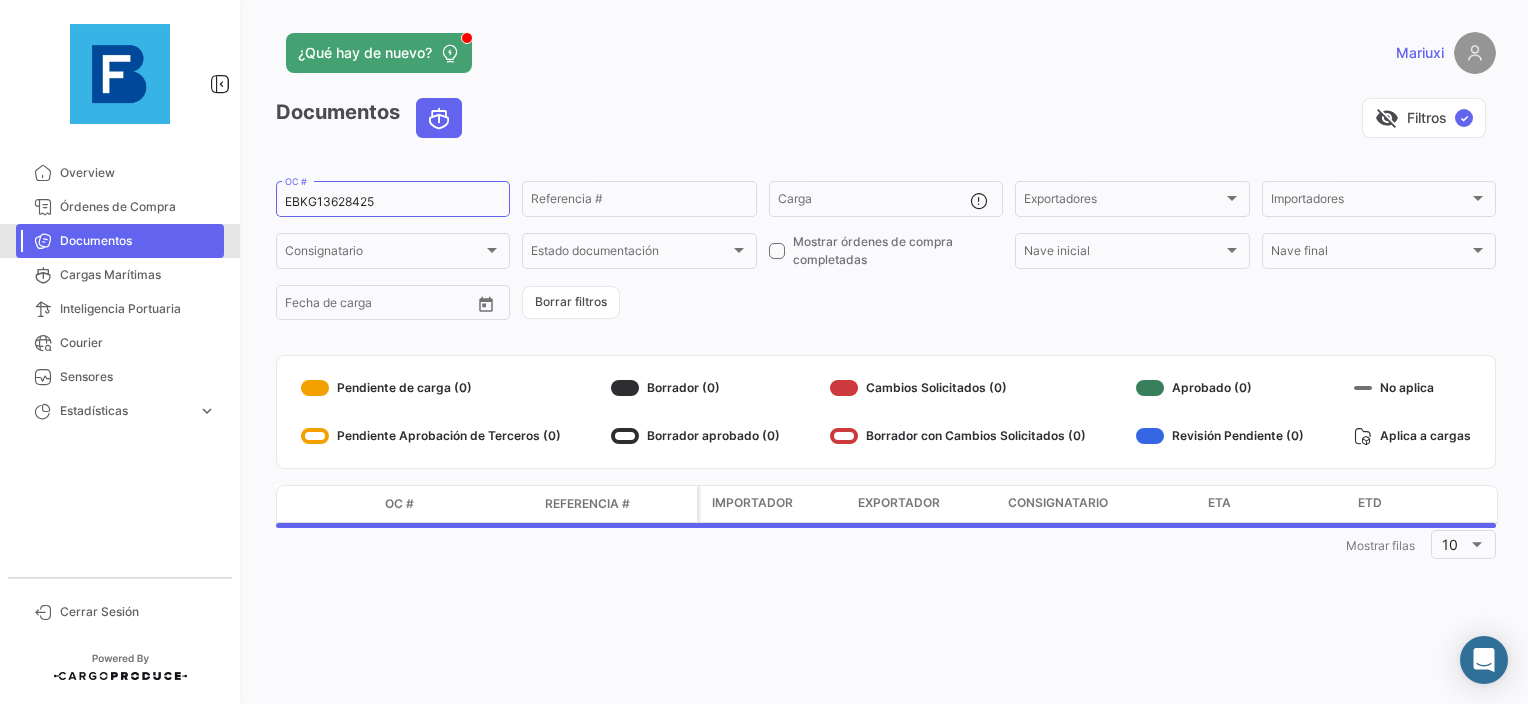 scroll, scrollTop: 0, scrollLeft: 0, axis: both 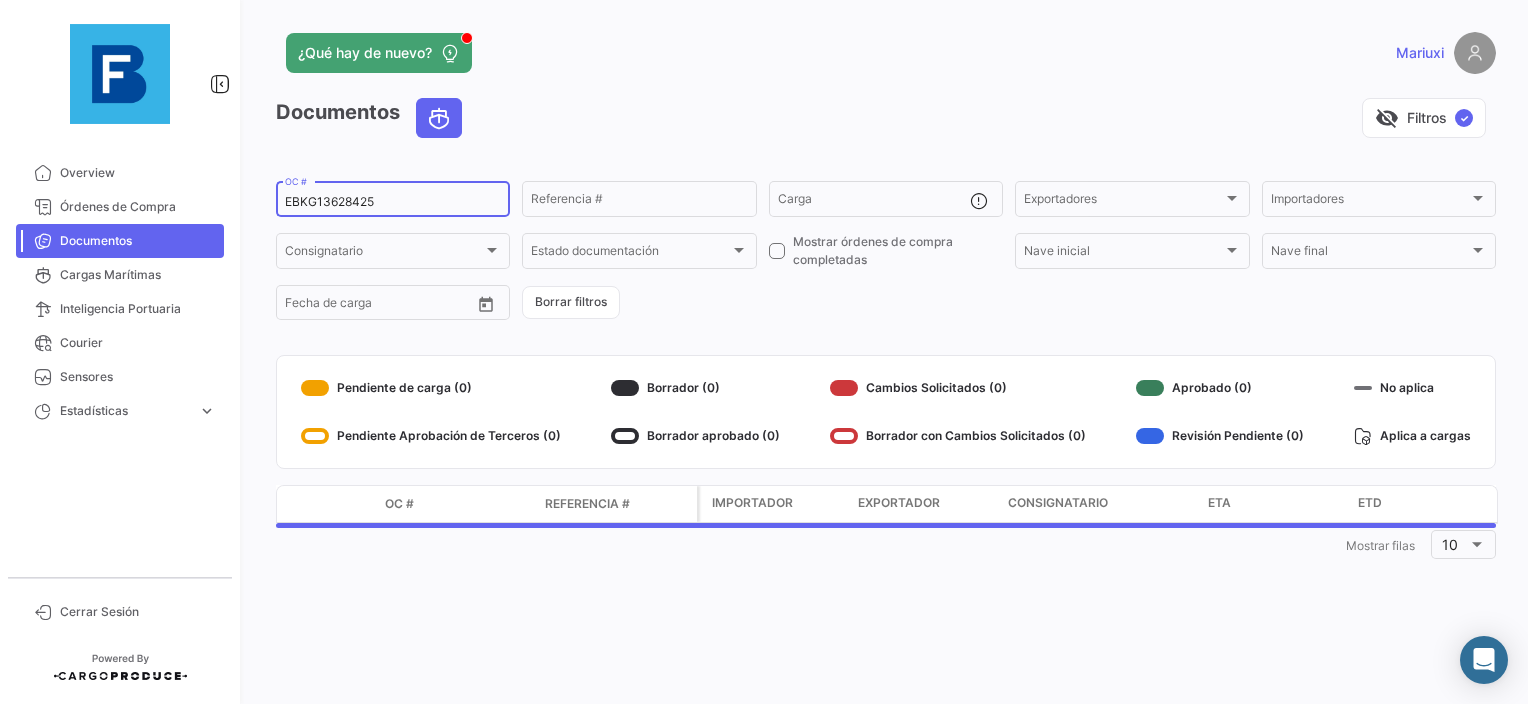 click on "[ID]  OC #" 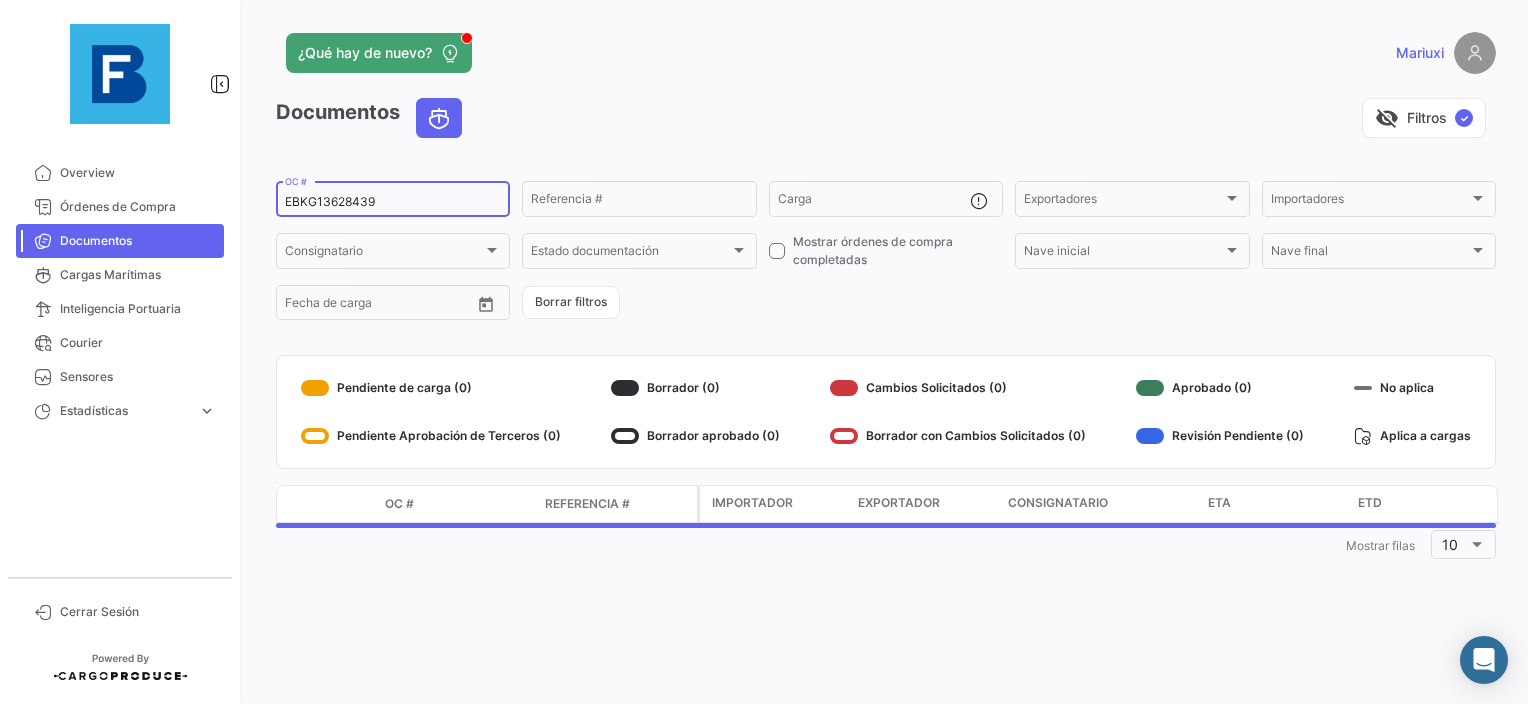 click on "EBKG13628439" at bounding box center [393, 202] 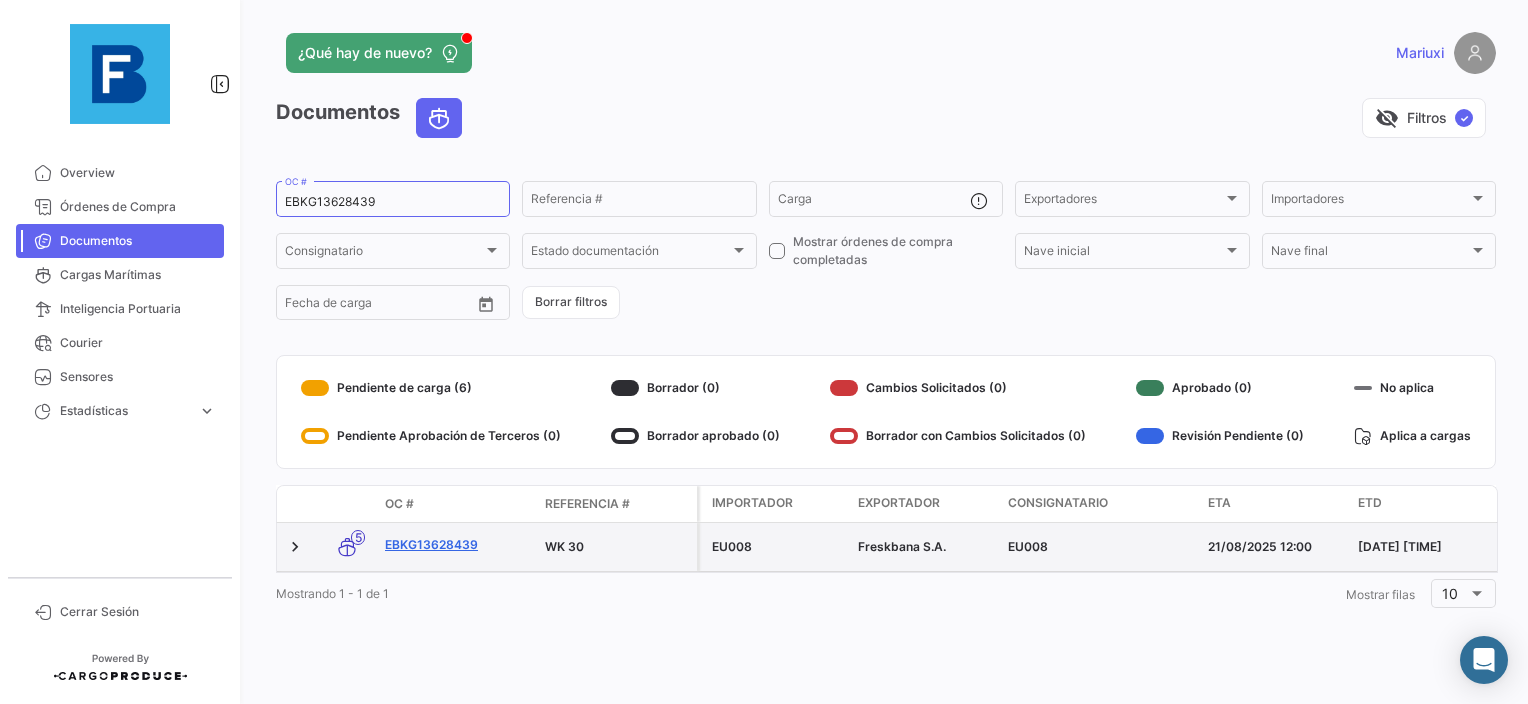 click on "EBKG13628439" 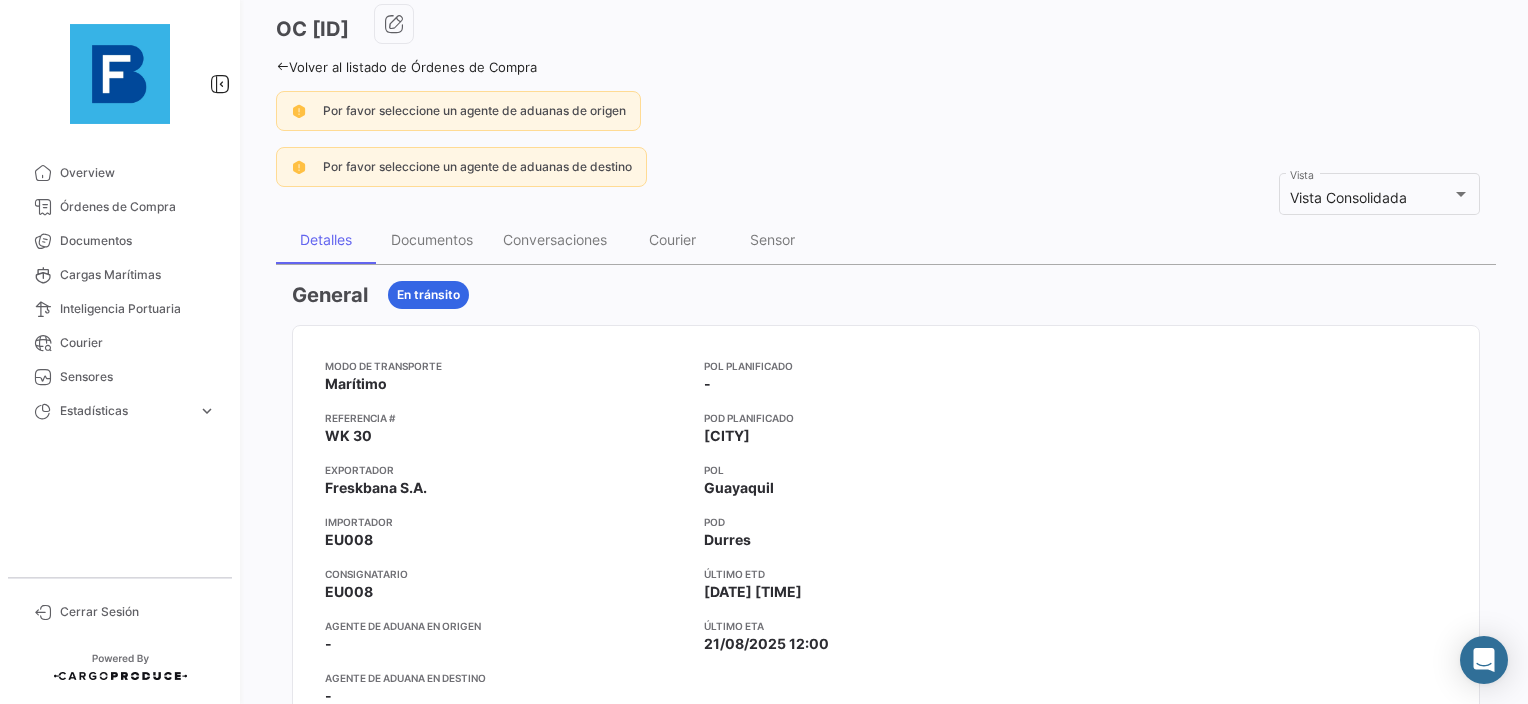 scroll, scrollTop: 0, scrollLeft: 0, axis: both 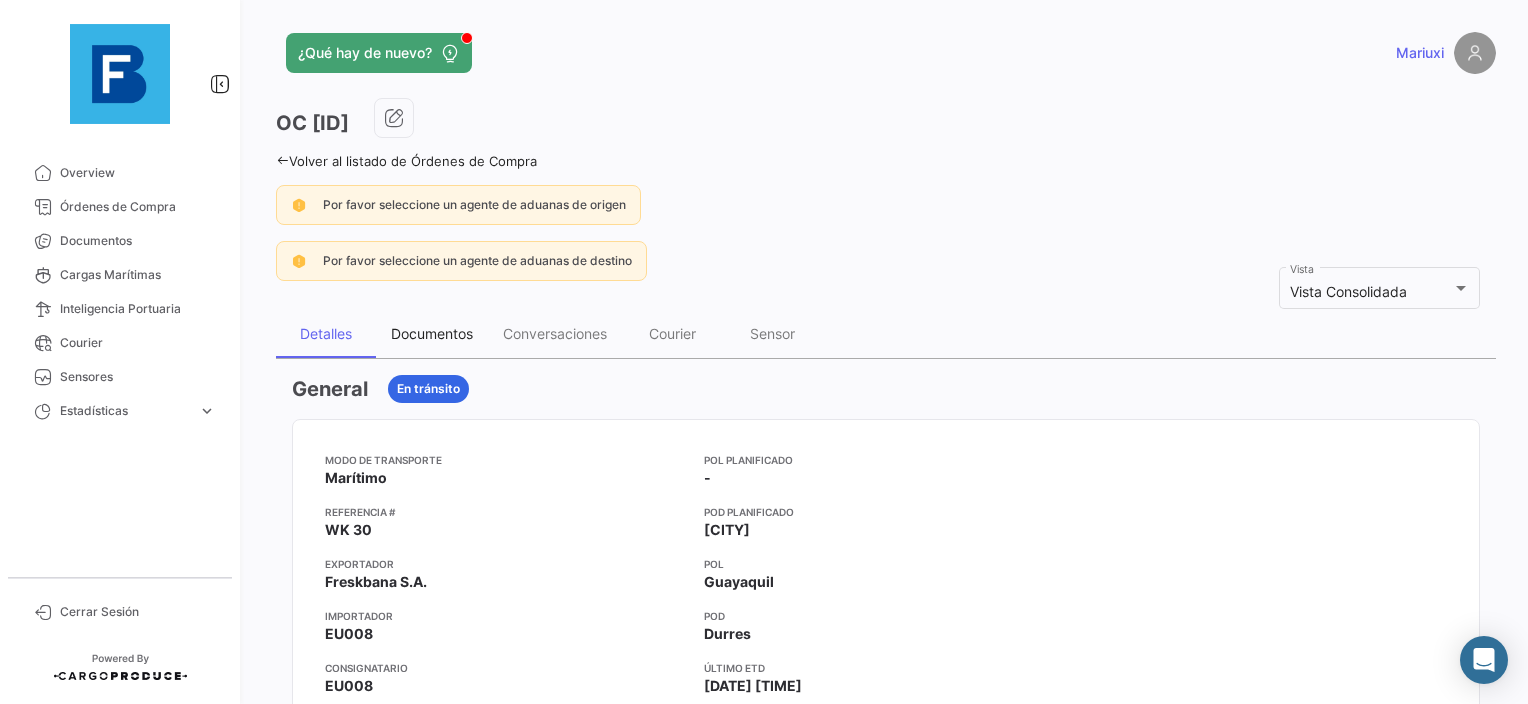click on "Documentos" at bounding box center [432, 333] 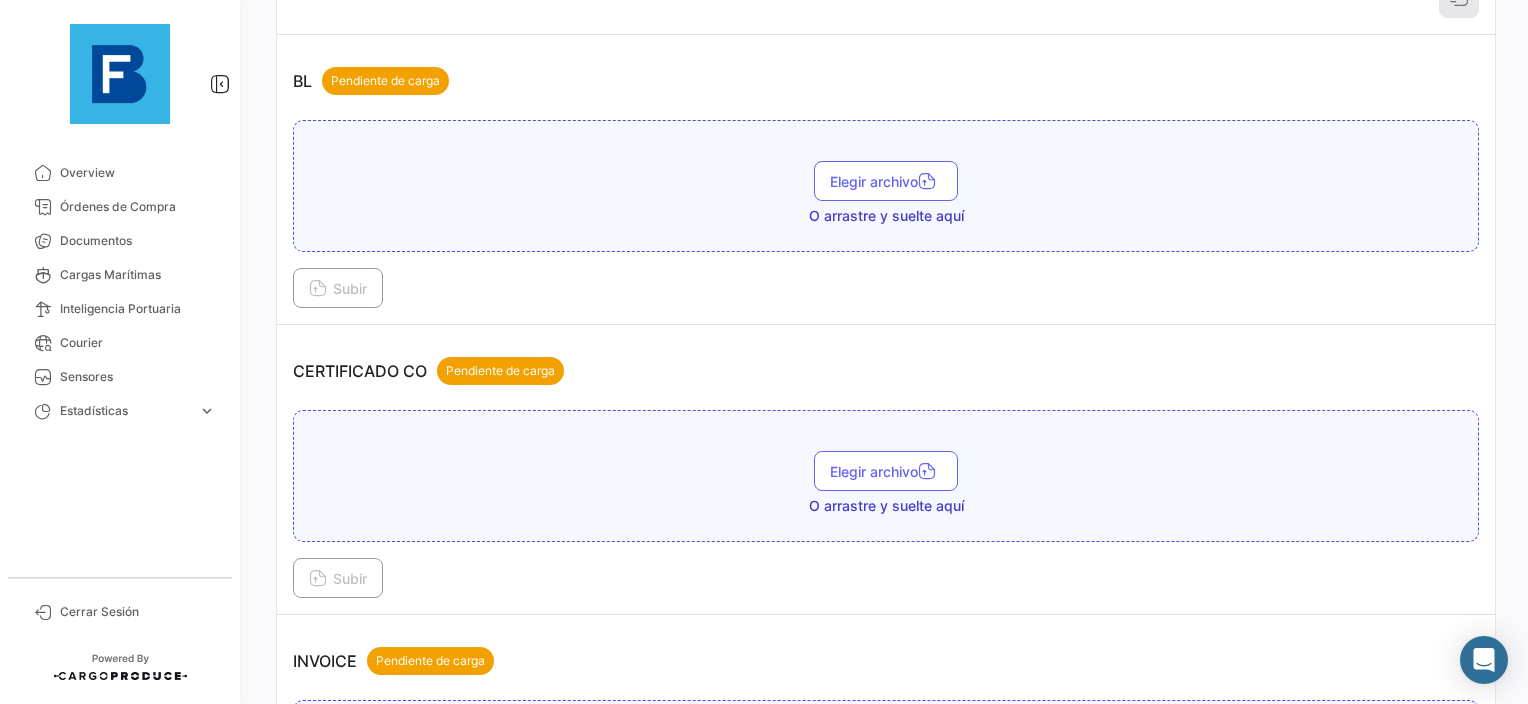 scroll, scrollTop: 500, scrollLeft: 0, axis: vertical 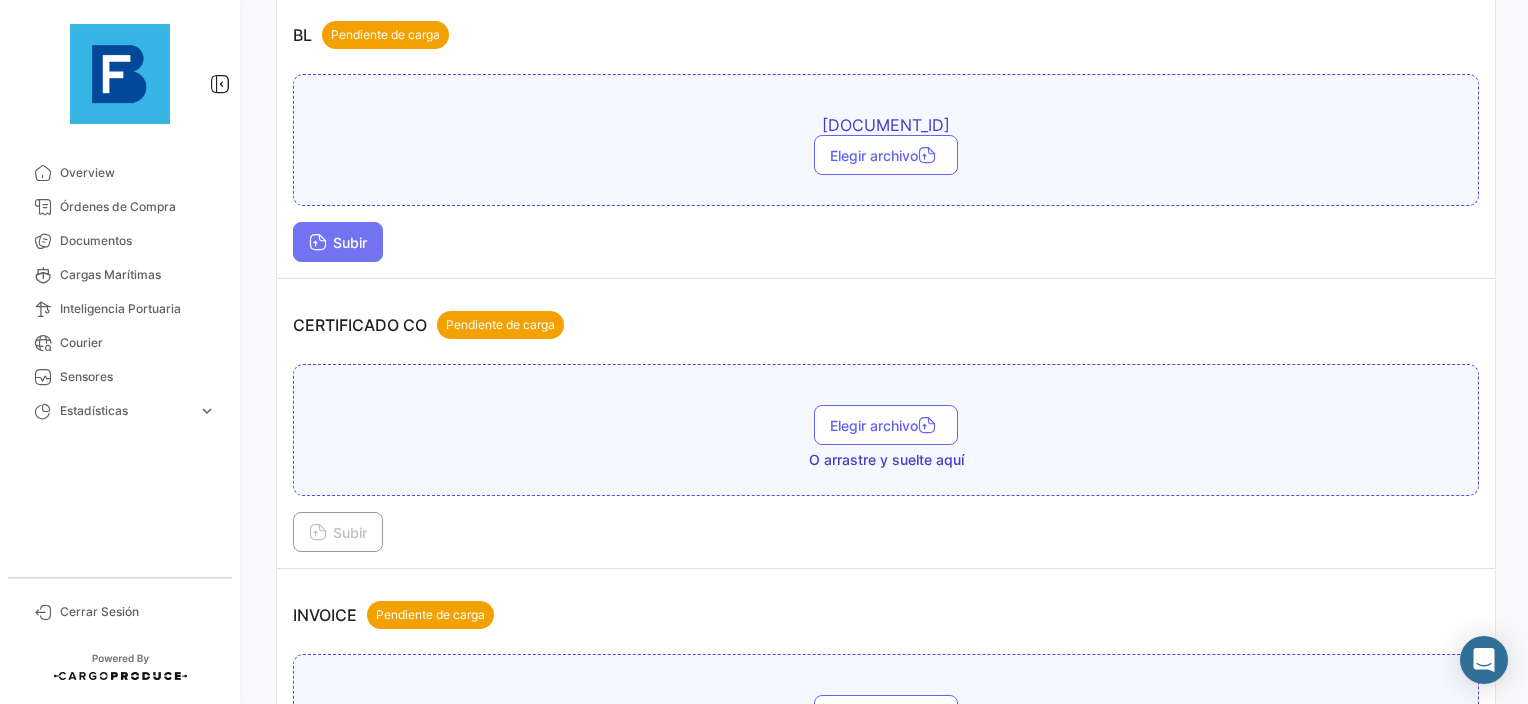 click on "Subir" at bounding box center (338, 242) 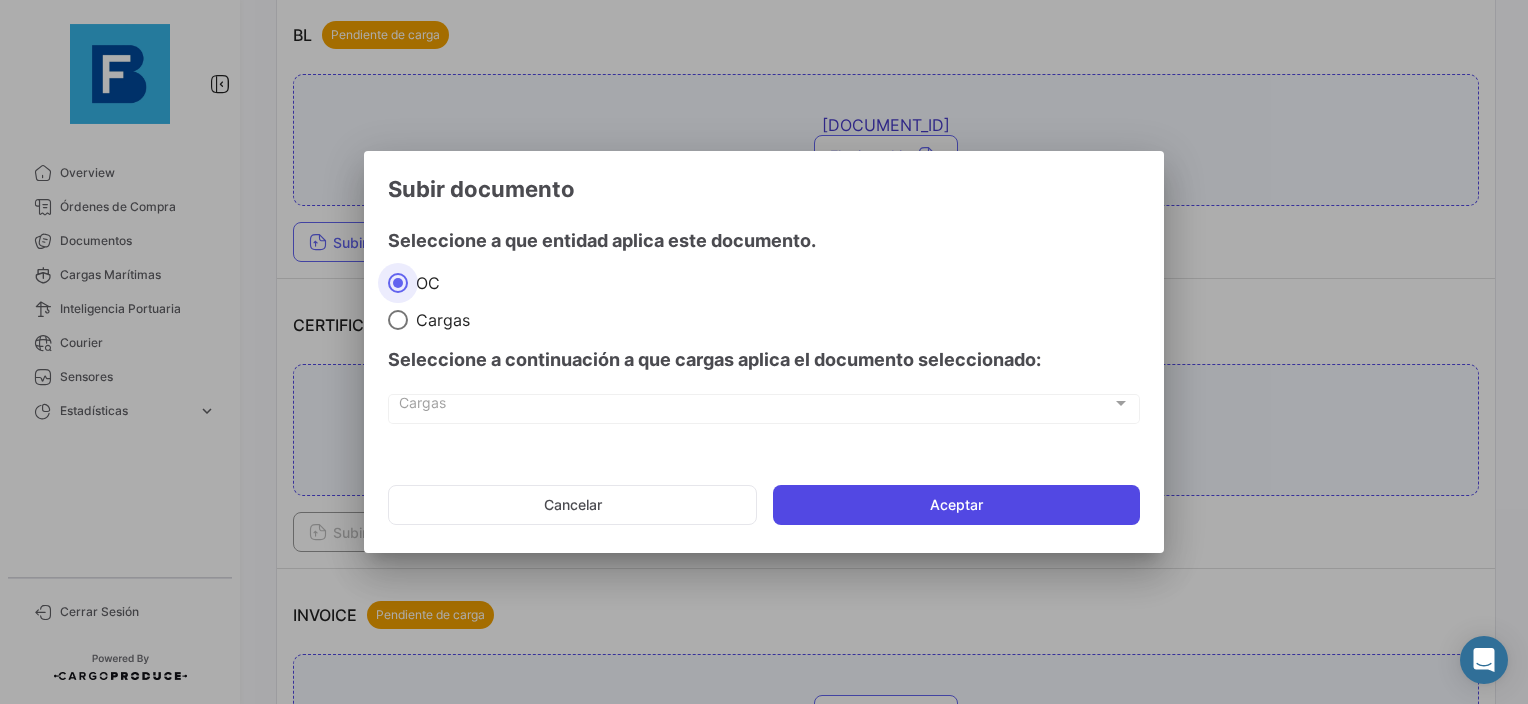 click on "Aceptar" 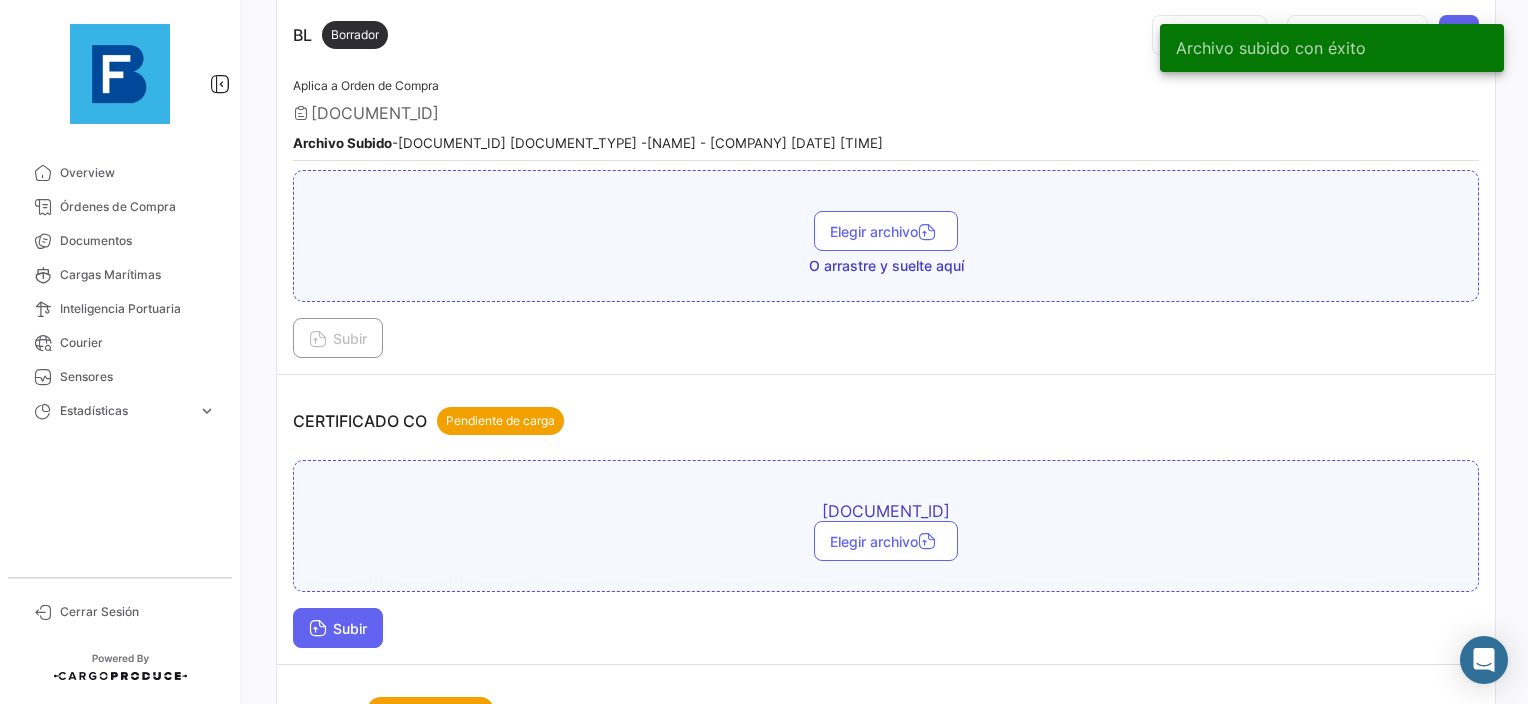 click on "Subir" at bounding box center [338, 628] 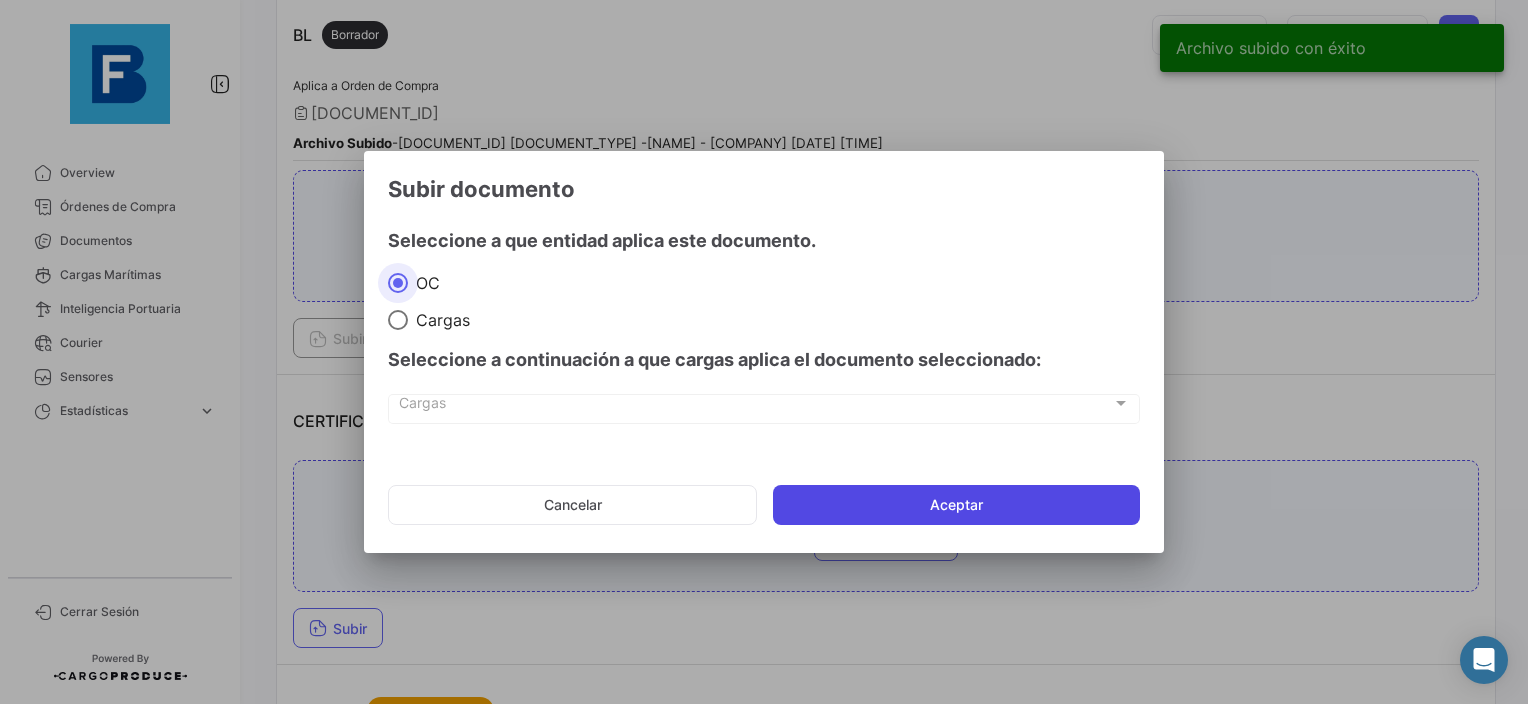 click on "Aceptar" 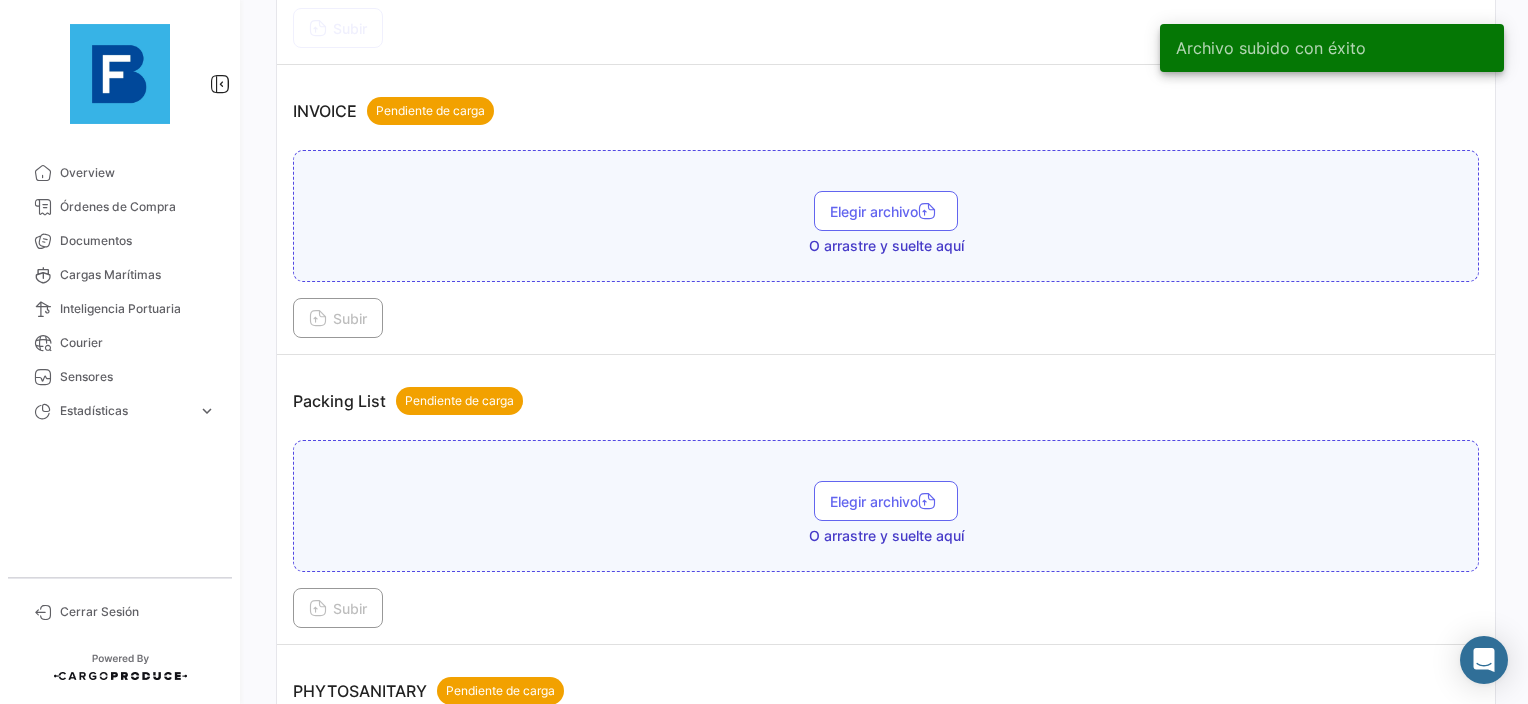 scroll, scrollTop: 1300, scrollLeft: 0, axis: vertical 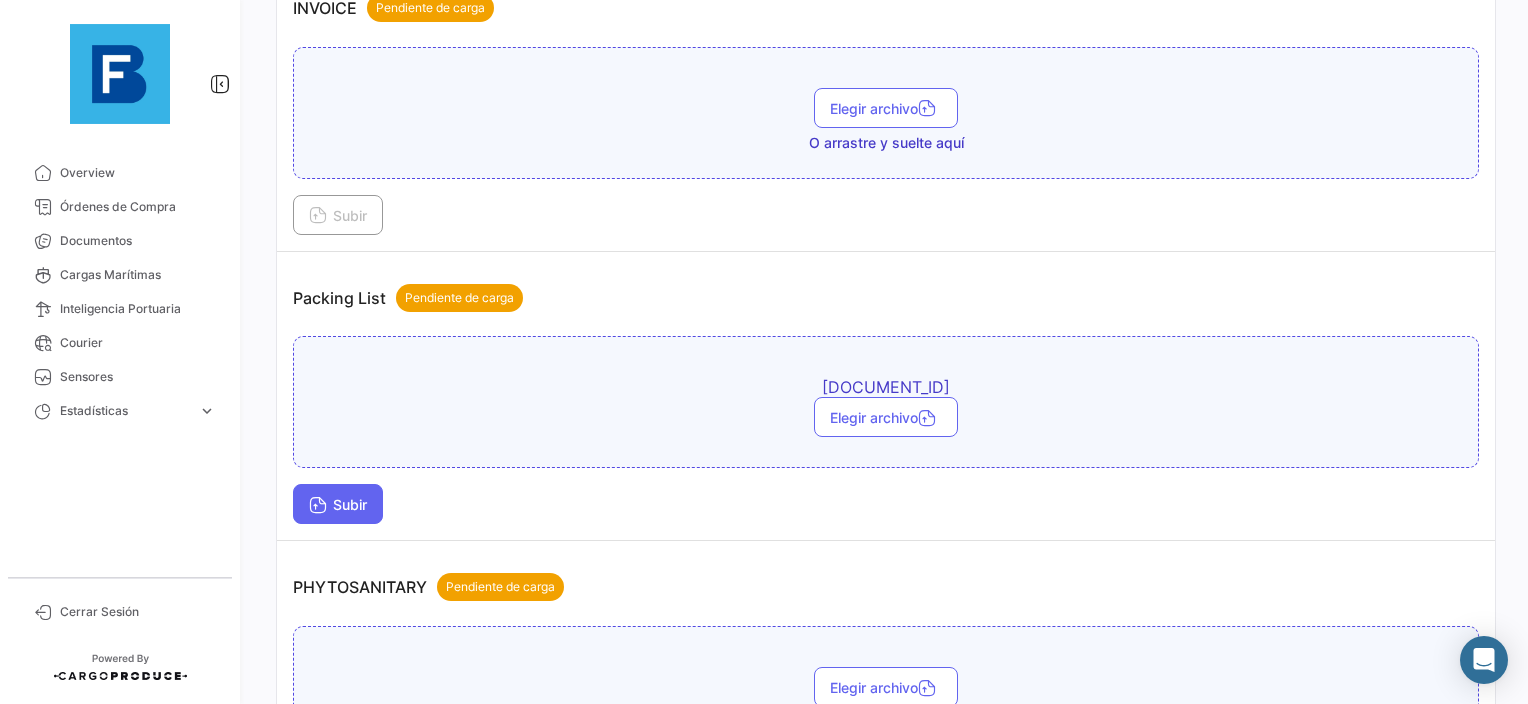 click at bounding box center [318, 507] 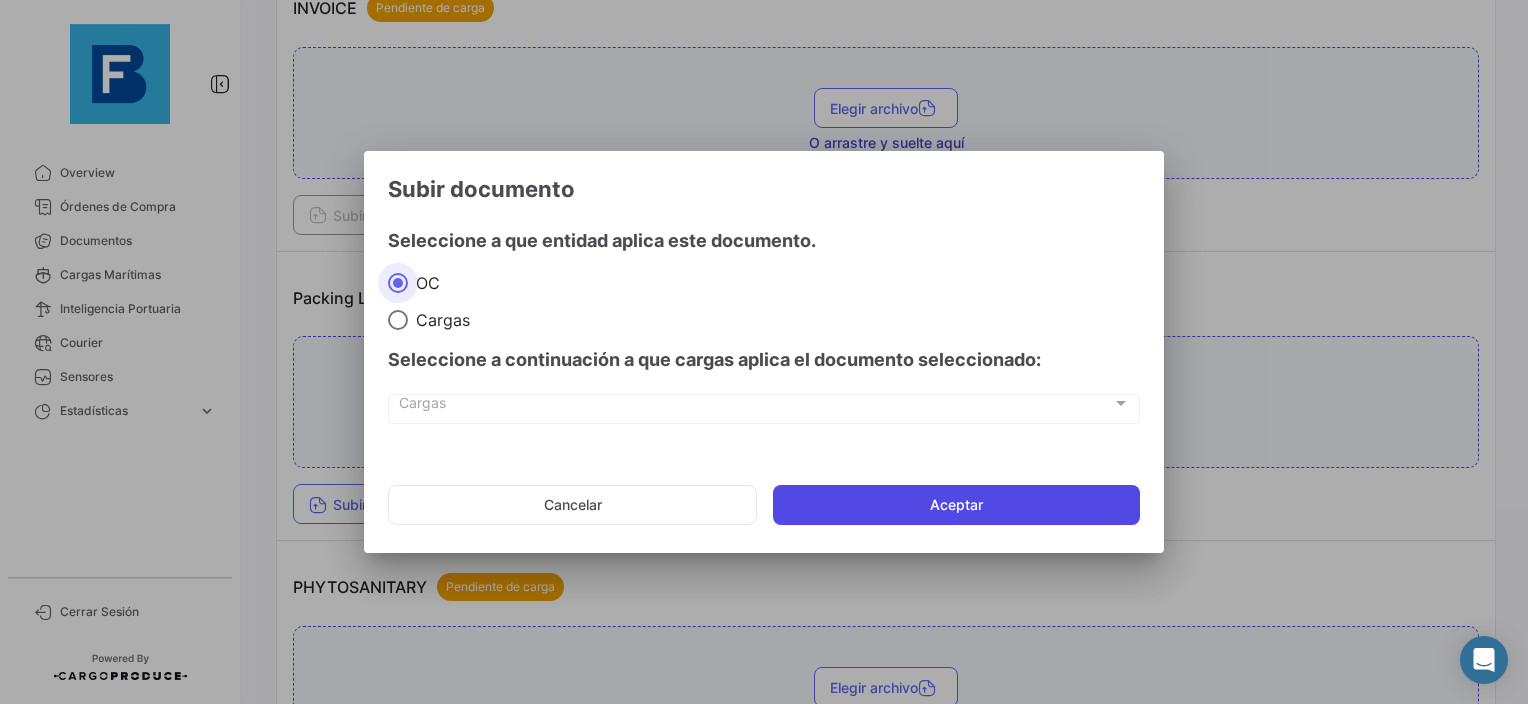 click on "Aceptar" 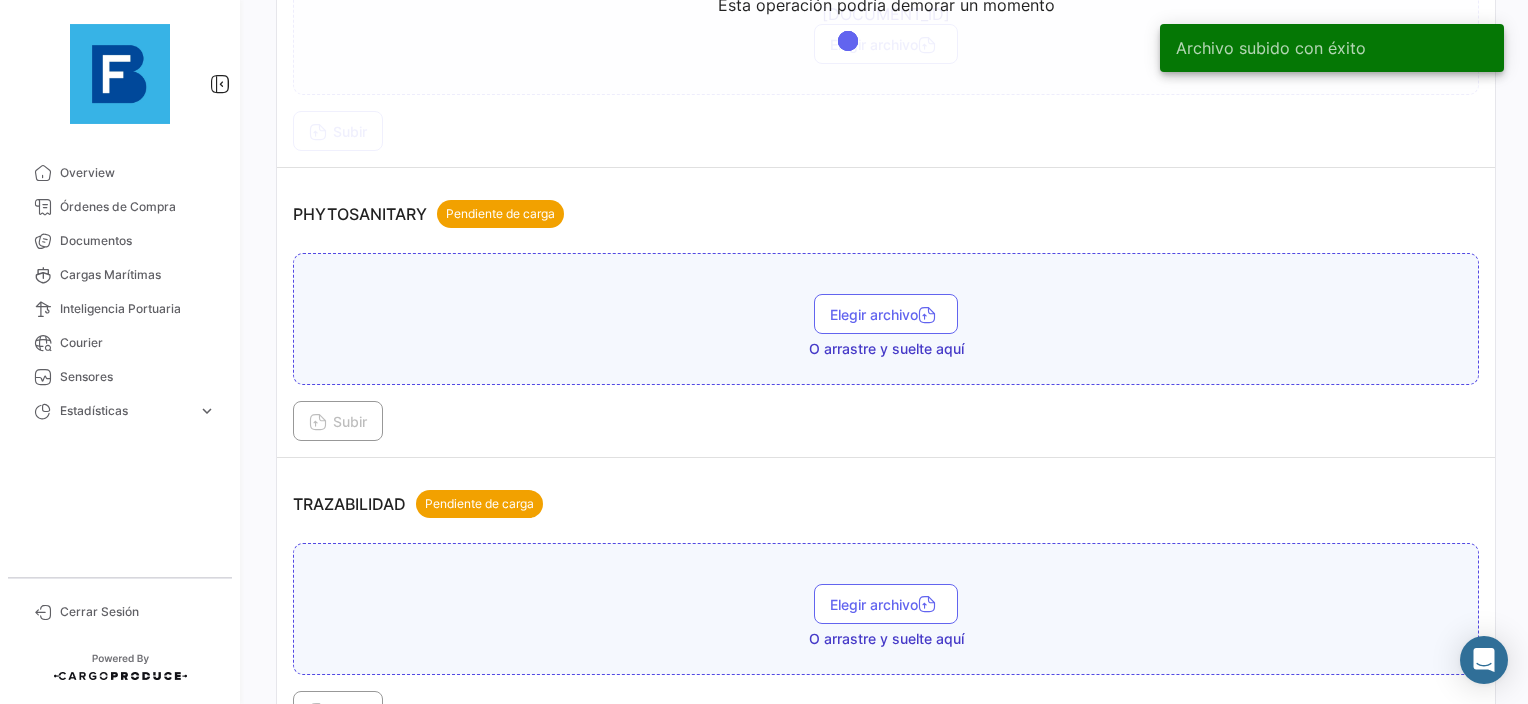 scroll, scrollTop: 1816, scrollLeft: 0, axis: vertical 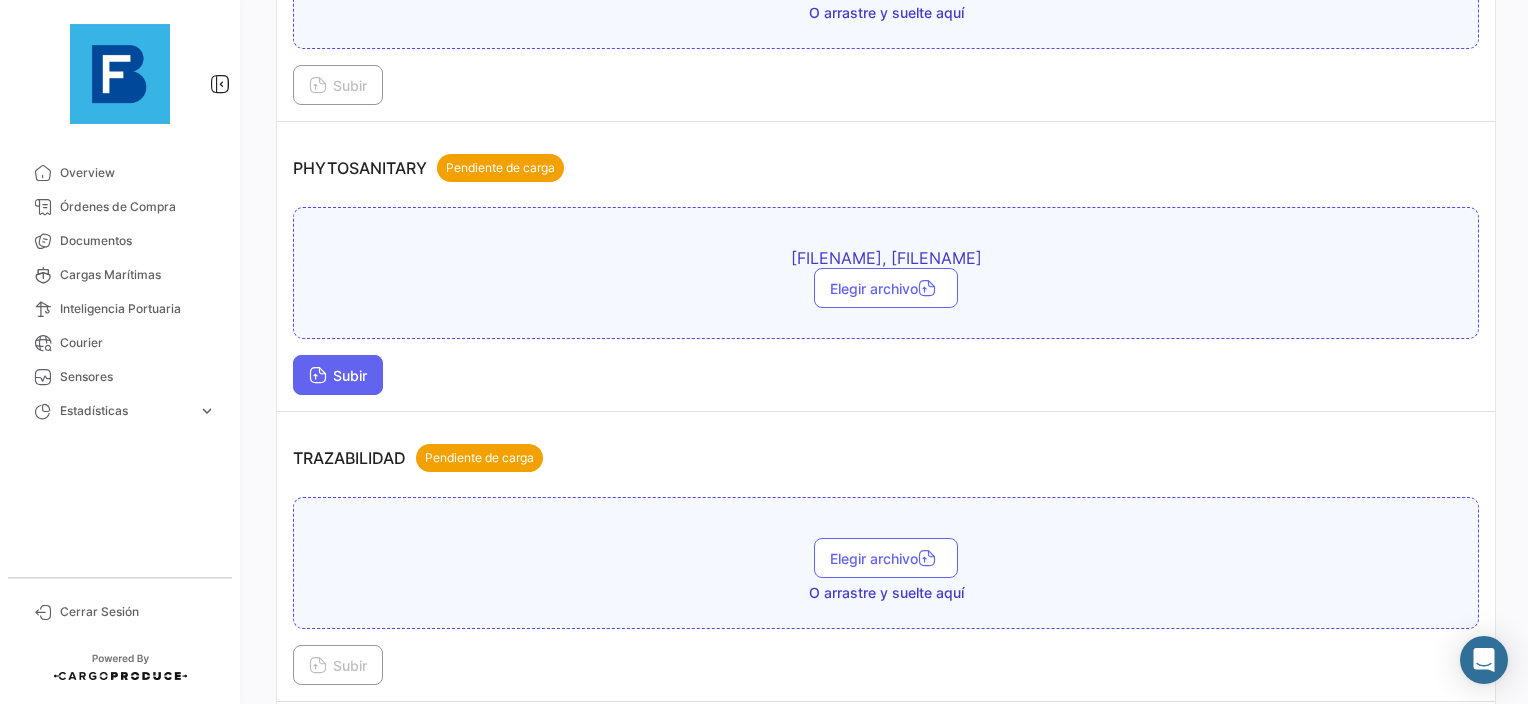 click on "Subir" at bounding box center [338, 375] 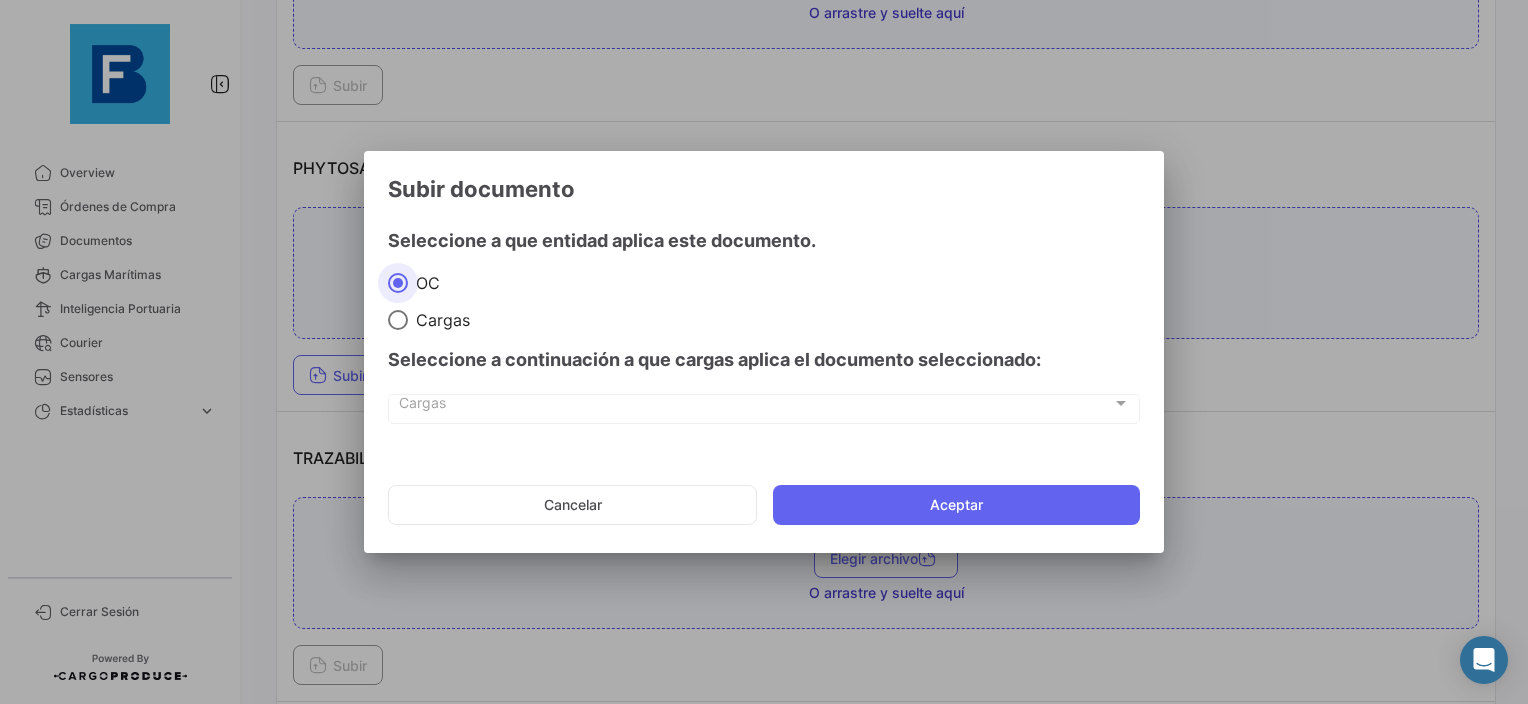 click on "Cancelar   Aceptar" 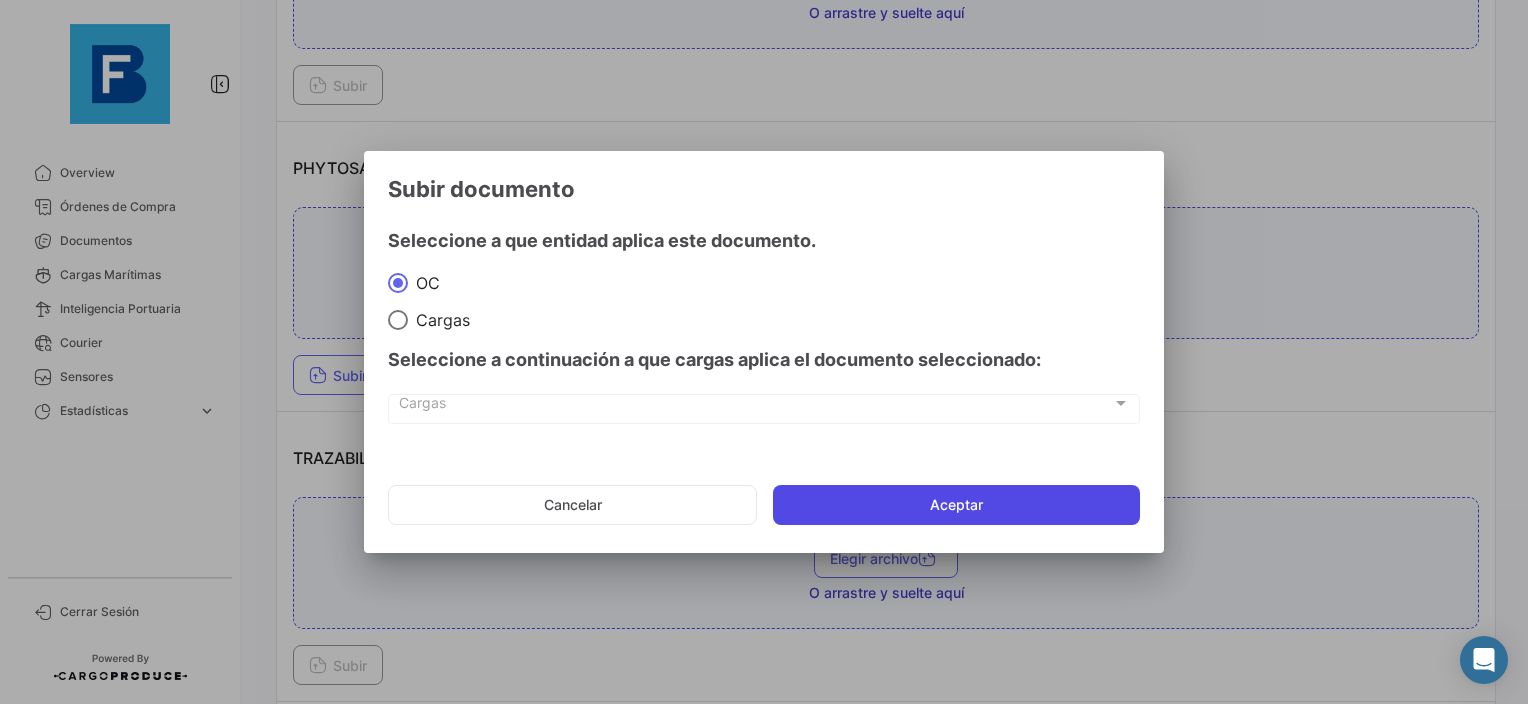 click on "Aceptar" 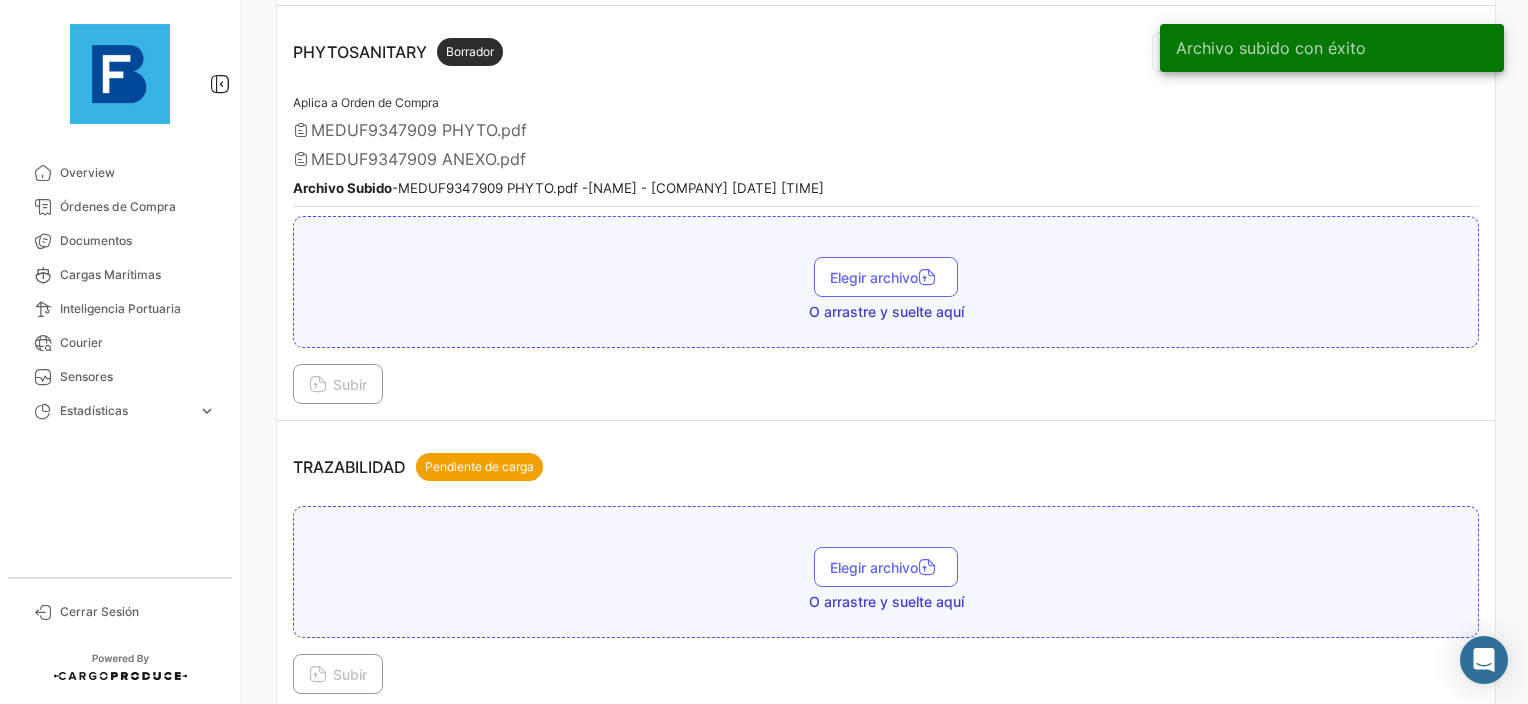 scroll, scrollTop: 2032, scrollLeft: 0, axis: vertical 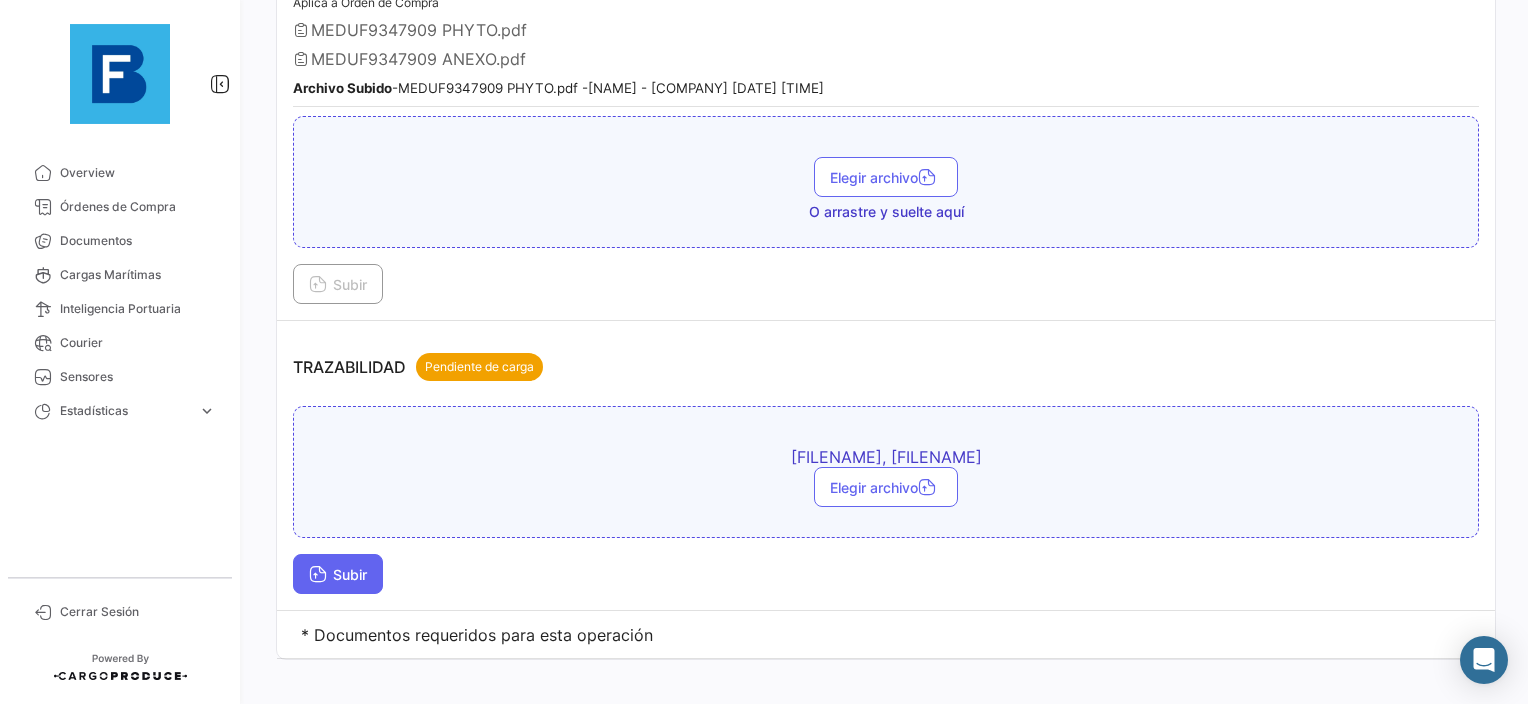 click on "Subir" at bounding box center (338, 574) 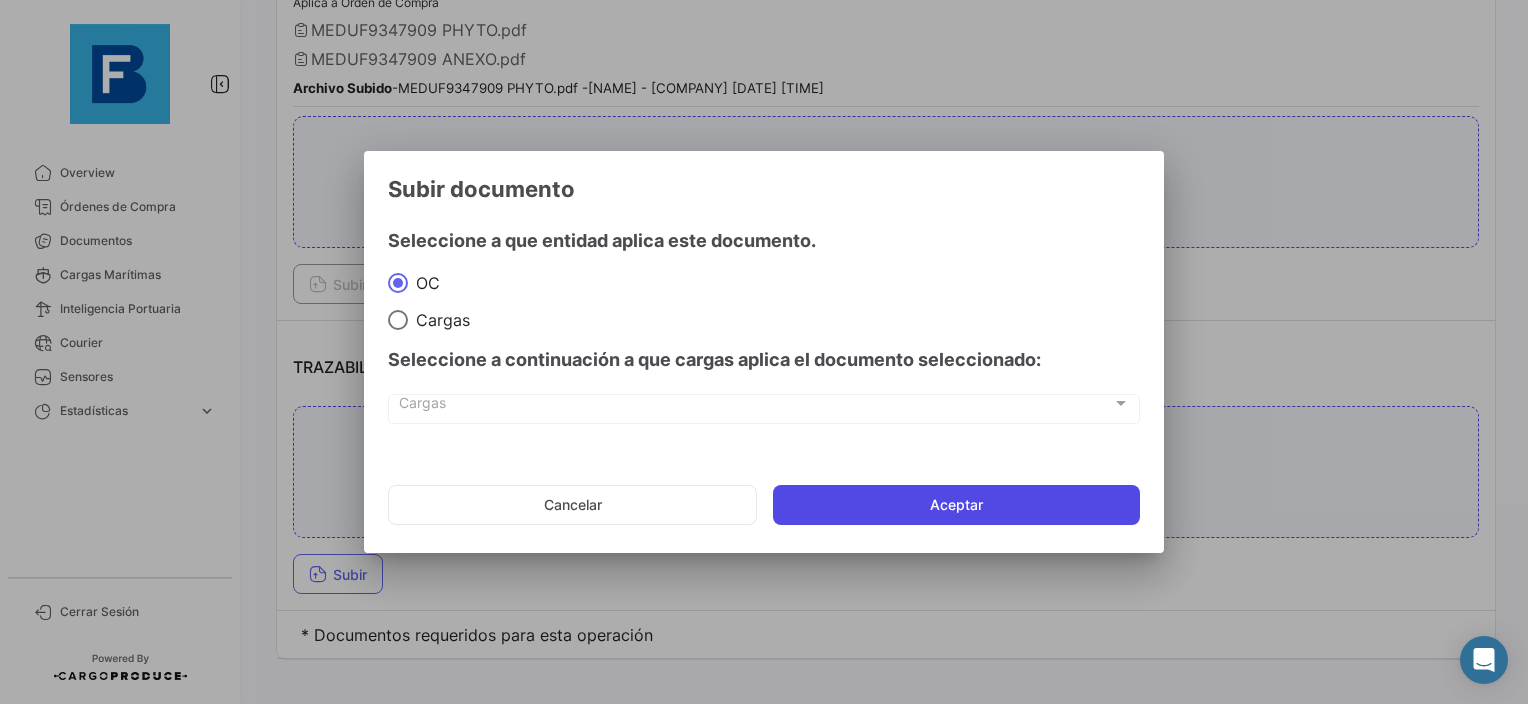 click on "Aceptar" 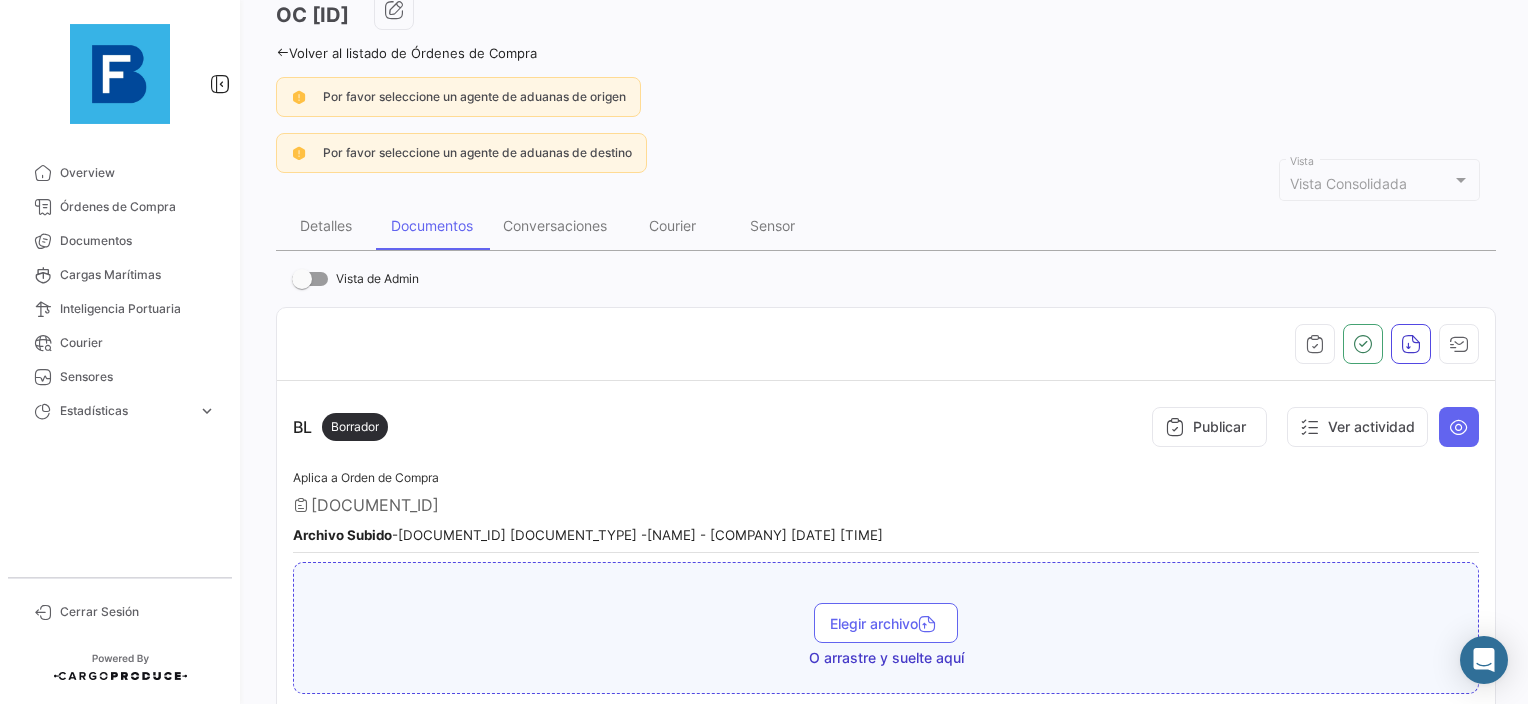 scroll, scrollTop: 54, scrollLeft: 0, axis: vertical 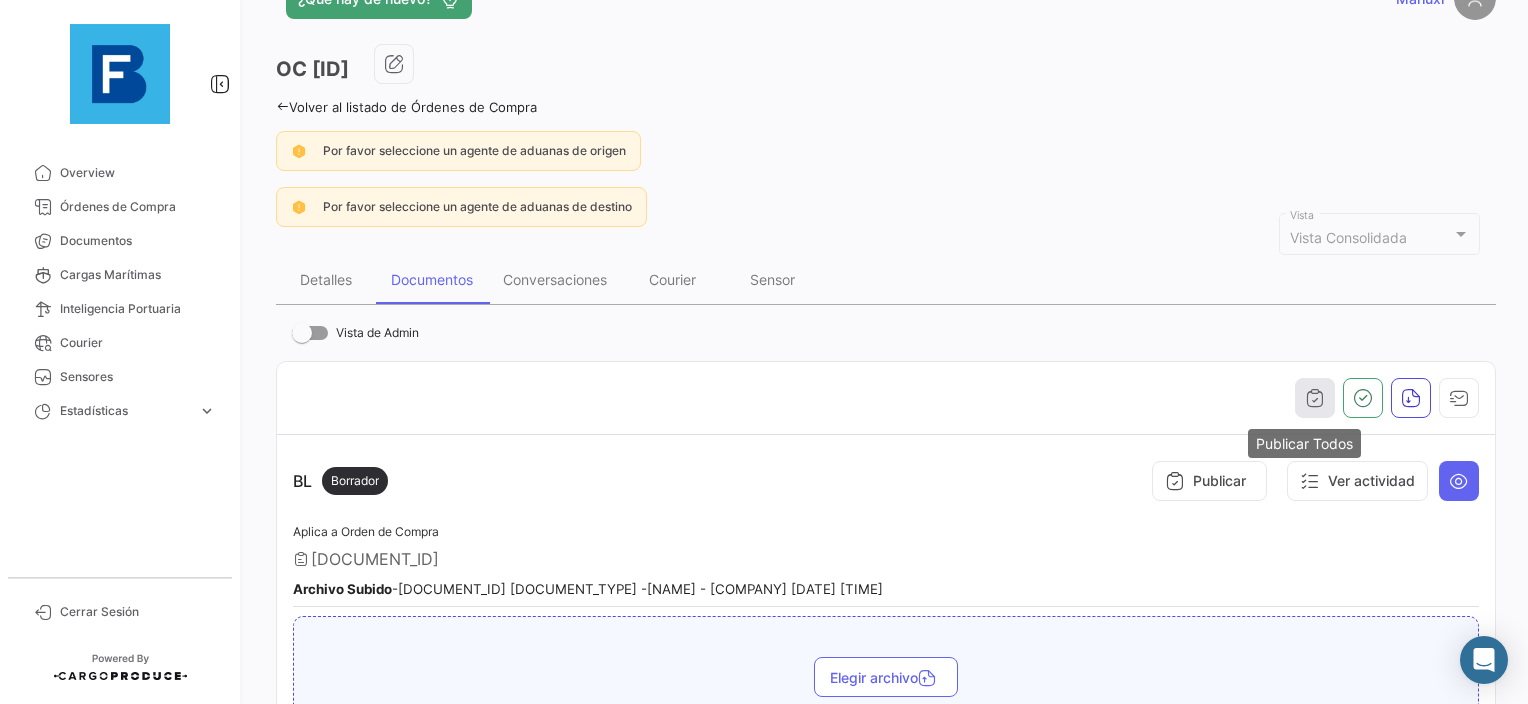 click at bounding box center [1315, 398] 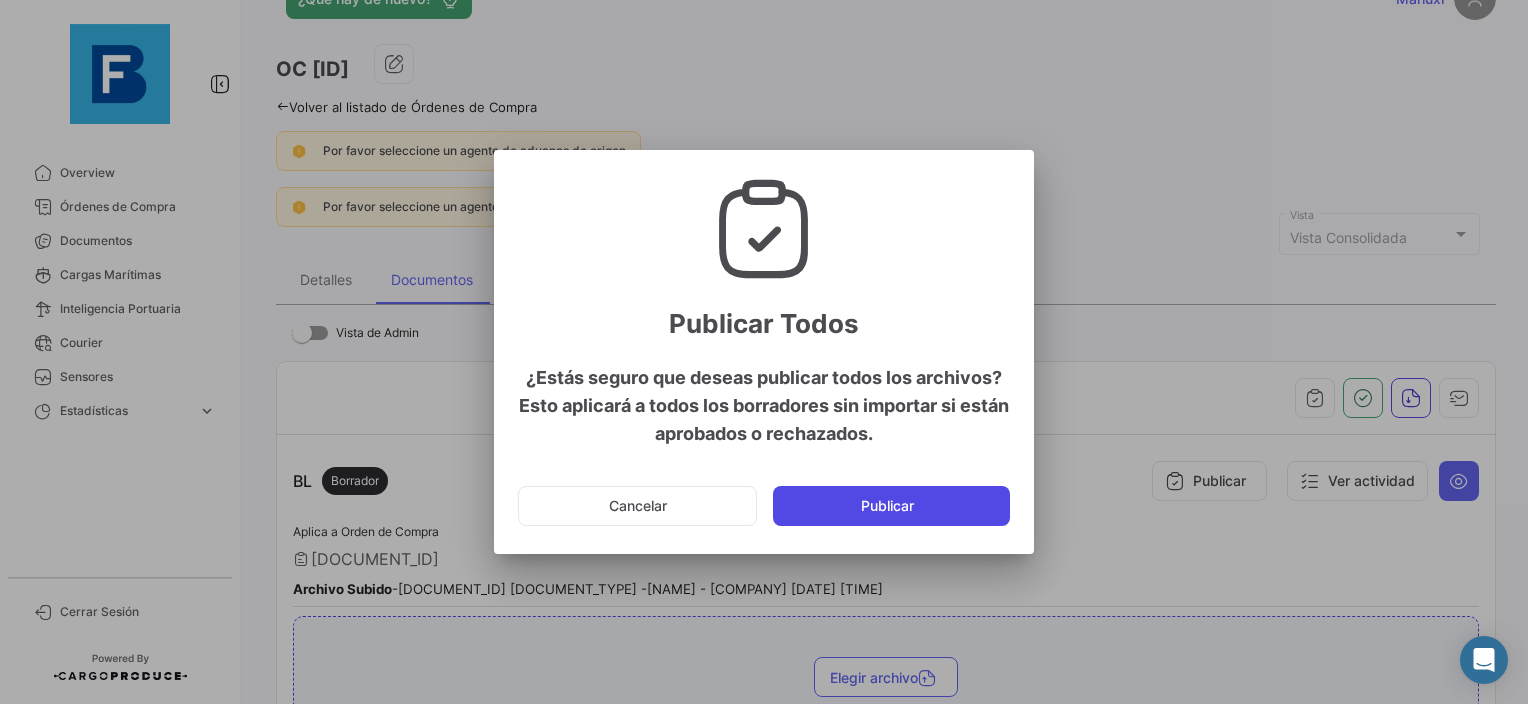 click on "Publicar" 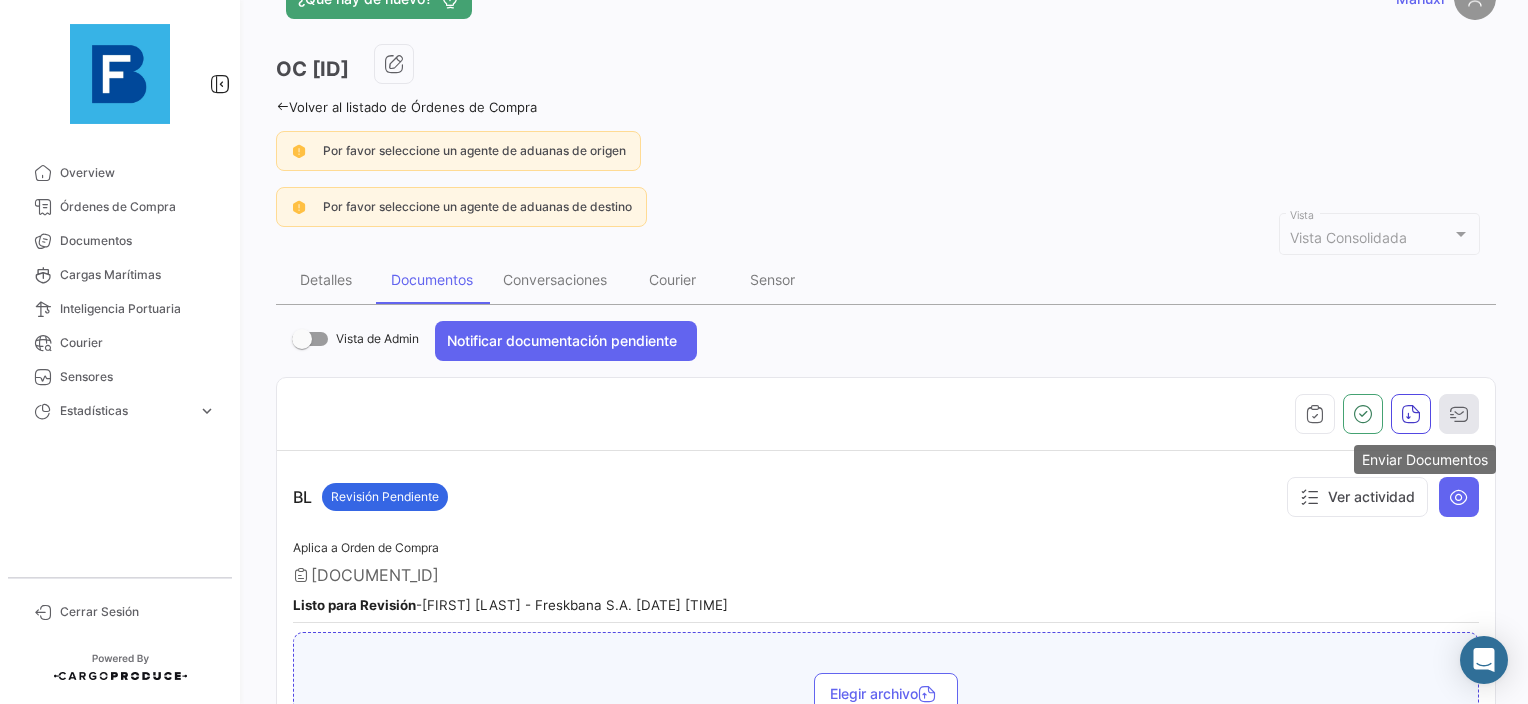 click at bounding box center (1459, 414) 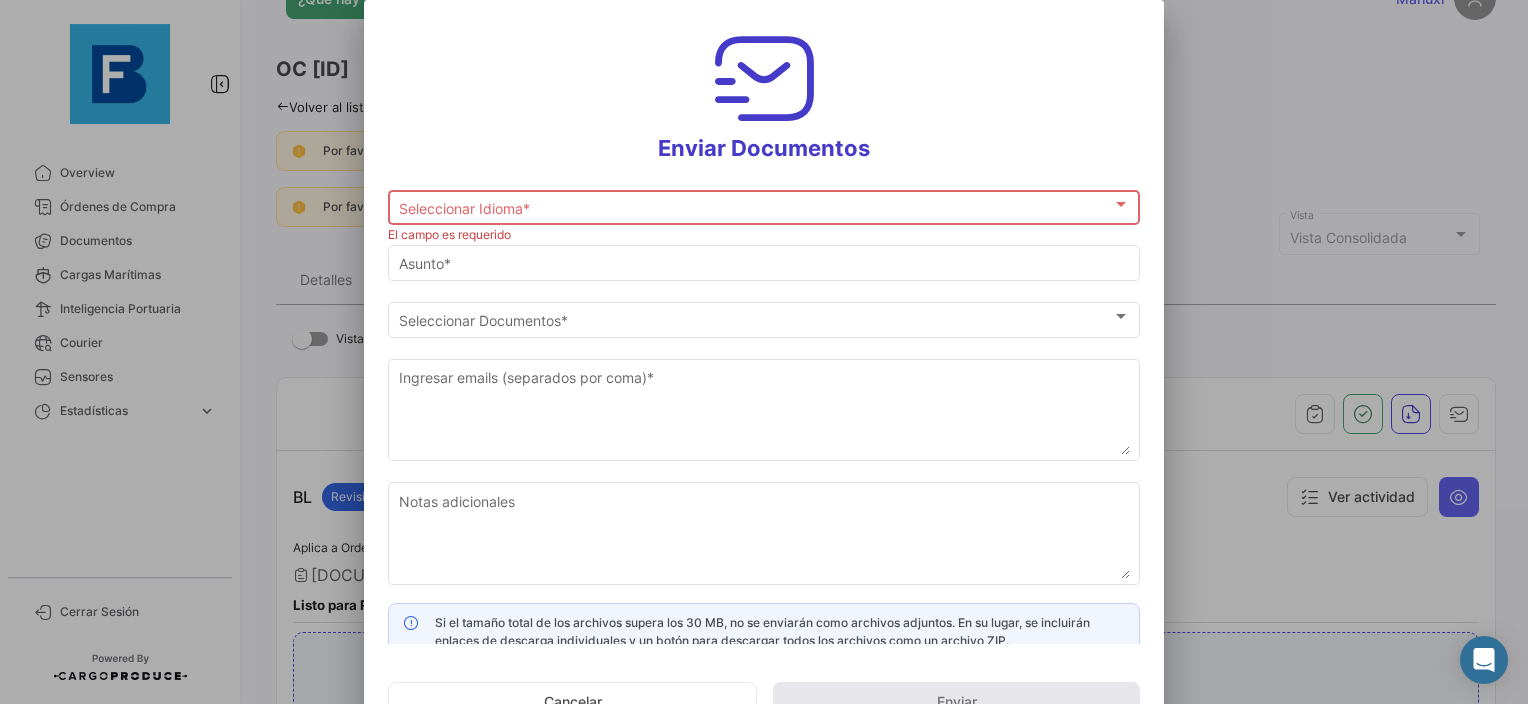 click on "Seleccionar Idioma * Seleccionar Idioma  *" at bounding box center (764, 205) 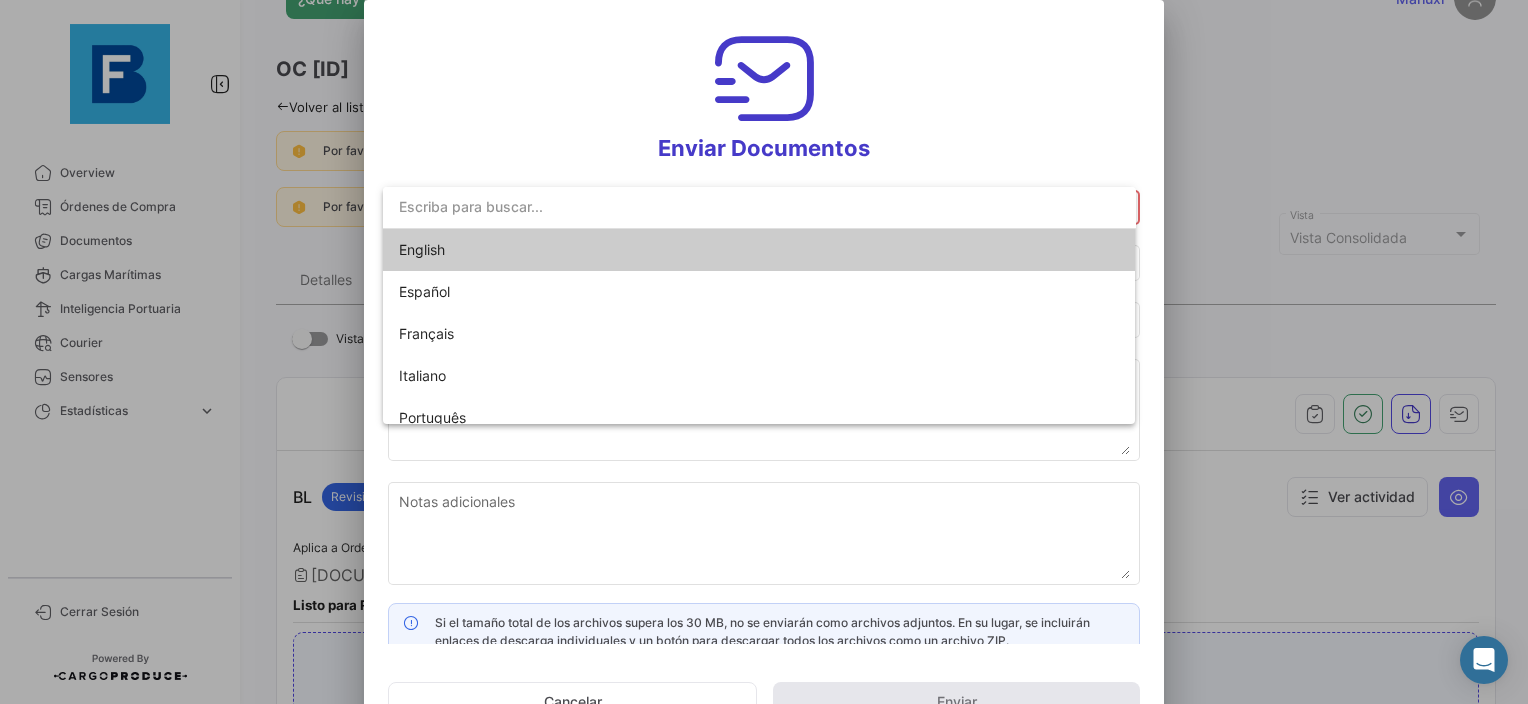 click on "English" at bounding box center [539, 250] 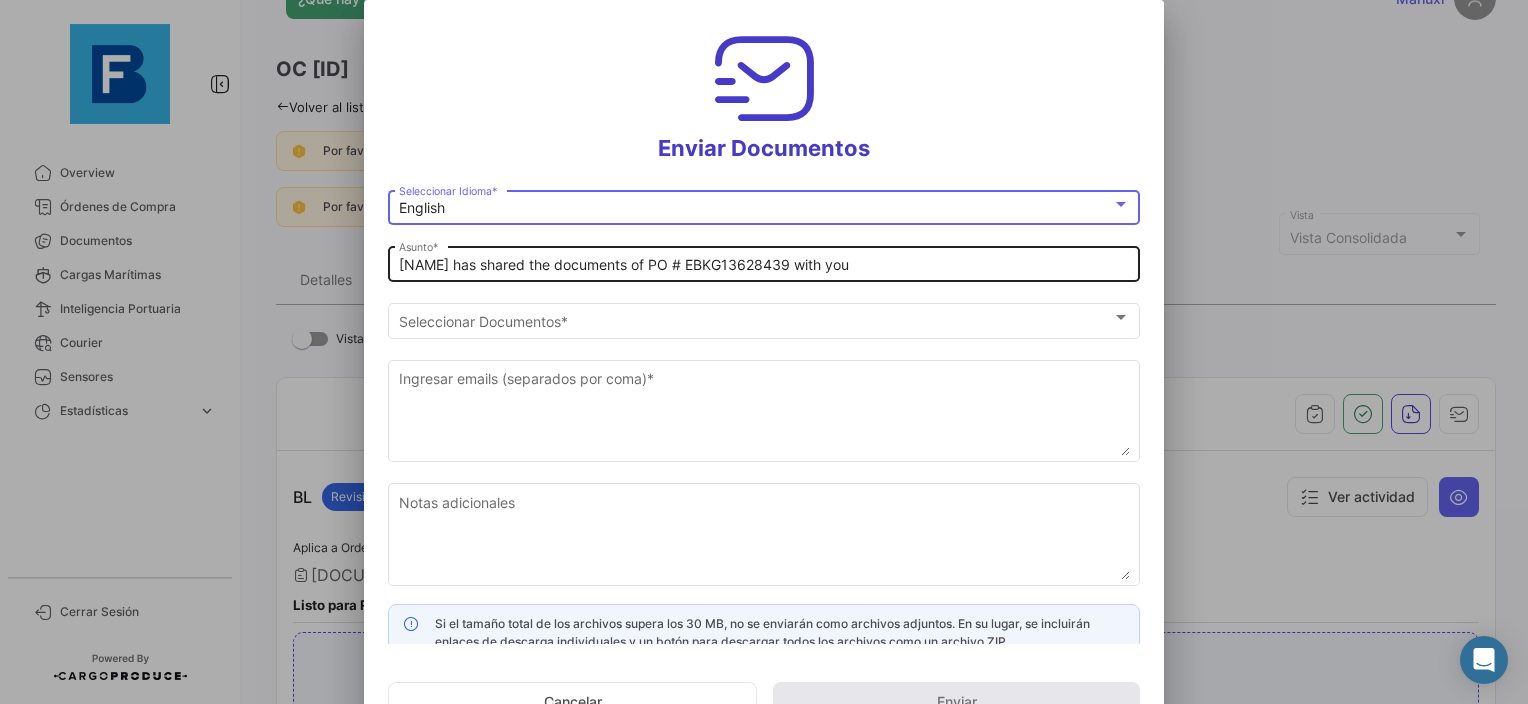 click on "[NAME] has shared the documents of PO # EBKG13628439 with you" at bounding box center [764, 265] 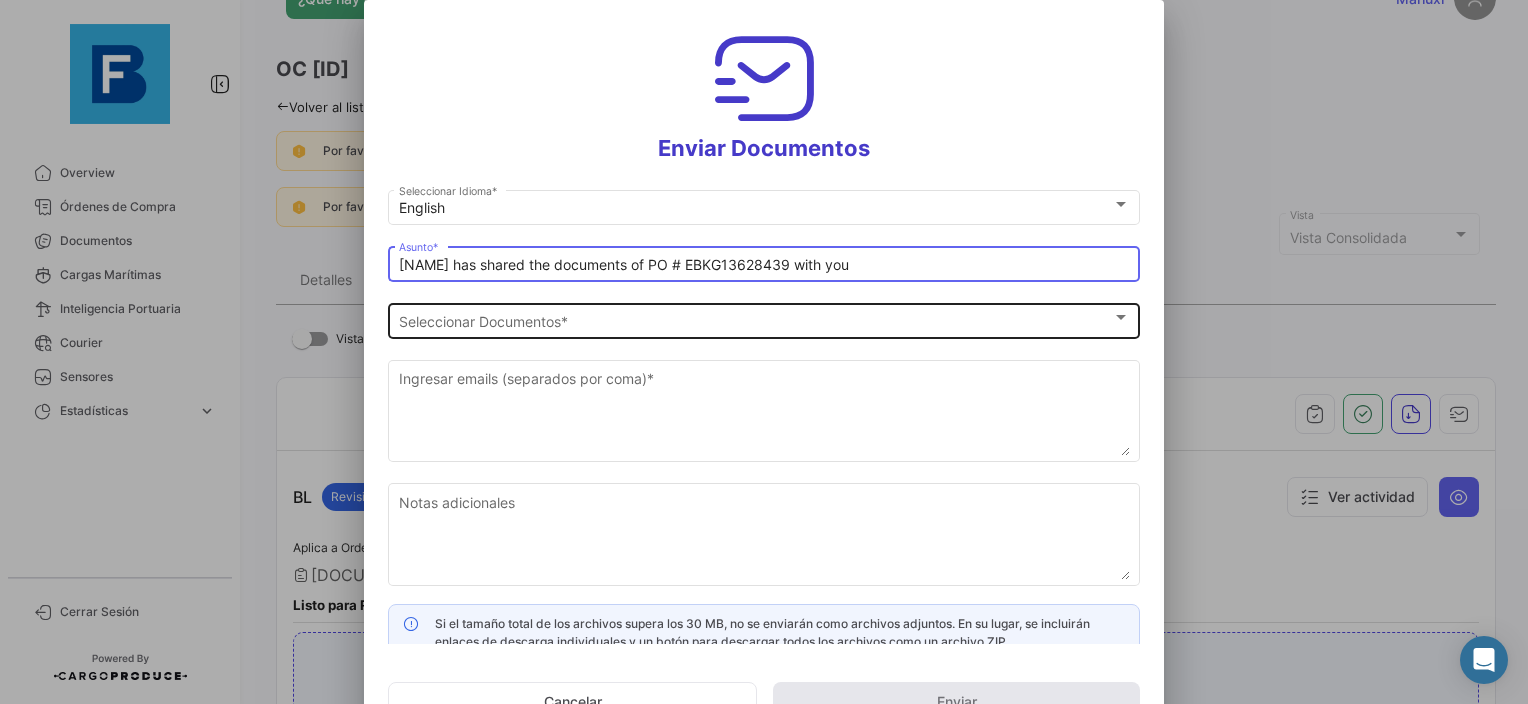 paste on "BANA KING LLC_FRESKBANA_DOCUMENTS_WK 31" 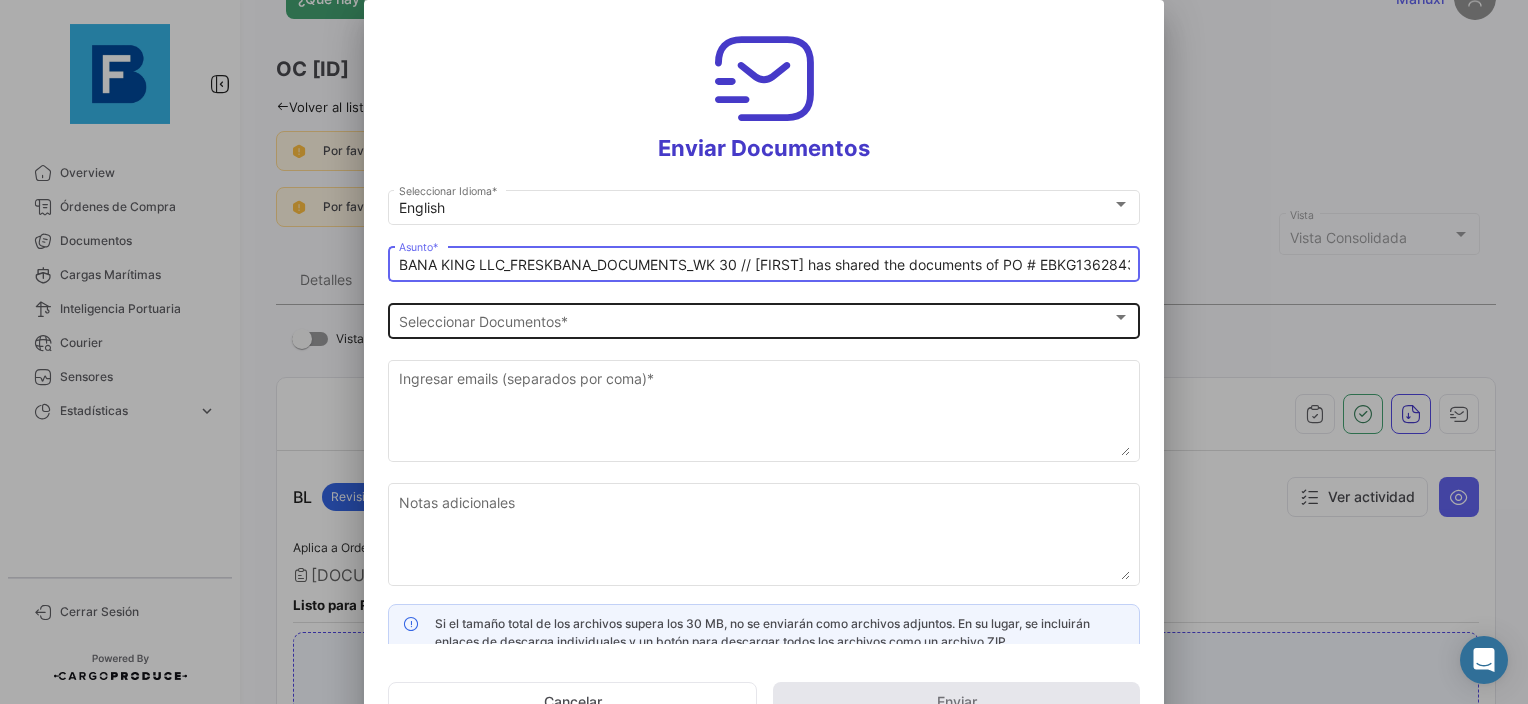 type on "BANA KING LLC_FRESKBANA_DOCUMENTS_WK 30 // [FIRST] has shared the documents of PO # EBKG13628439 with you" 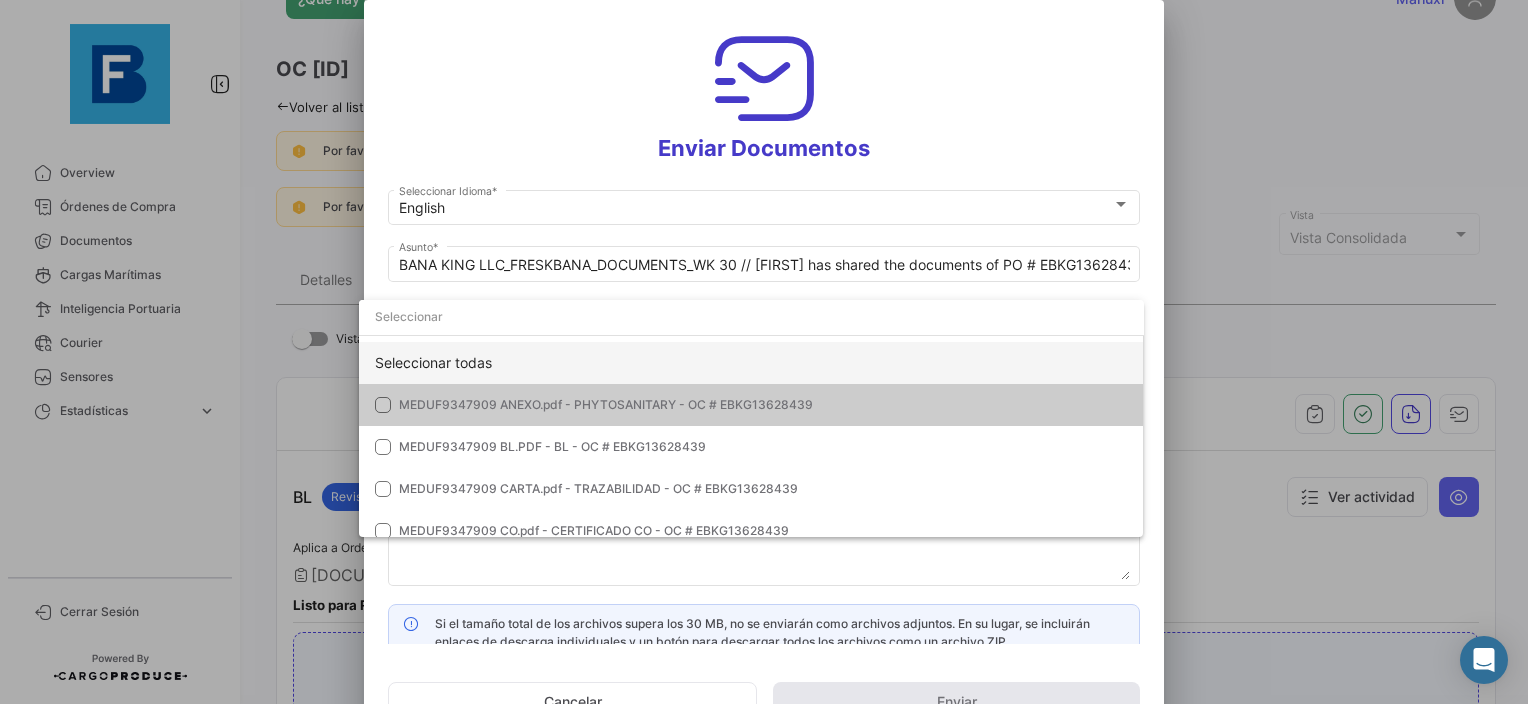 click on "Seleccionar todas" 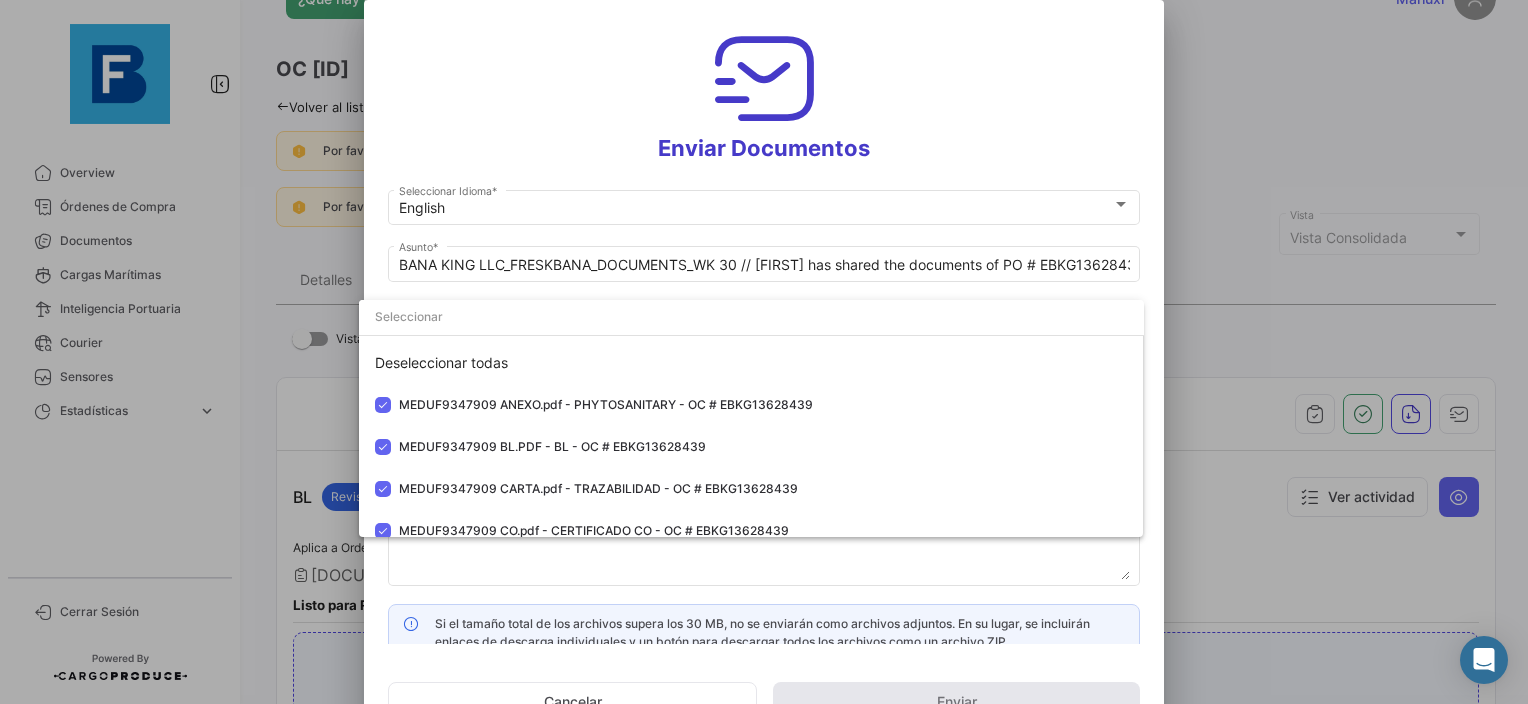 click at bounding box center [764, 352] 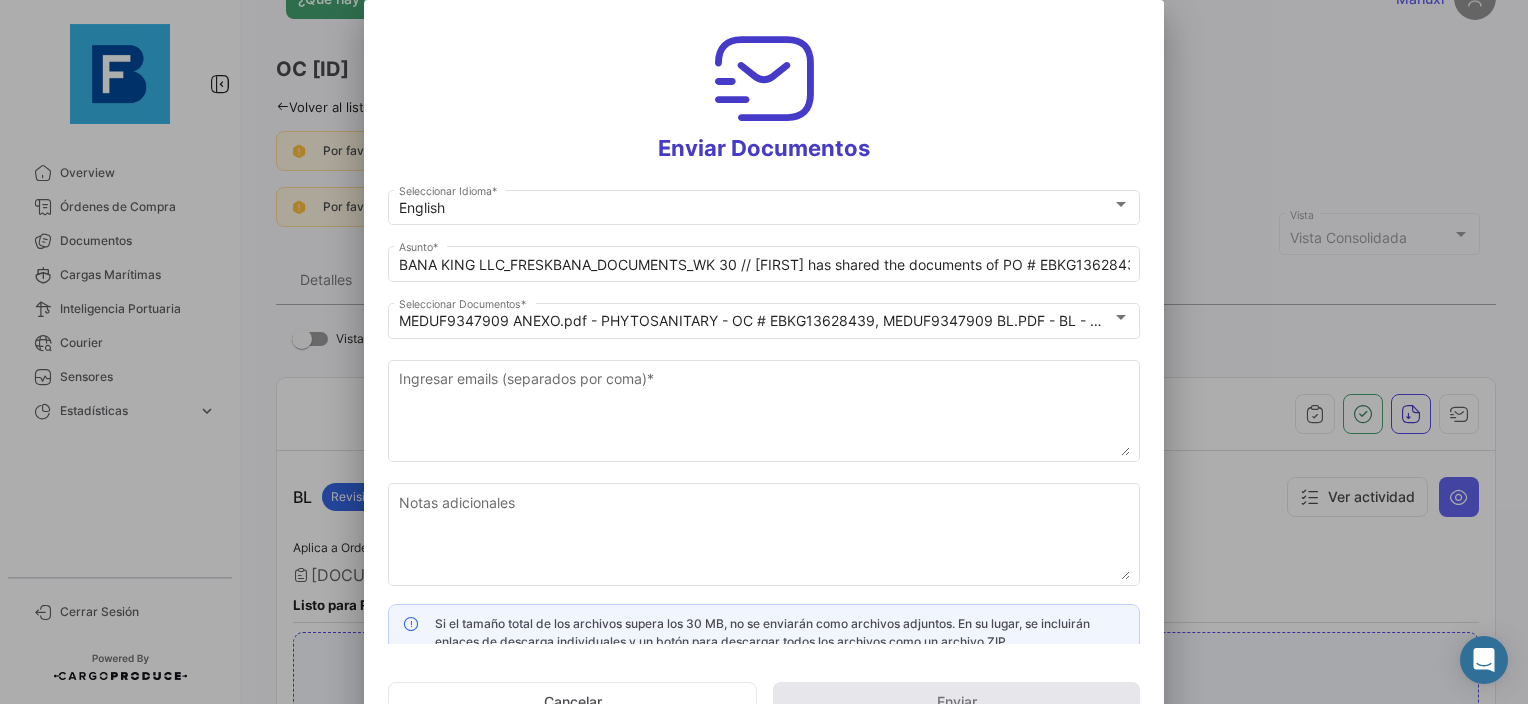 click on "[FILENAME] - [TYPE] - [ID], [FILENAME] - [TYPE] - [ID], [FILENAME] - [TYPE] - [ID], [FILENAME] - [TYPE] - [ID], [FILENAME] - [TYPE] - [ID], [FILENAME] - [TYPE] - [ID], [FILENAME] - [TYPE] - [ID]  Seleccionar Documentos  *" 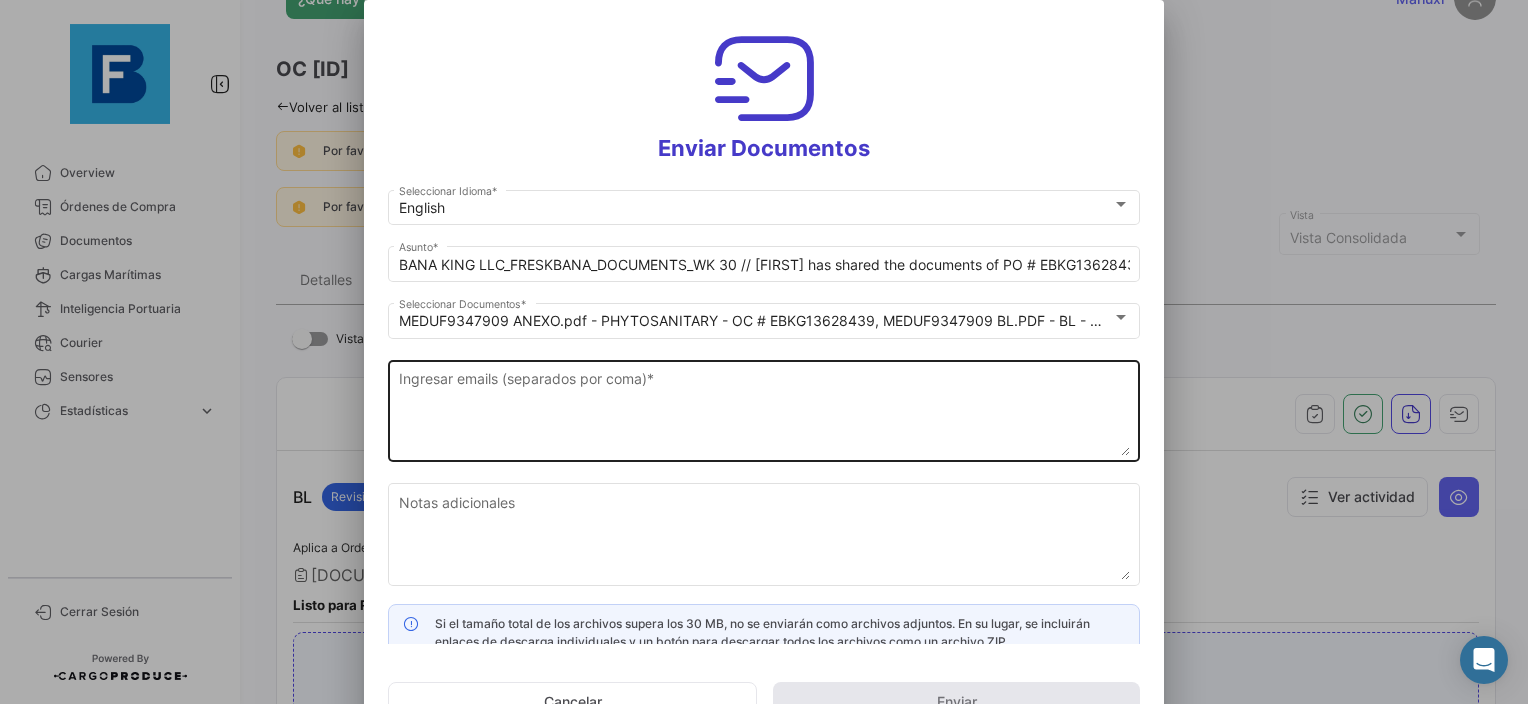 click on "Ingresar emails (separados por coma)  *" at bounding box center (764, 412) 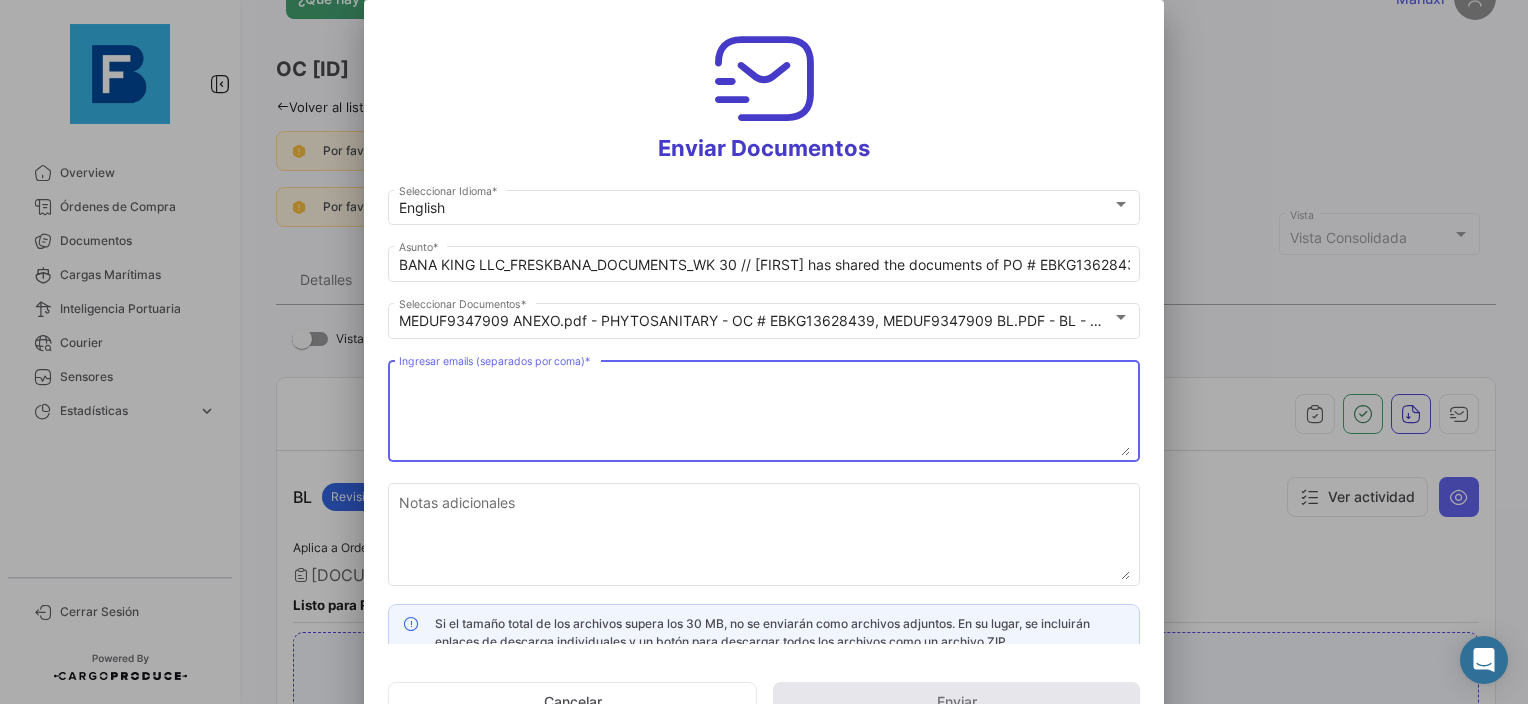 paste on "[EMAIL],[EMAIL],[EMAIL],[EMAIL],[EMAIL],[EMAIL],[EMAIL],[EMAIL],[EMAIL],[EMAIL]" 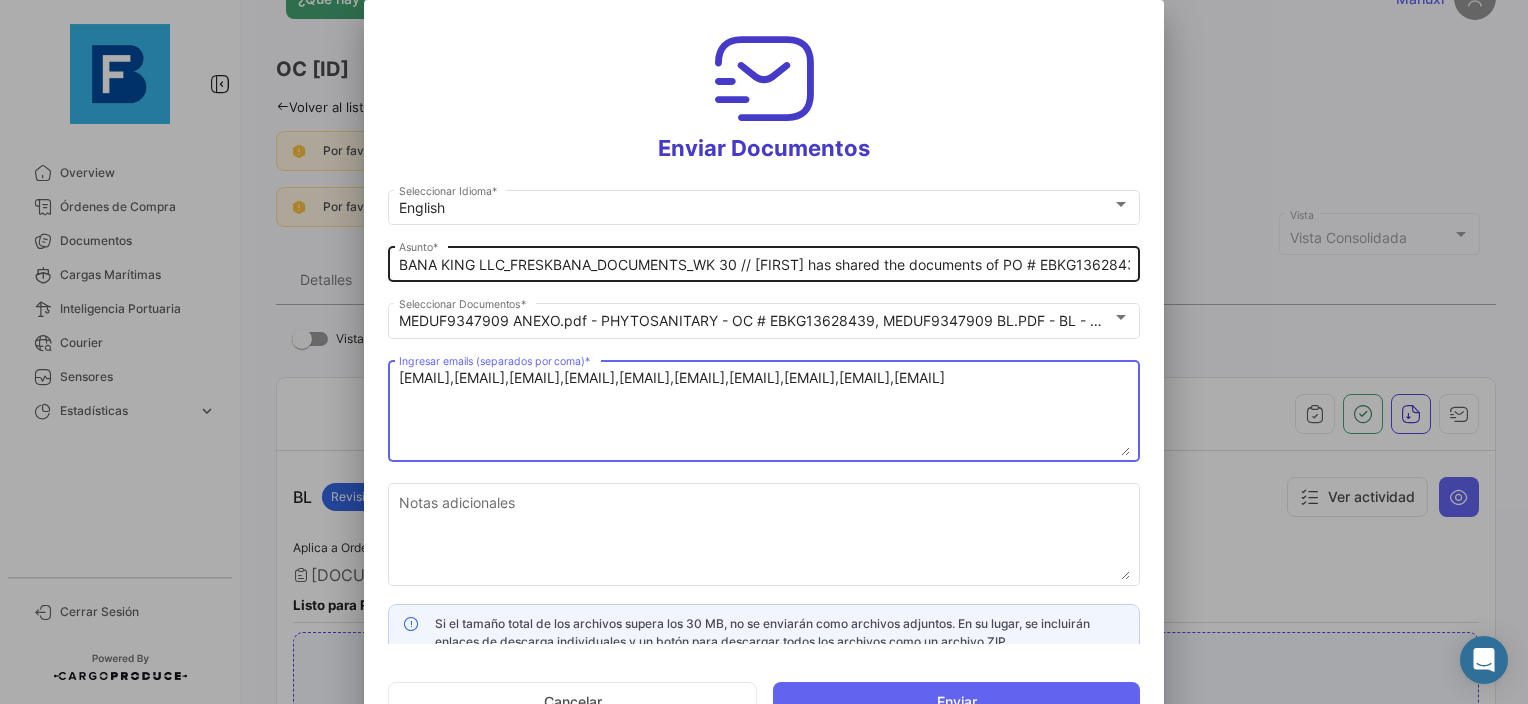 type on "[EMAIL],[EMAIL],[EMAIL],[EMAIL],[EMAIL],[EMAIL],[EMAIL],[EMAIL],[EMAIL],[EMAIL]" 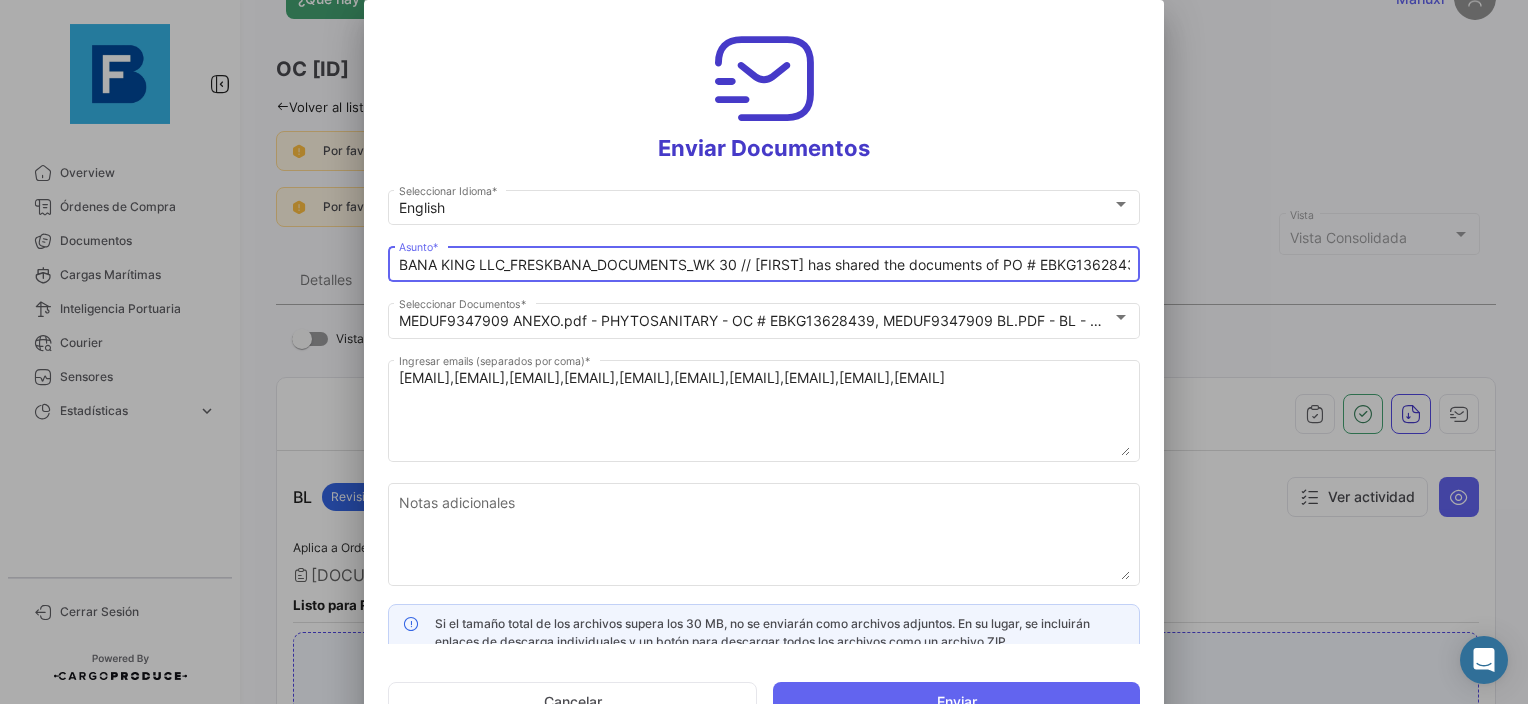 drag, startPoint x: 740, startPoint y: 261, endPoint x: 289, endPoint y: 256, distance: 451.0277 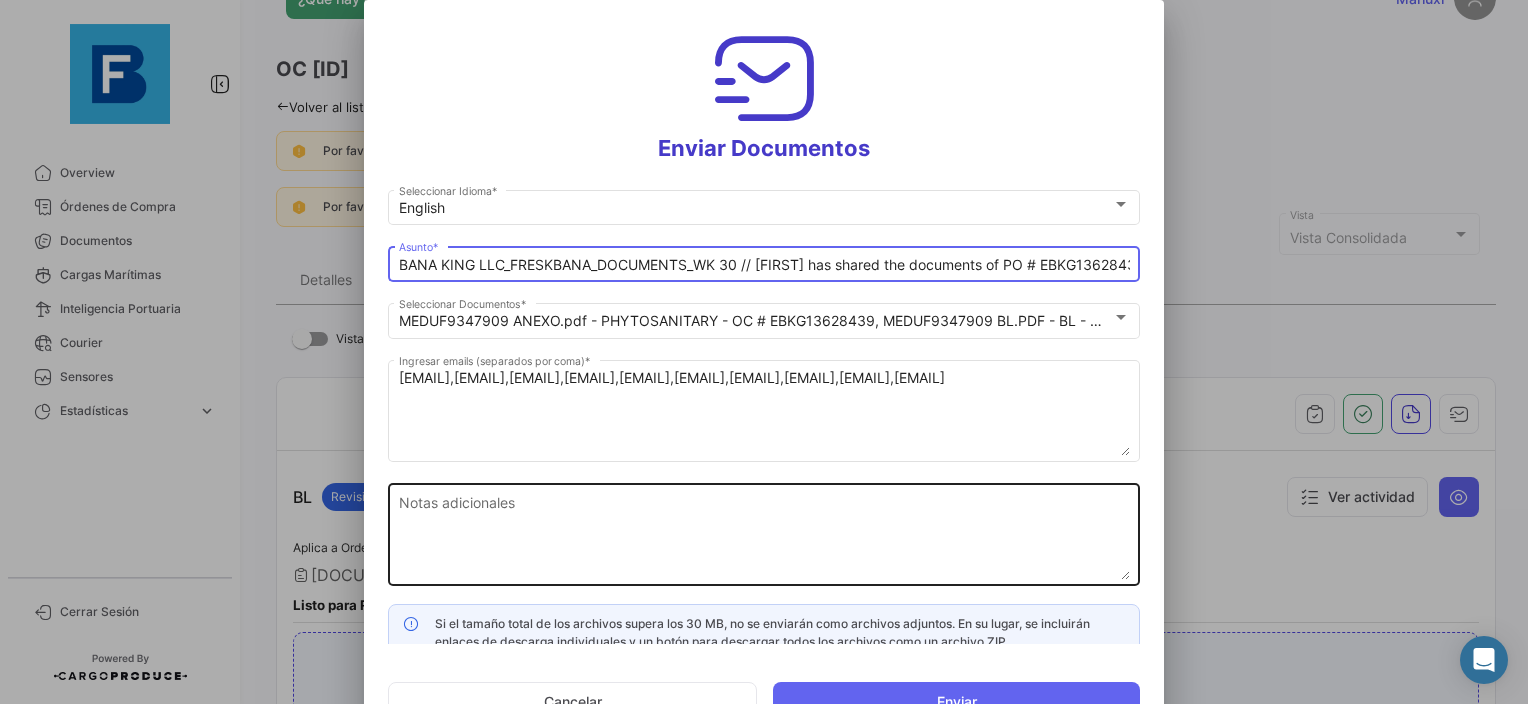 click on "Notas adicionales" at bounding box center (764, 536) 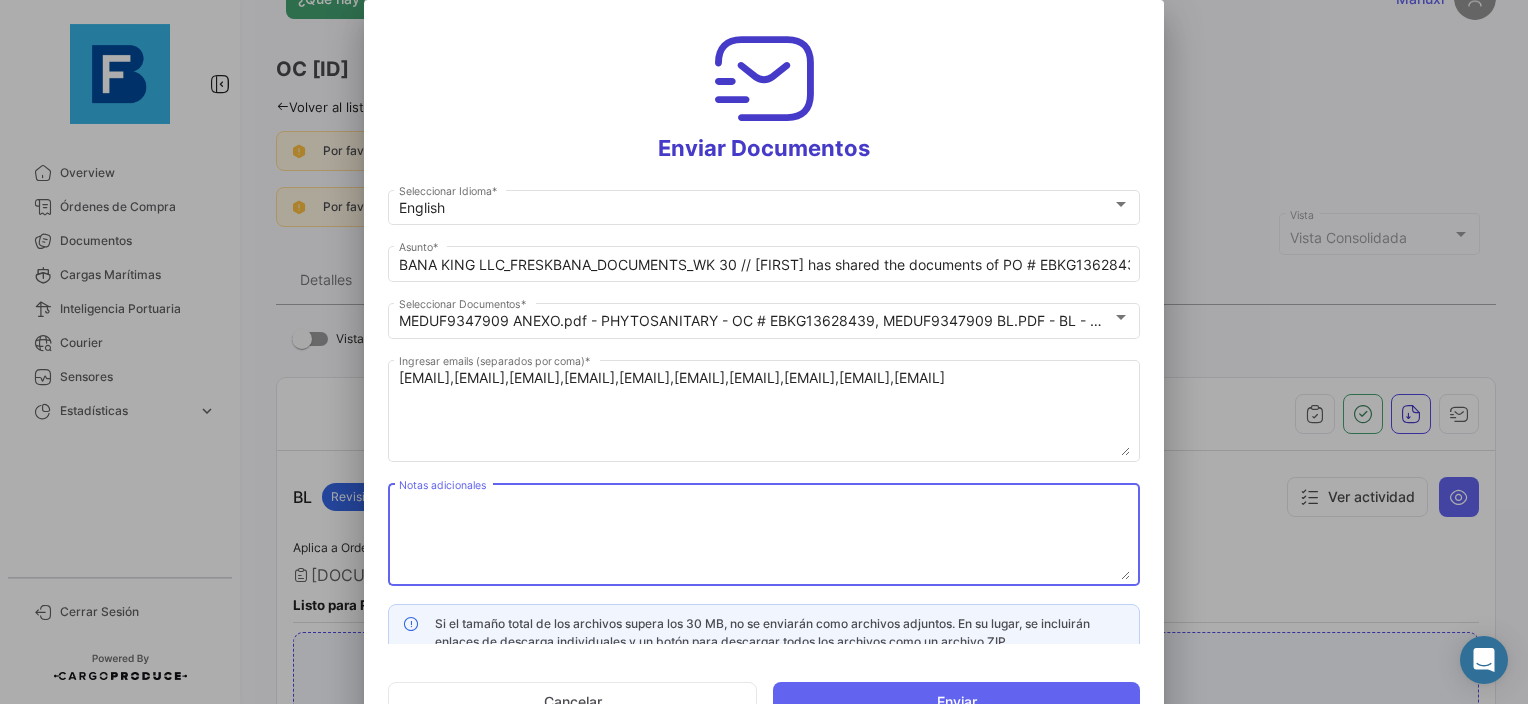 paste on "[COMPANY] [COMPANY]_FRESKBANA_DOCUMENTS_WK 30" 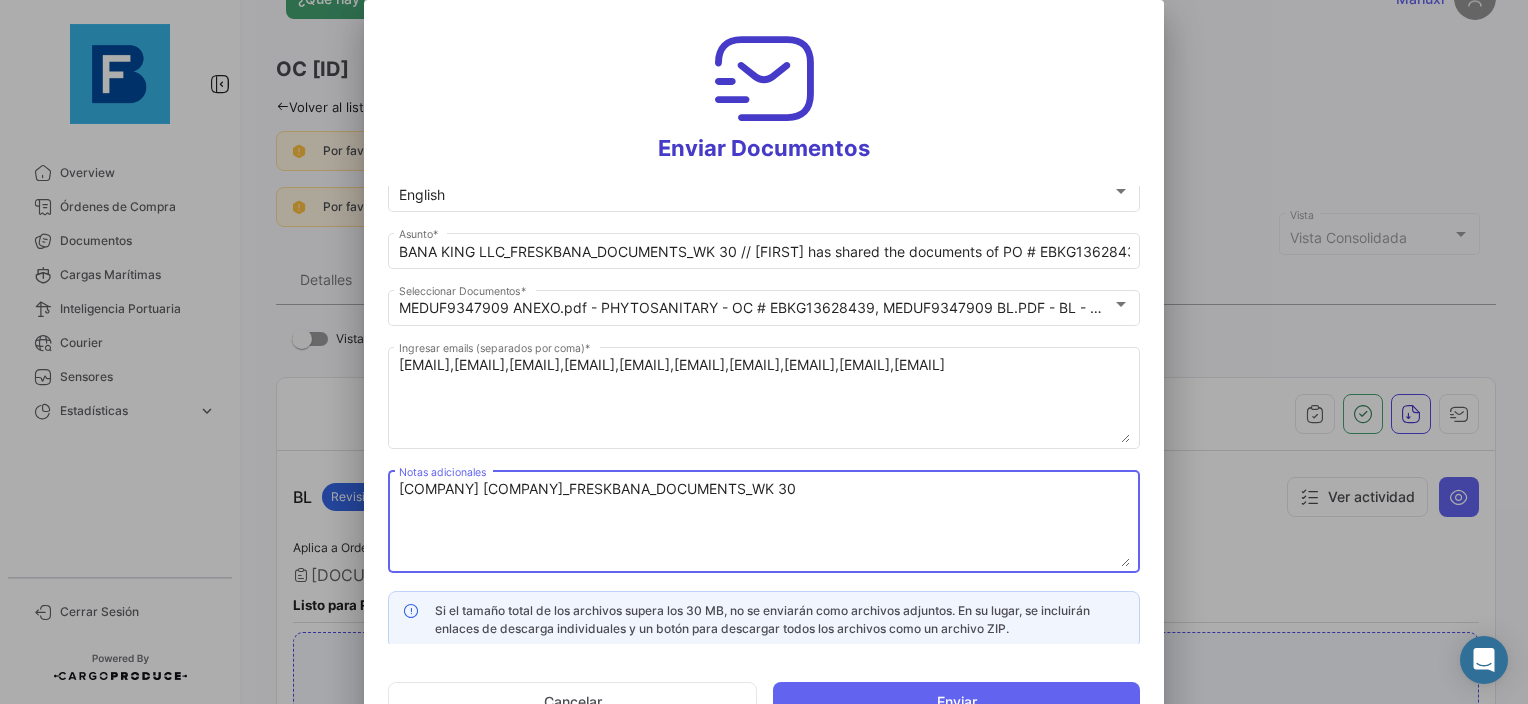scroll, scrollTop: 17, scrollLeft: 0, axis: vertical 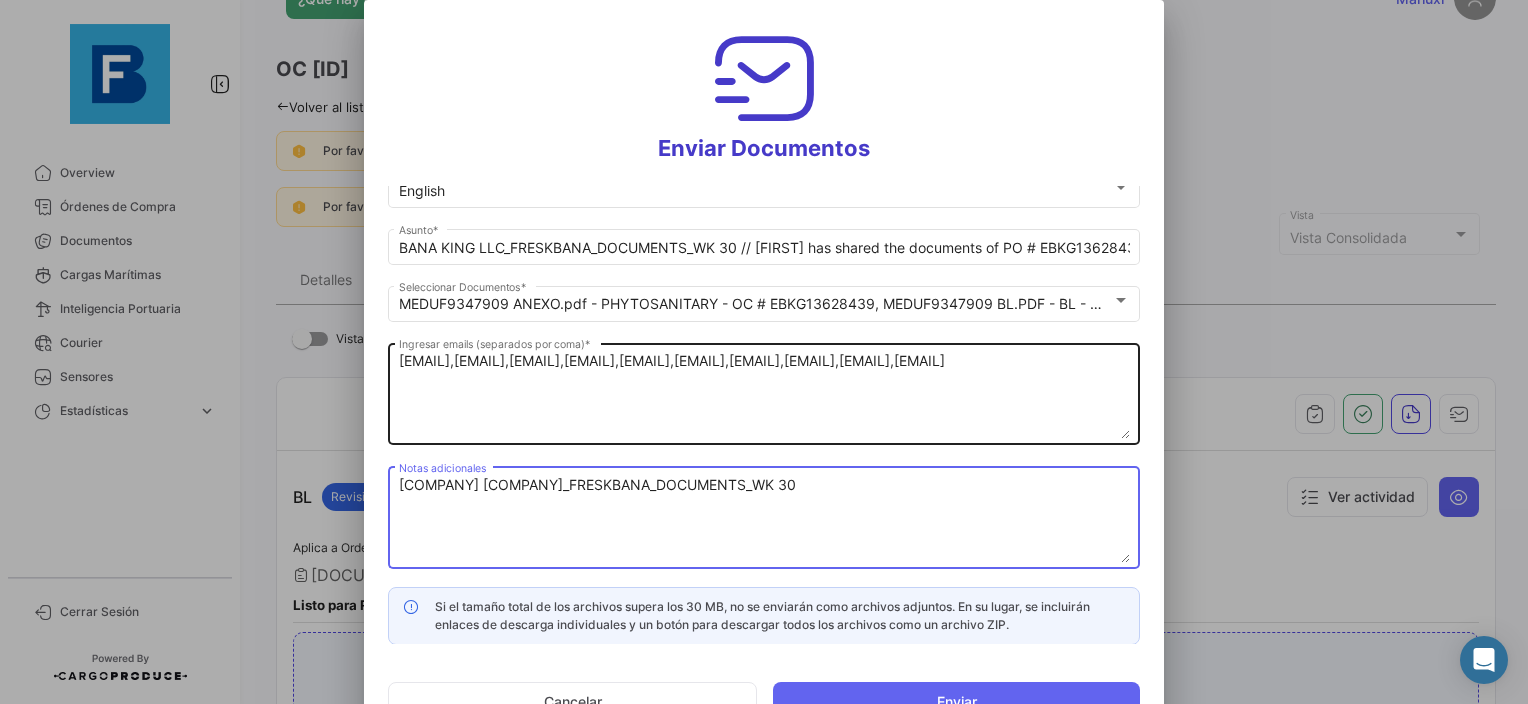 type on "[COMPANY] [COMPANY]_FRESKBANA_DOCUMENTS_WK 30" 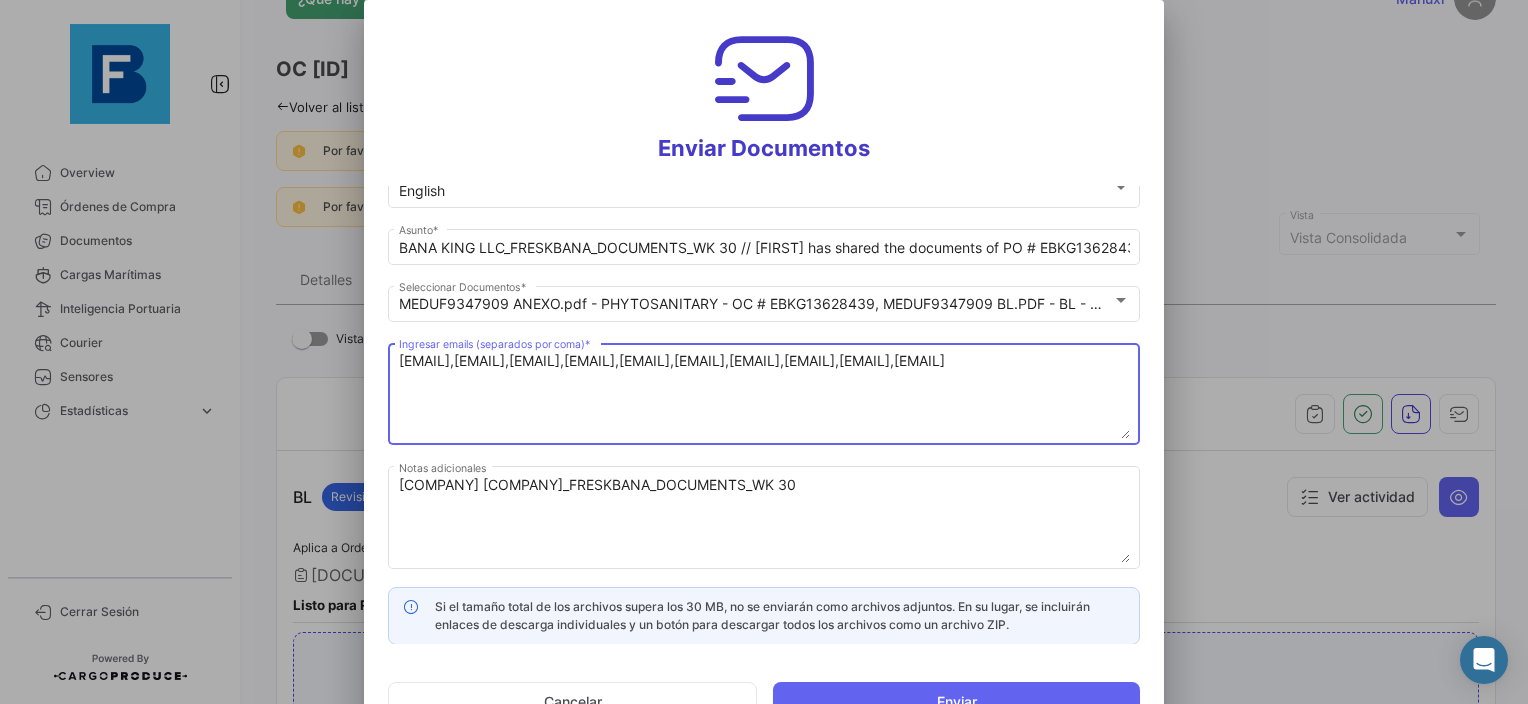 type on "[EMAIL],[EMAIL],[EMAIL],[EMAIL],[EMAIL],[EMAIL],[EMAIL],[EMAIL],[EMAIL],[EMAIL]" 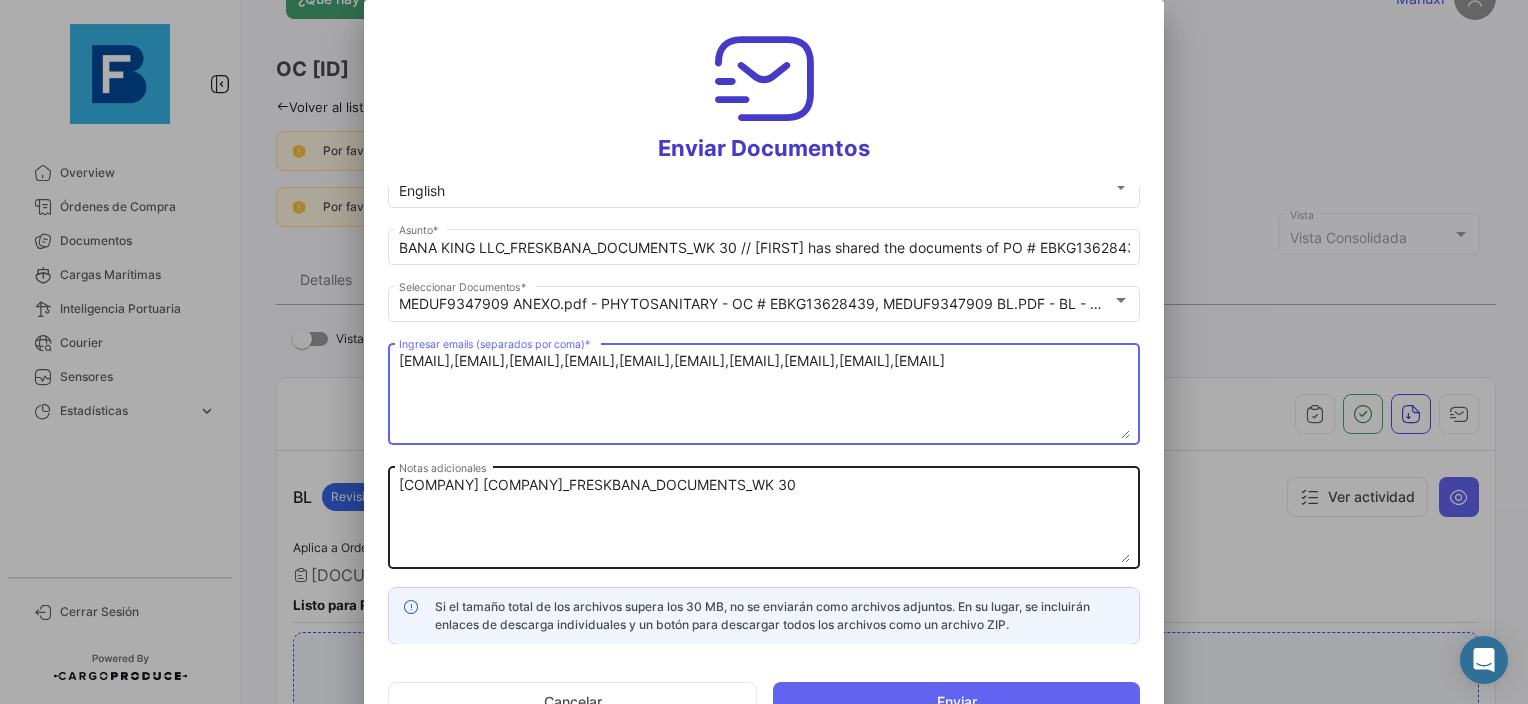 click on "[COMPANY] [COMPANY]_FRESKBANA_DOCUMENTS_WK 30" at bounding box center [764, 519] 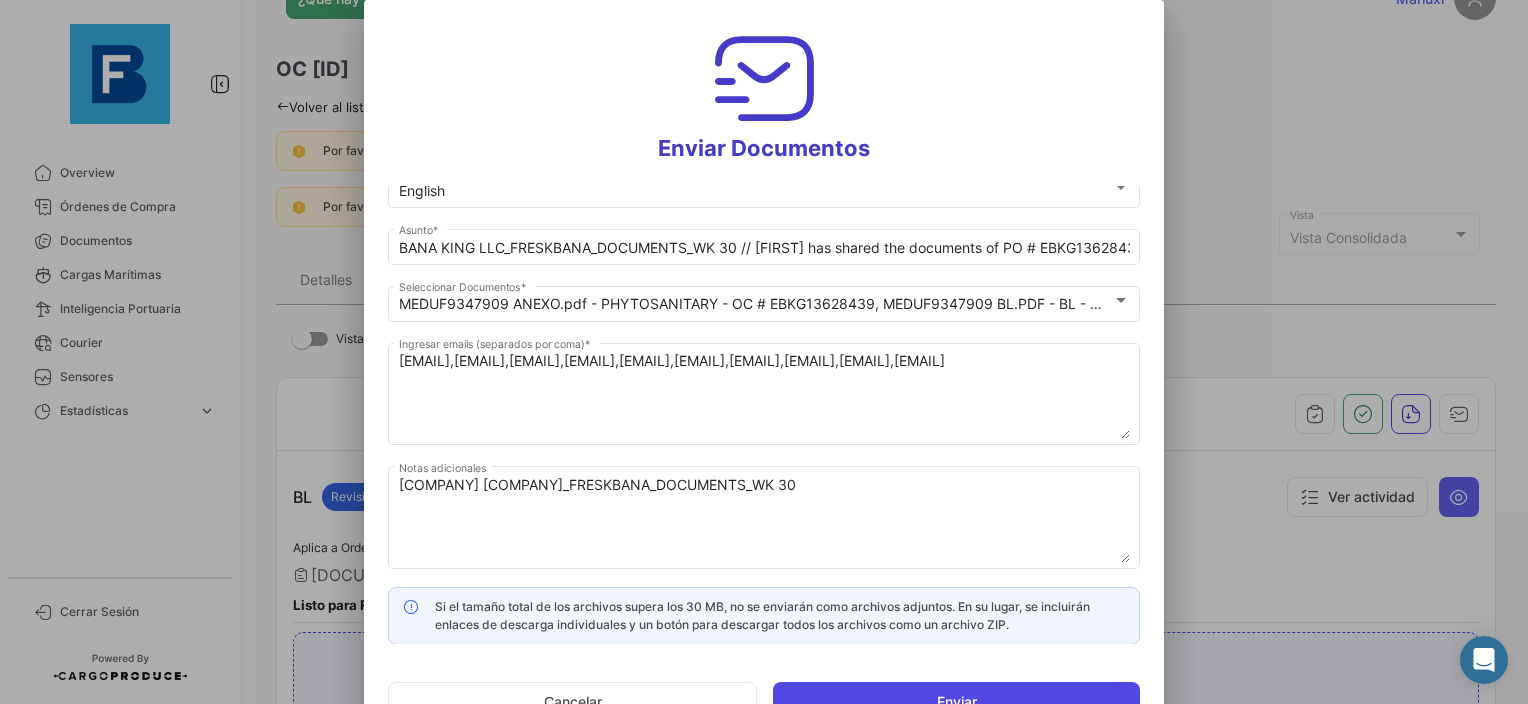 click on "Enviar" 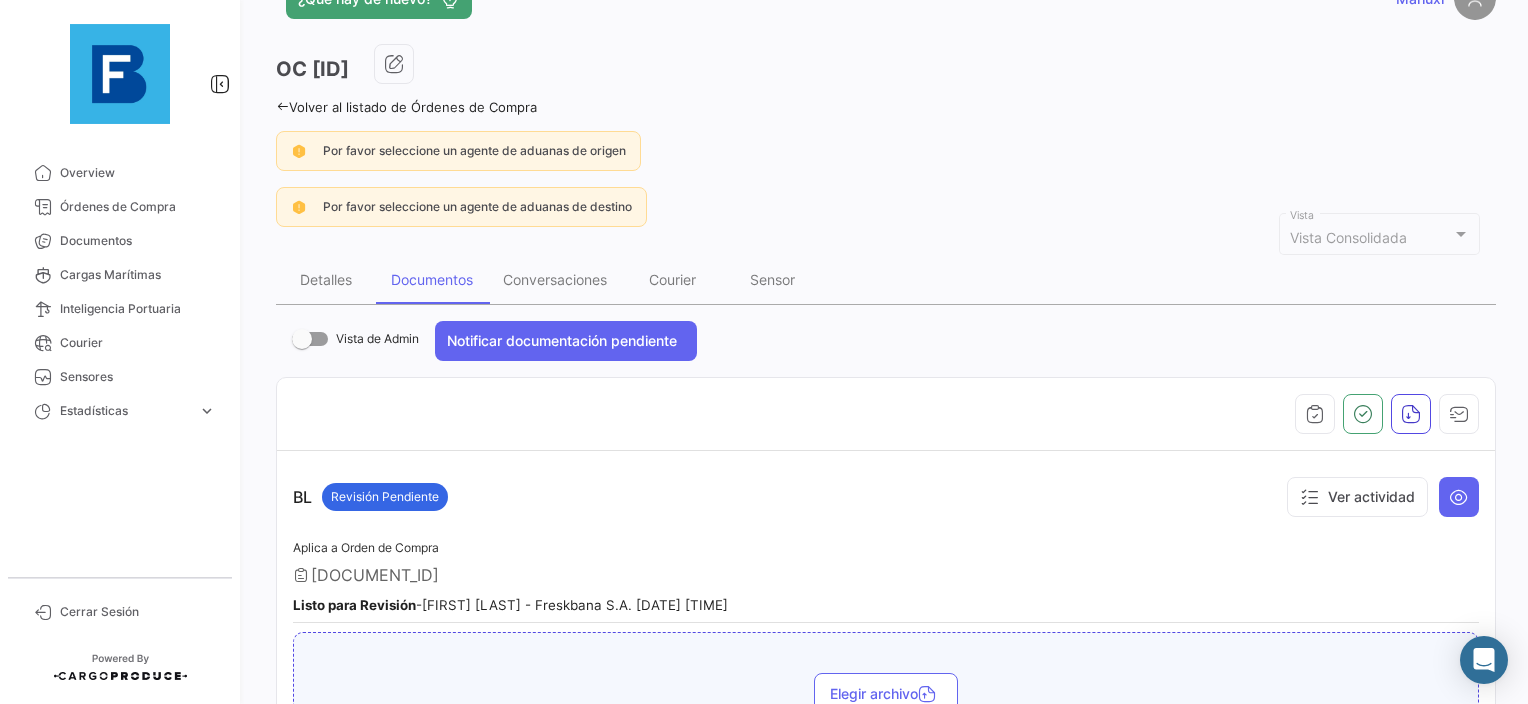 type 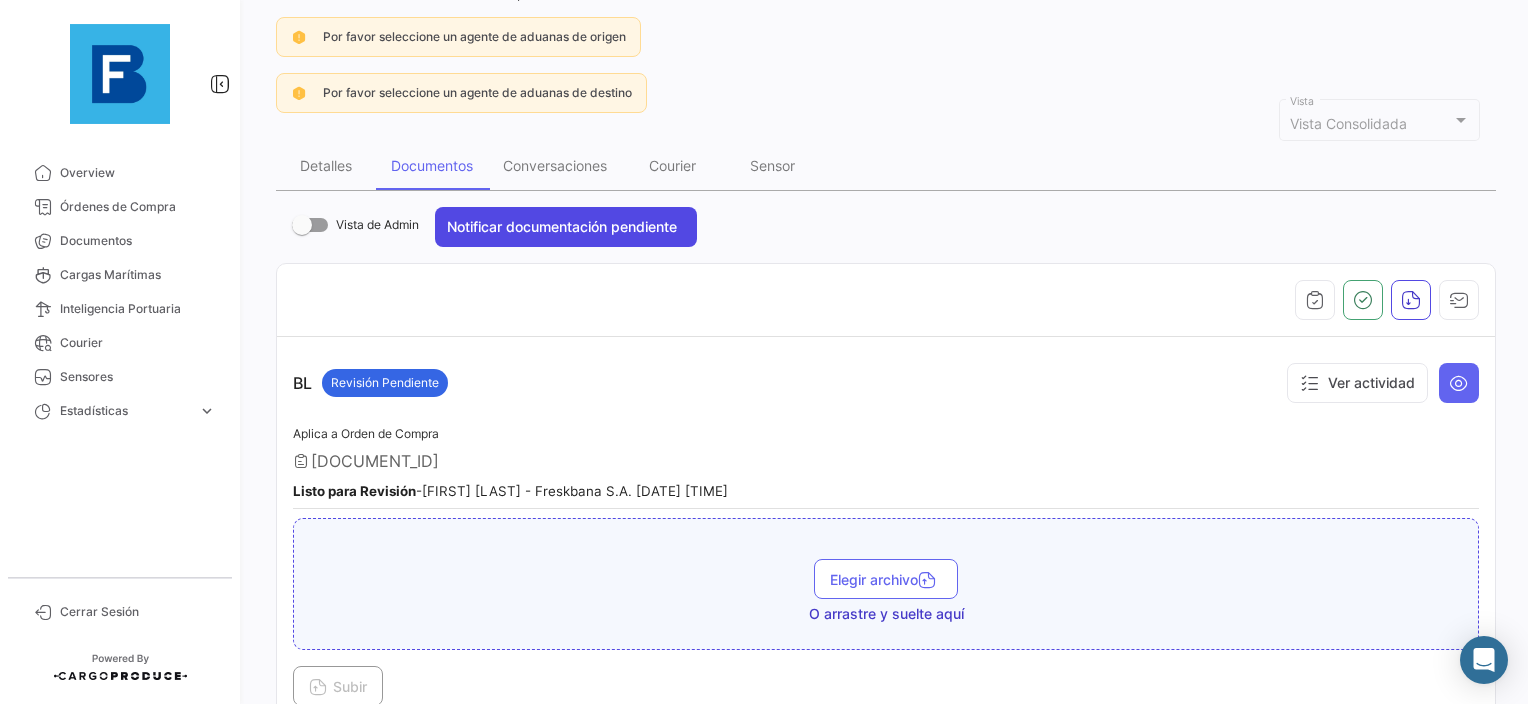 scroll, scrollTop: 0, scrollLeft: 0, axis: both 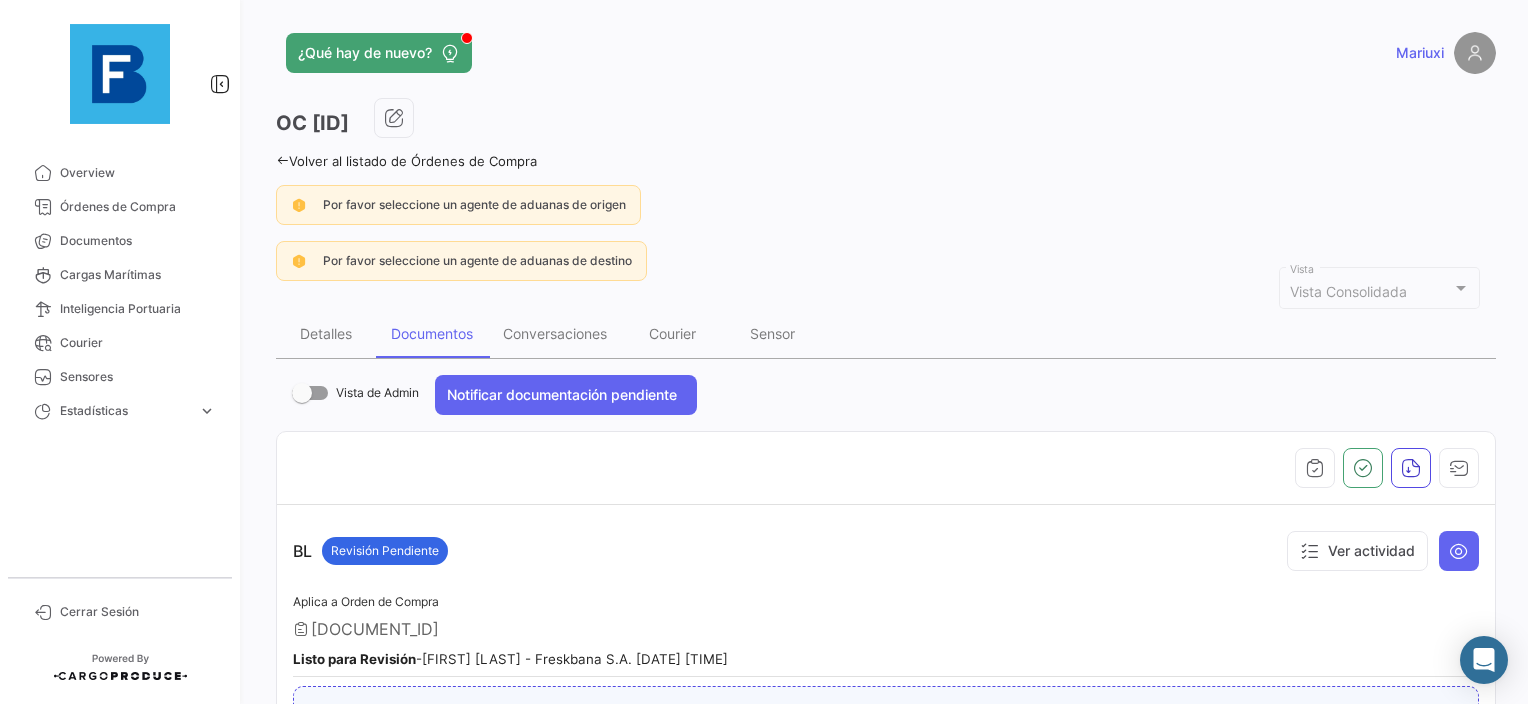 click 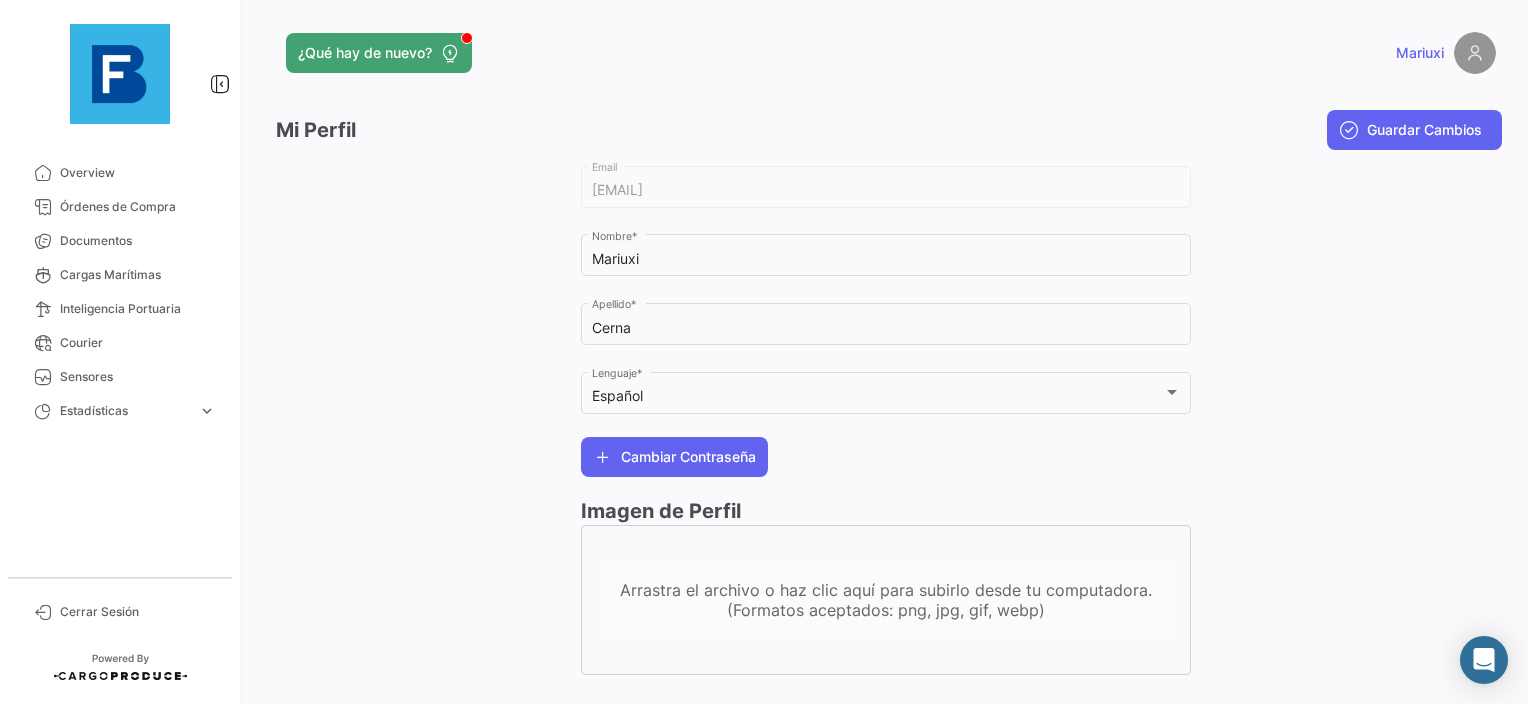 click 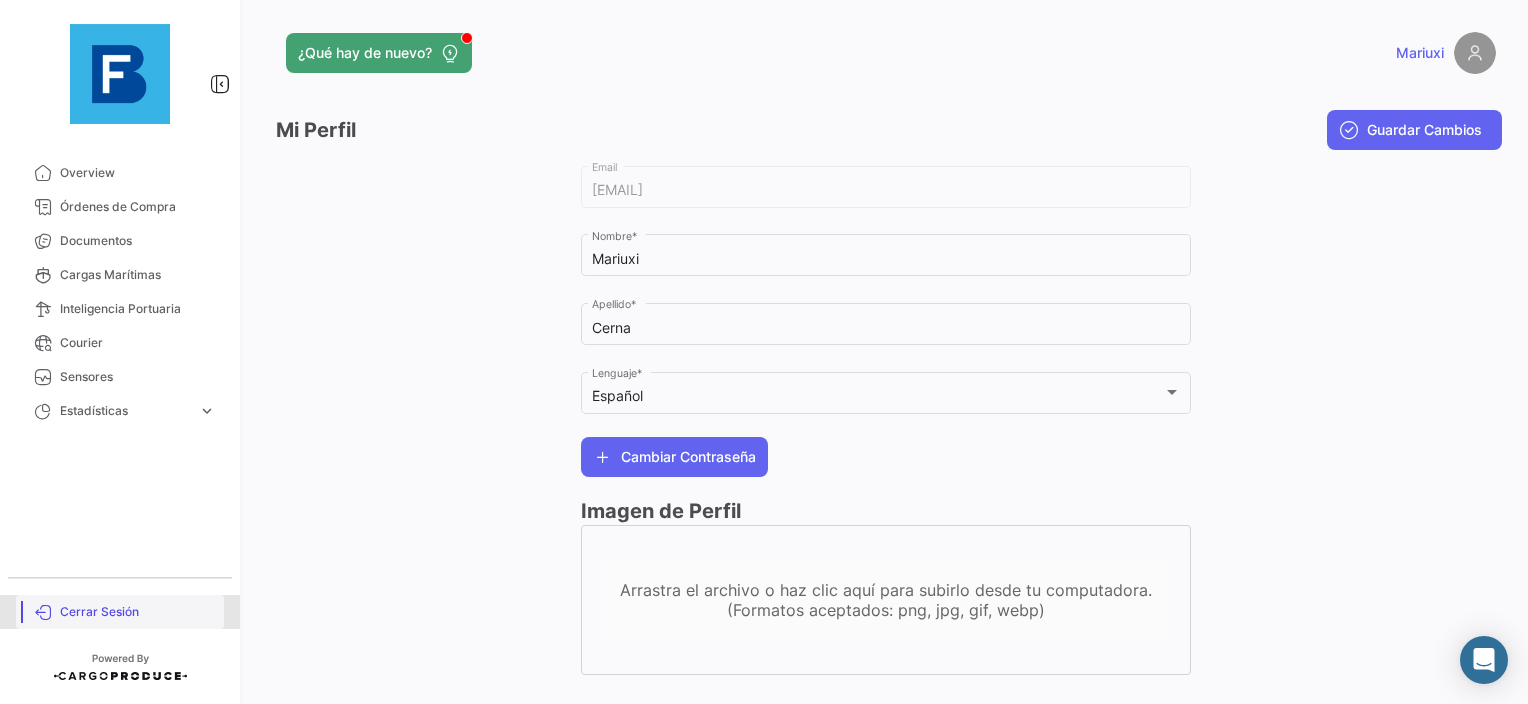click on "Cerrar Sesión" at bounding box center (138, 612) 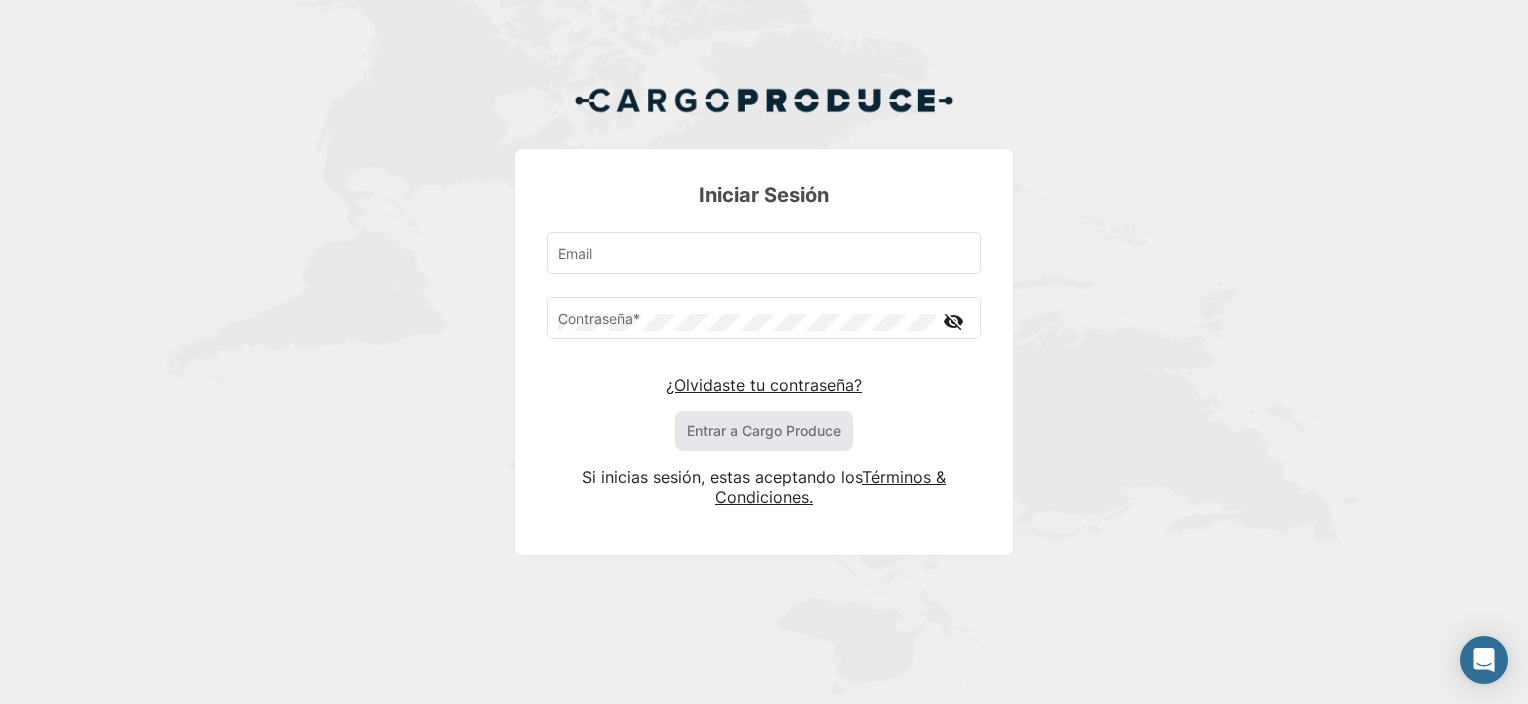 type on "[EMAIL]" 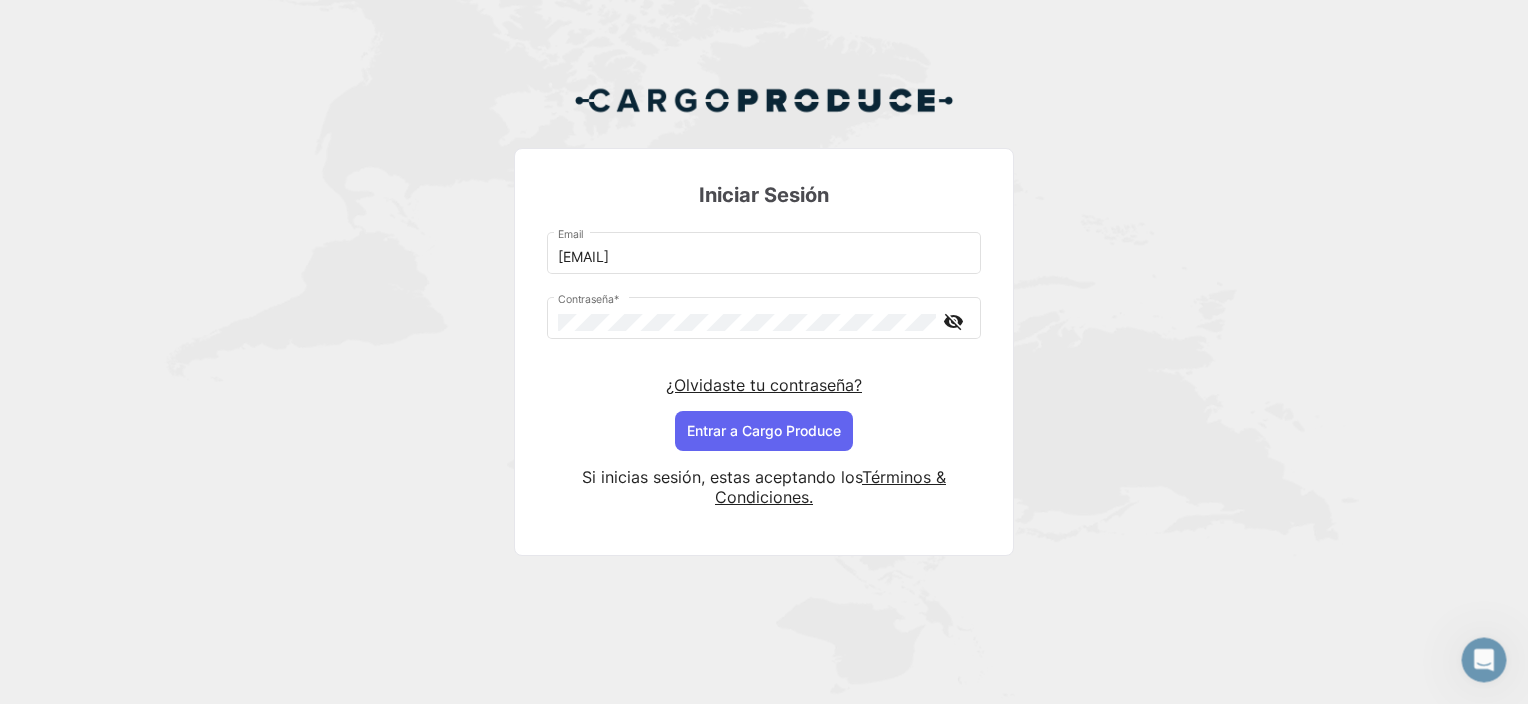 scroll, scrollTop: 0, scrollLeft: 0, axis: both 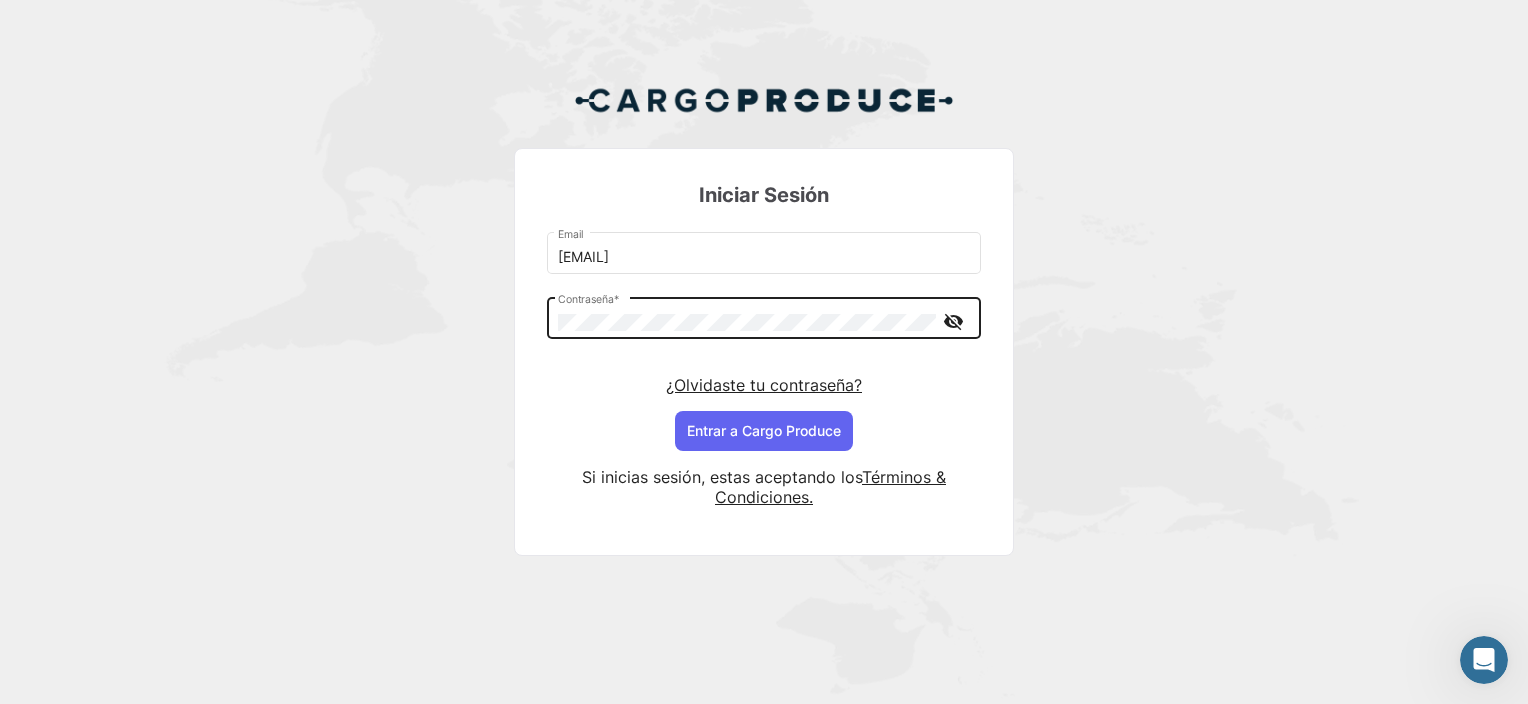 click on "[EMAIL]  Email   Contraseña   * visibility_off  ¿Olvidaste tu contraseña?   Entrar a  Cargo Produce" 